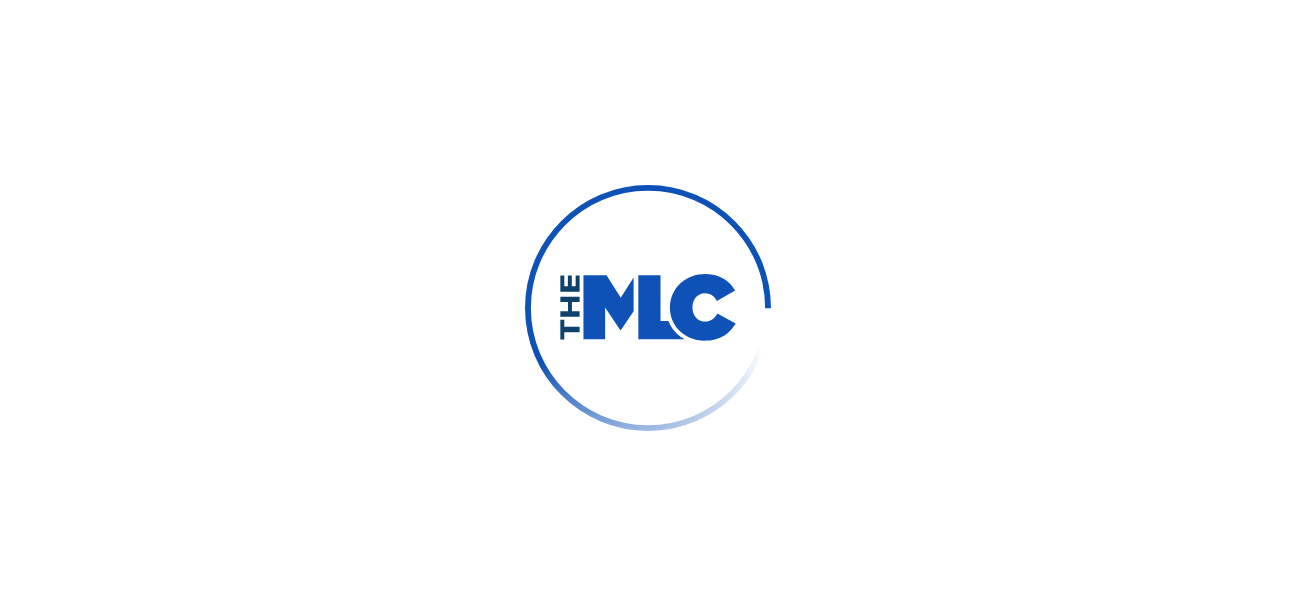 scroll, scrollTop: 0, scrollLeft: 0, axis: both 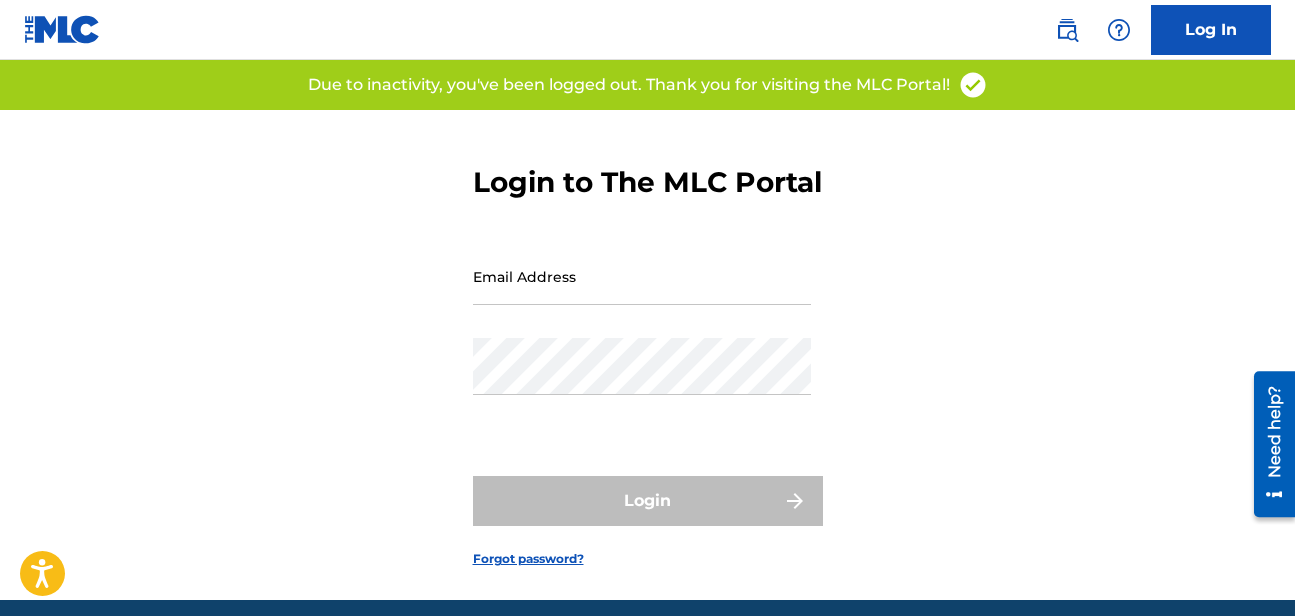 click on "Email Address" at bounding box center (642, 276) 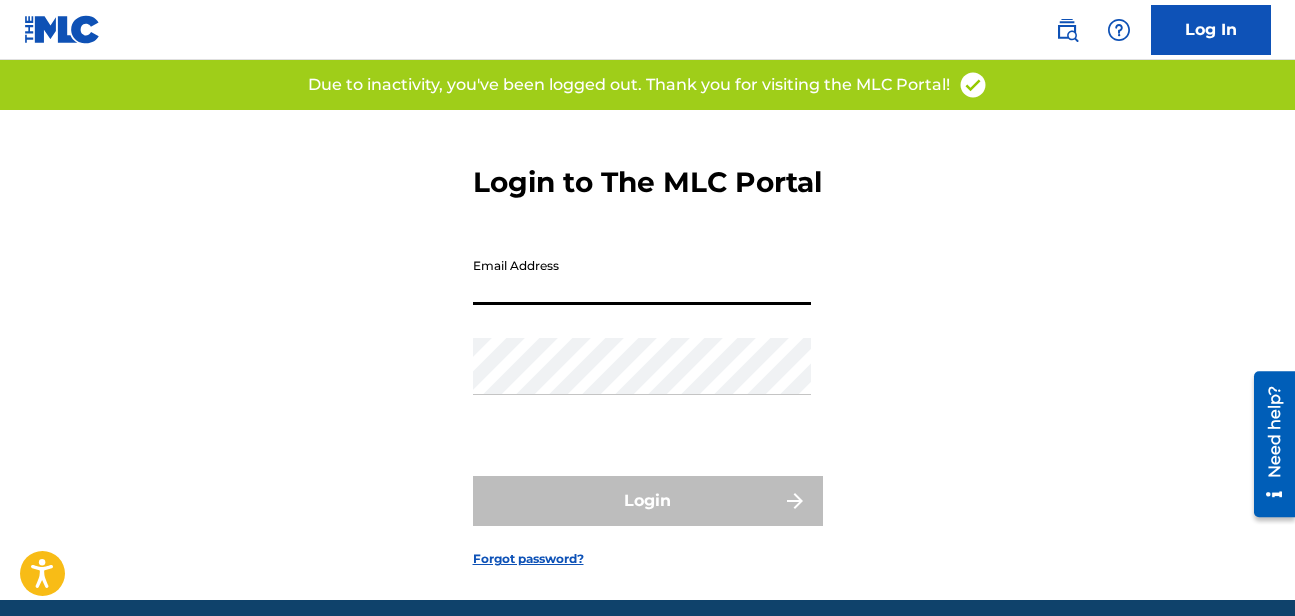 type on "[PERSON_NAME][EMAIL_ADDRESS][DOMAIN_NAME]" 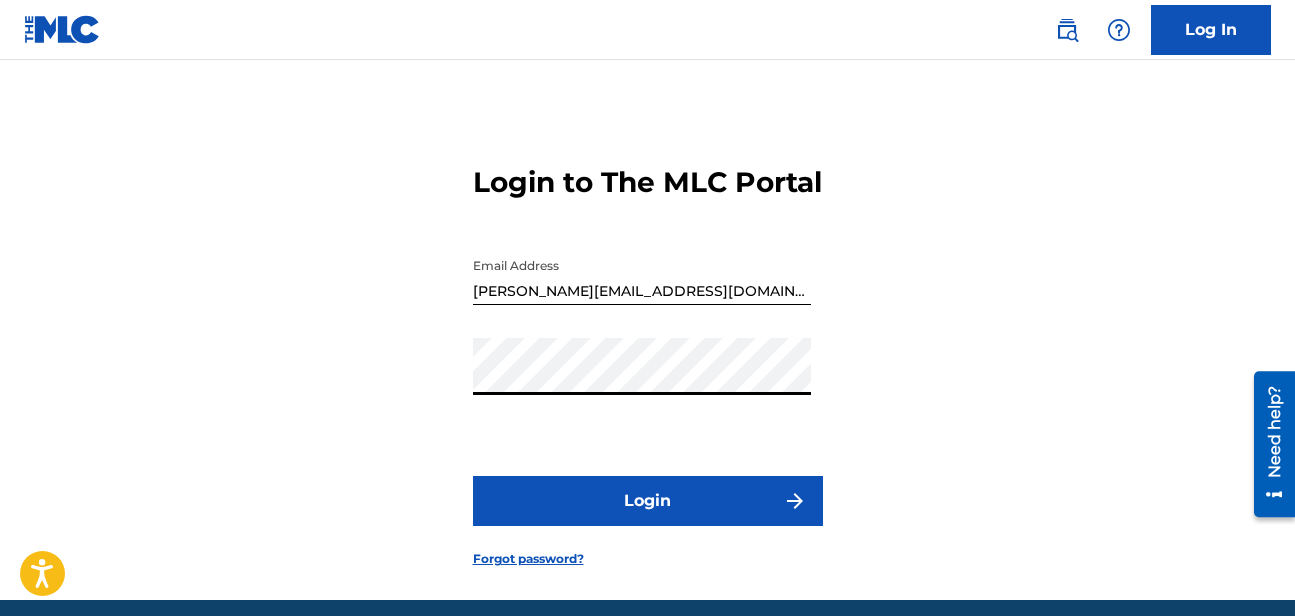 click on "Login" at bounding box center [648, 501] 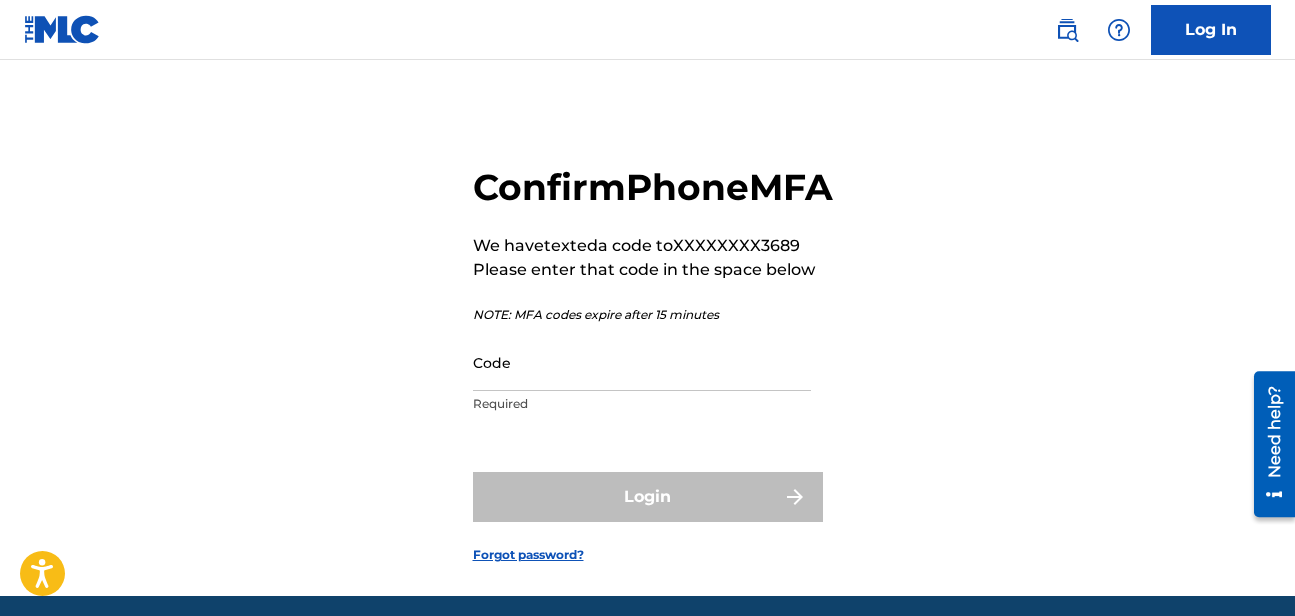 scroll, scrollTop: 15, scrollLeft: 0, axis: vertical 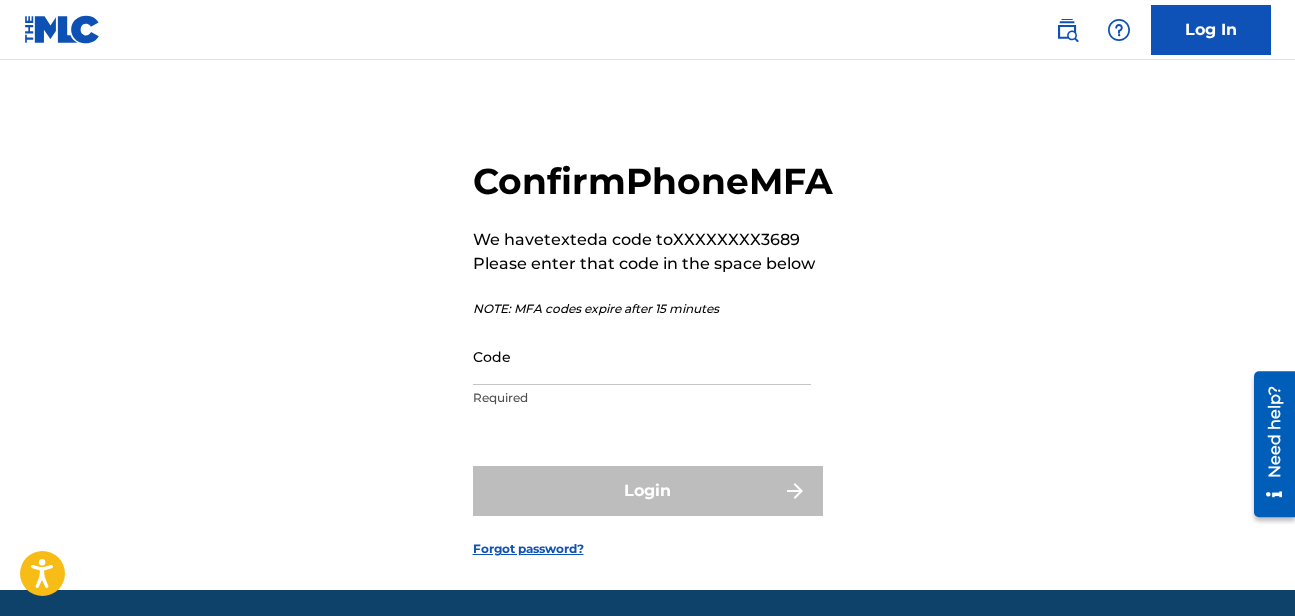 click on "Code" at bounding box center [642, 356] 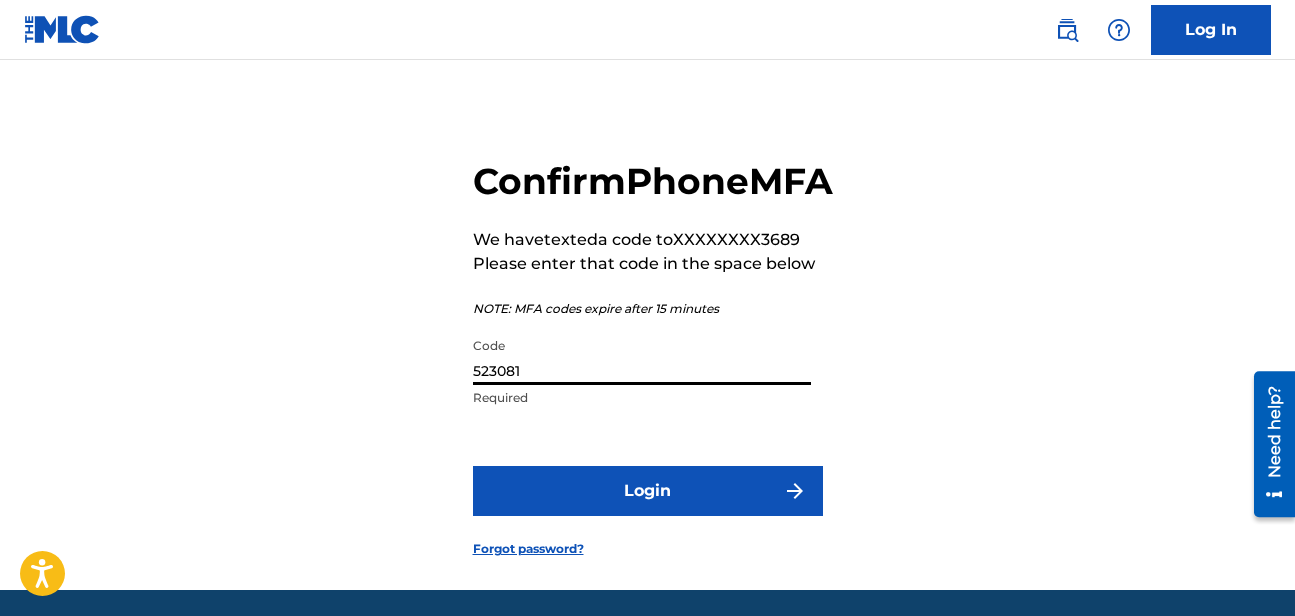type on "523081" 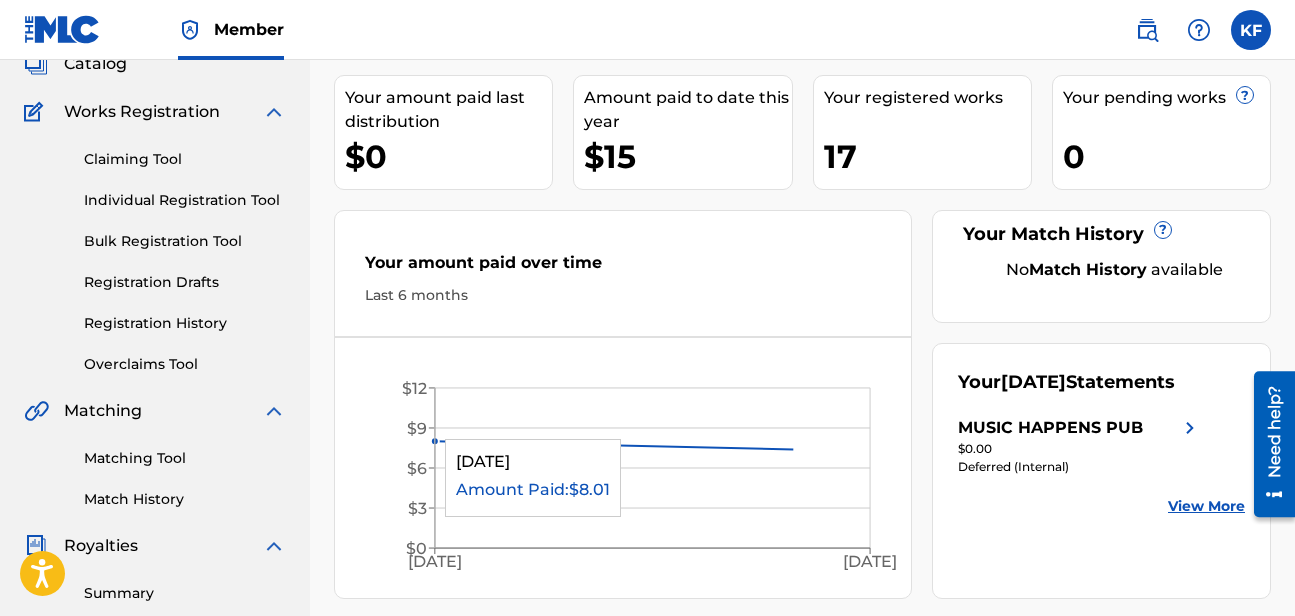 scroll, scrollTop: 132, scrollLeft: 0, axis: vertical 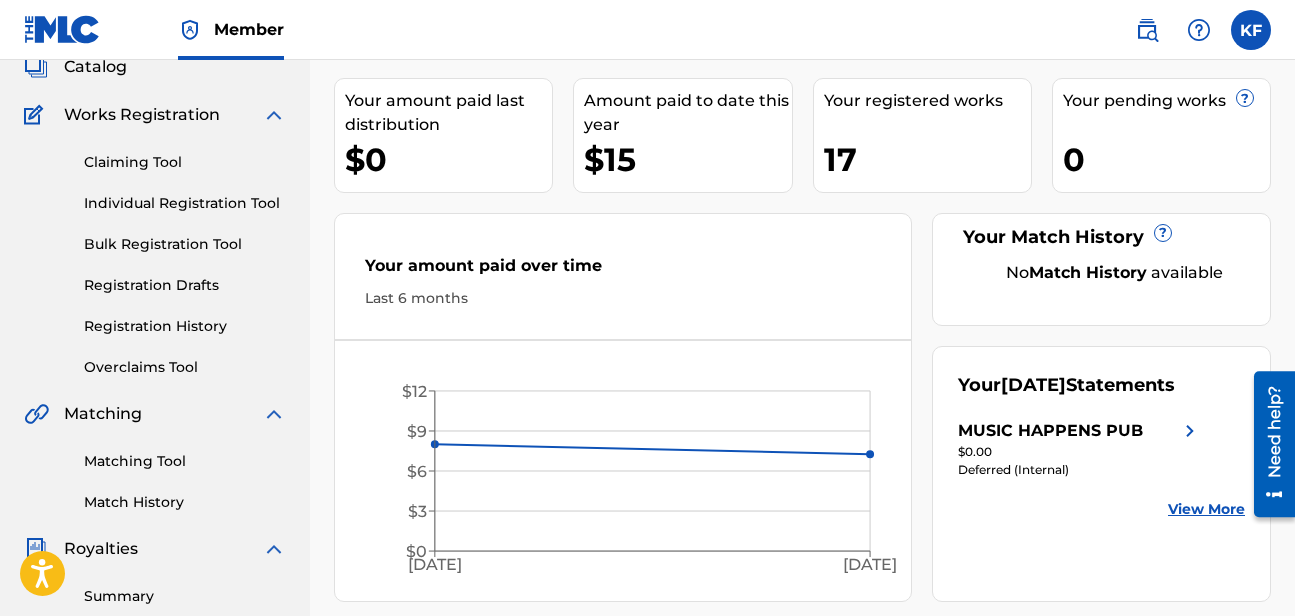 click on "Individual Registration Tool" at bounding box center [185, 203] 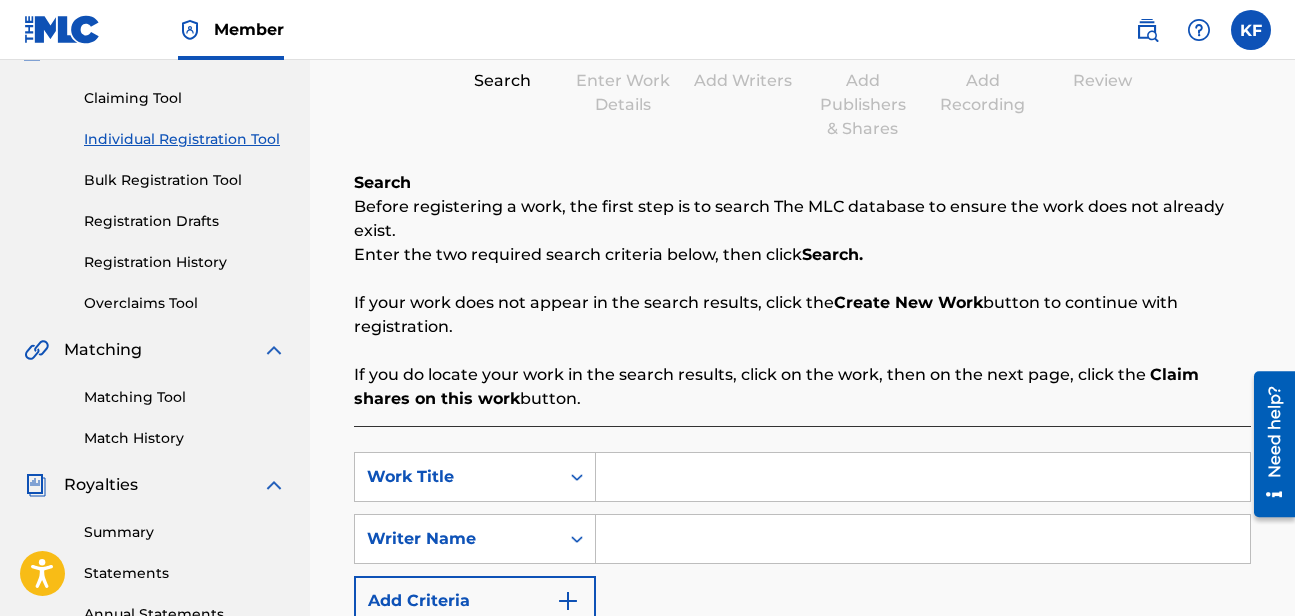scroll, scrollTop: 190, scrollLeft: 0, axis: vertical 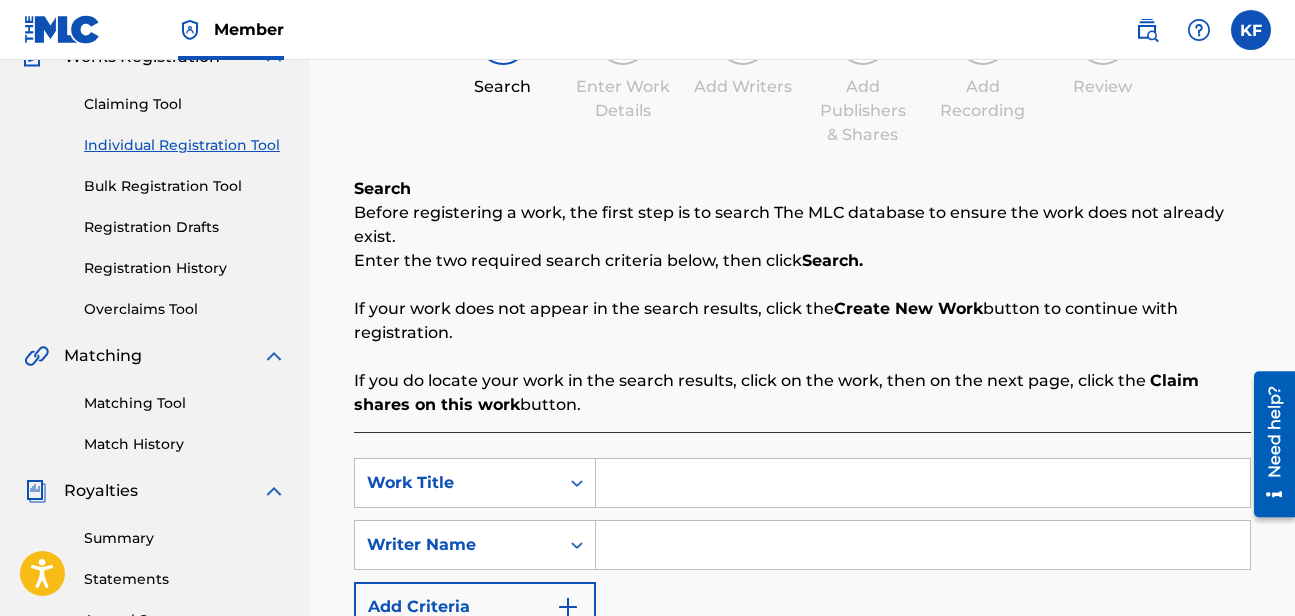 click at bounding box center (923, 483) 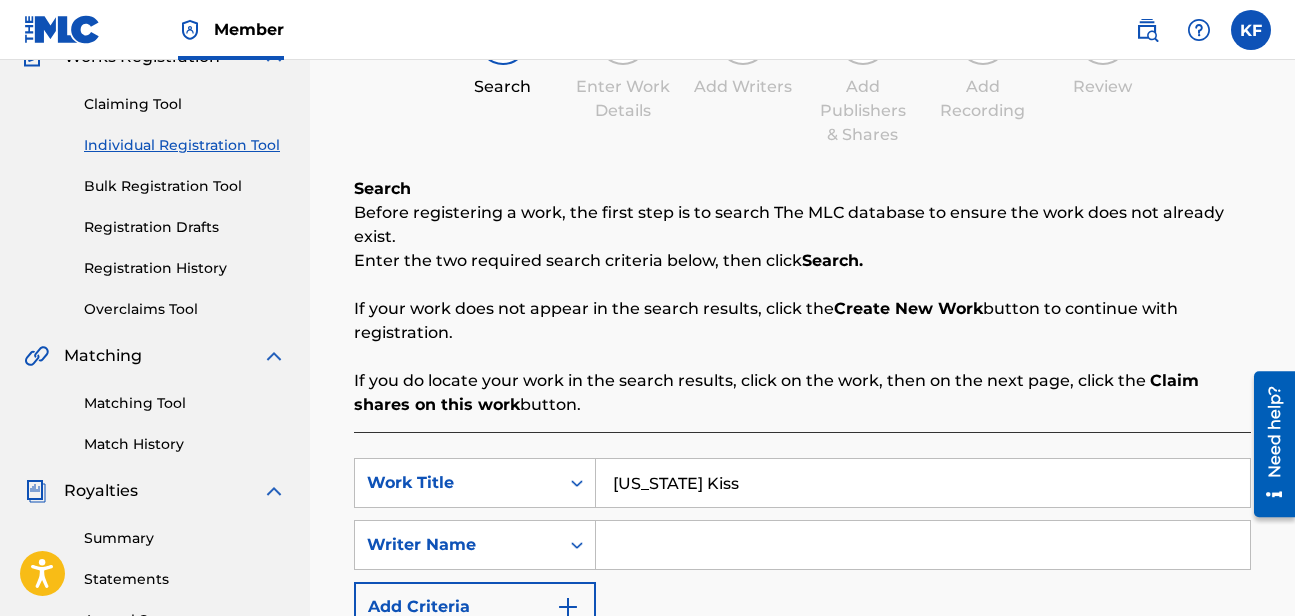 type on "[US_STATE] Kiss" 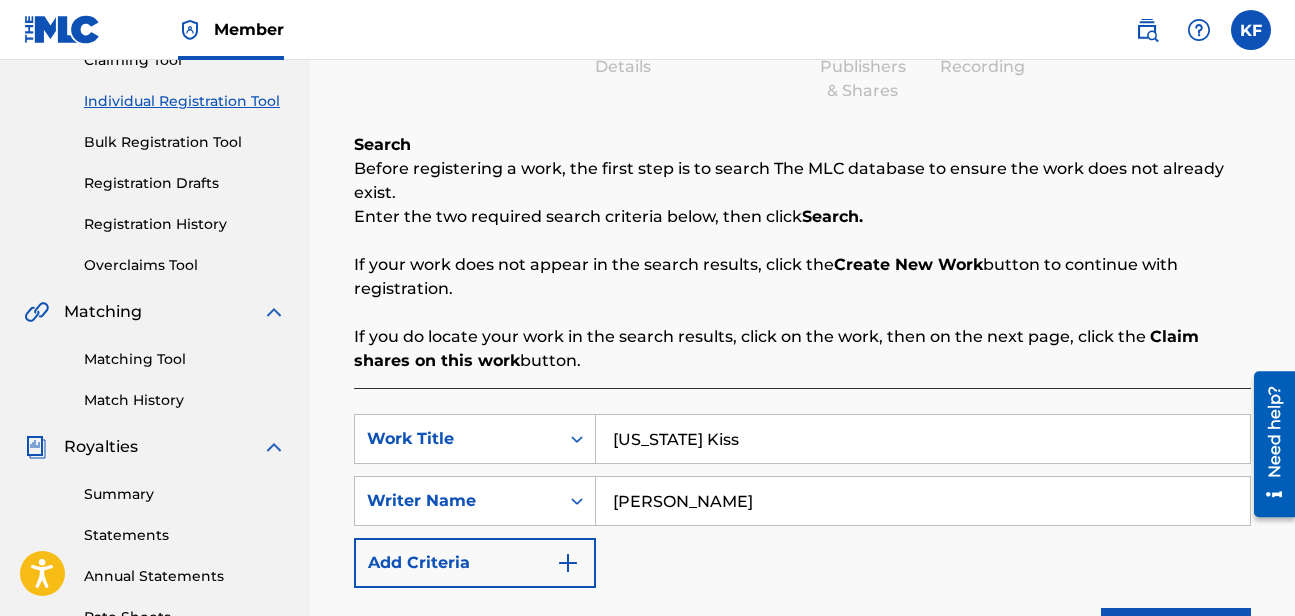 scroll, scrollTop: 235, scrollLeft: 0, axis: vertical 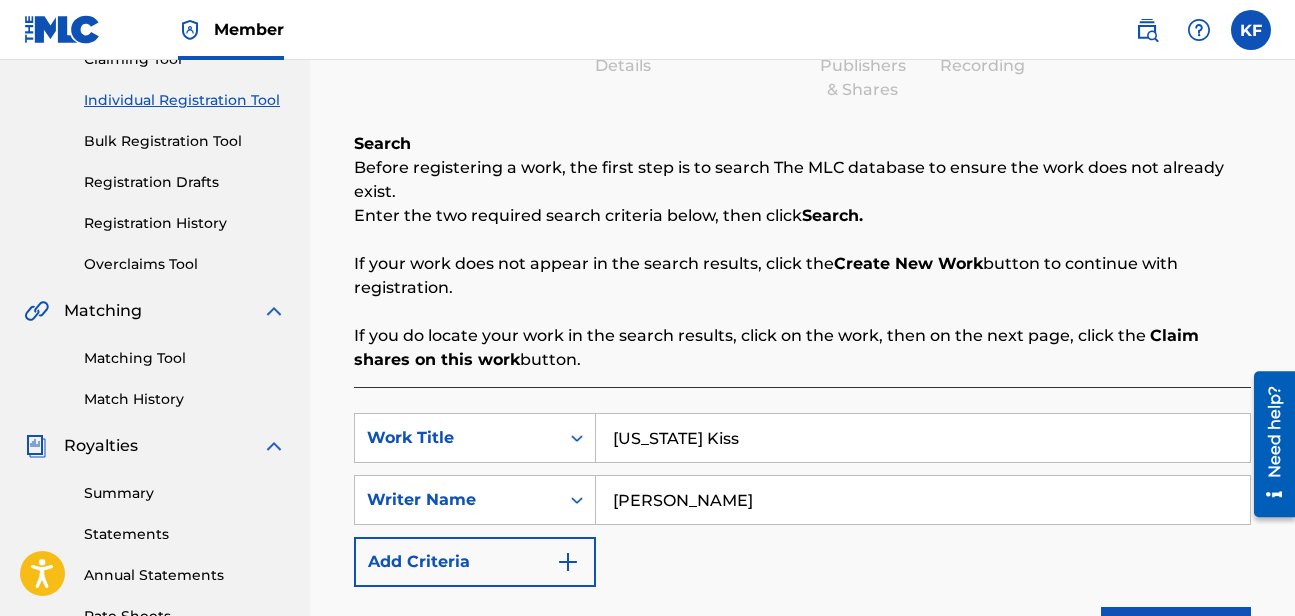 click at bounding box center [568, 562] 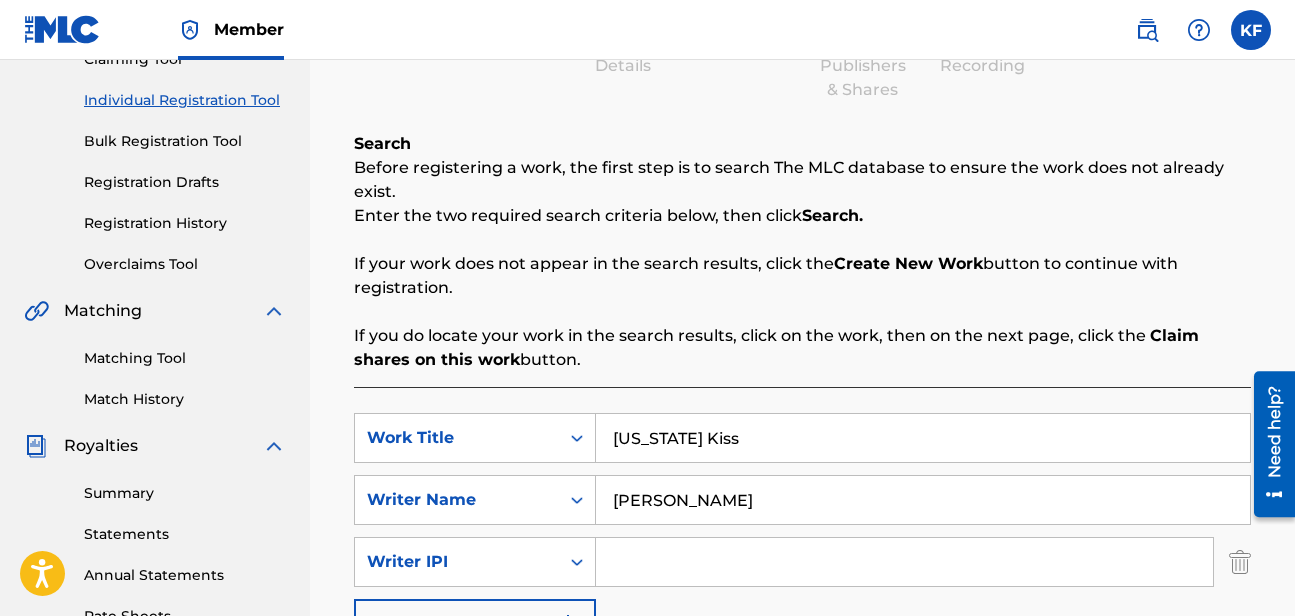 click at bounding box center (904, 562) 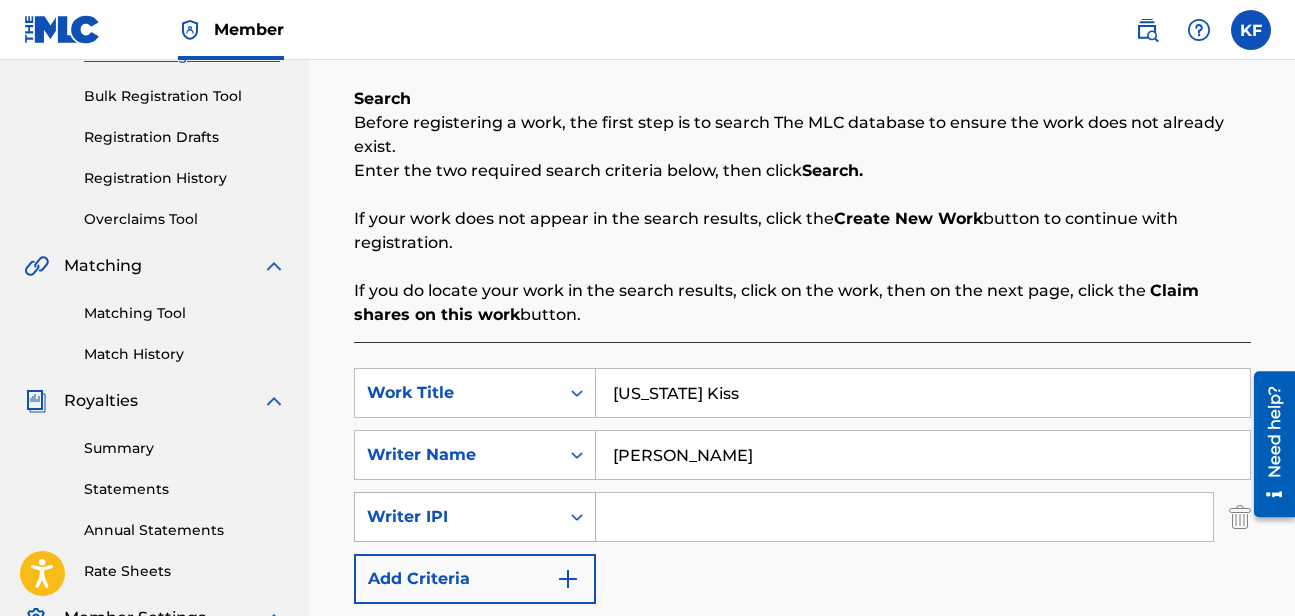 scroll, scrollTop: 288, scrollLeft: 0, axis: vertical 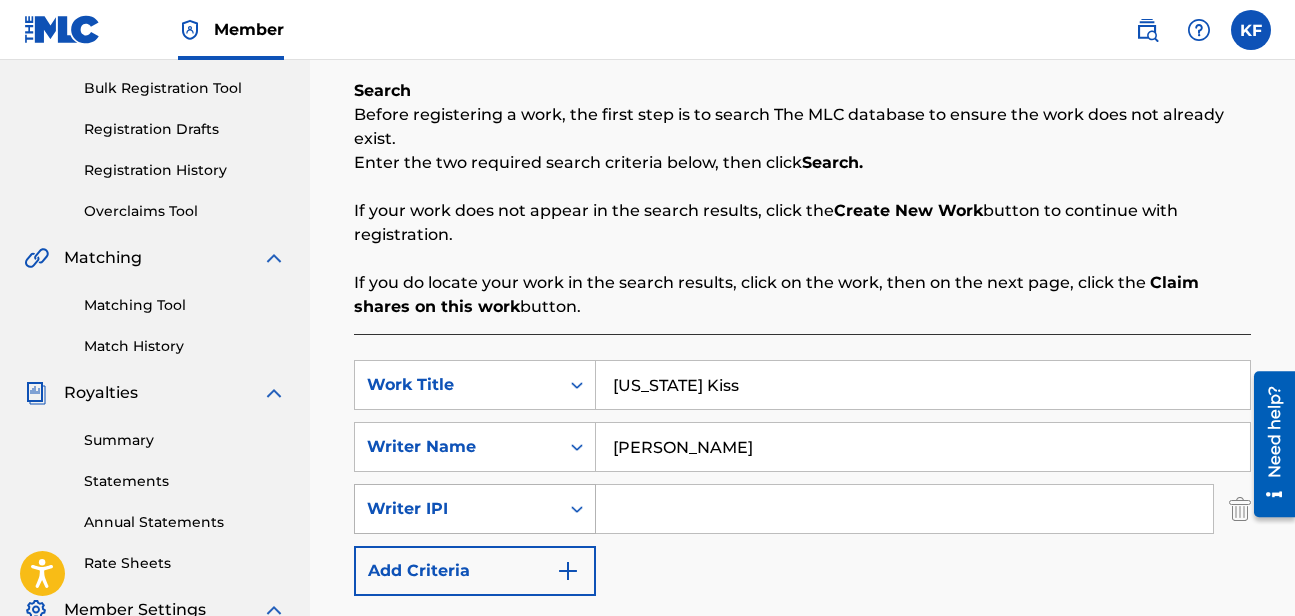 click on "Add Criteria" at bounding box center (475, 571) 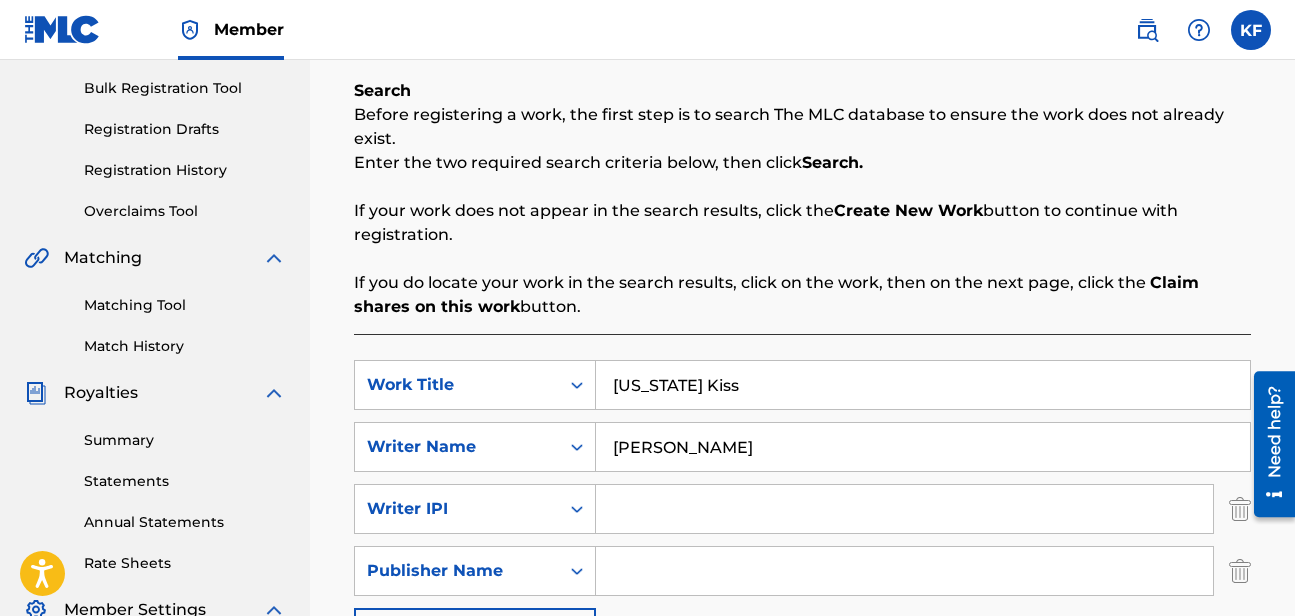 click at bounding box center [904, 571] 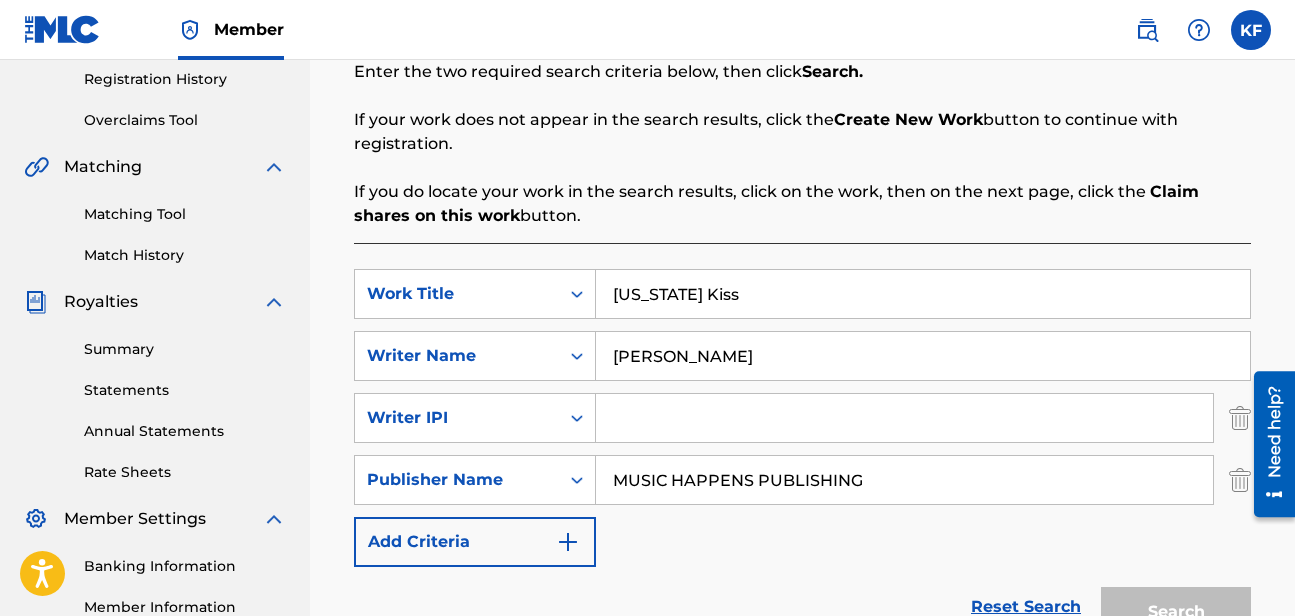 scroll, scrollTop: 382, scrollLeft: 0, axis: vertical 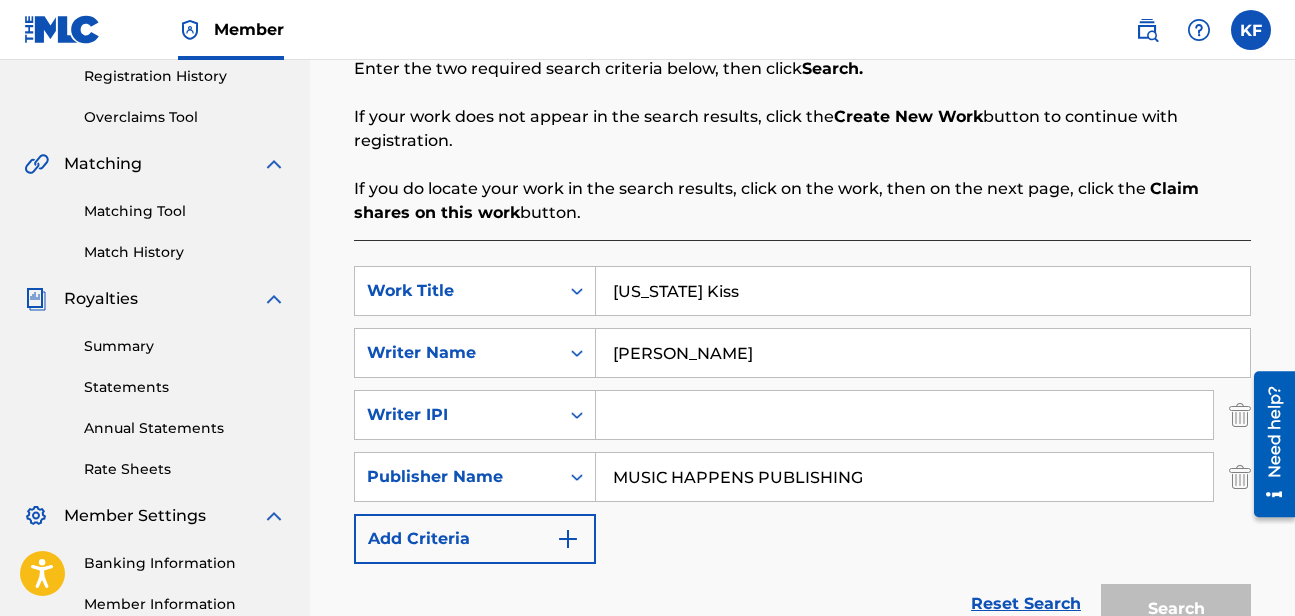 click at bounding box center (568, 539) 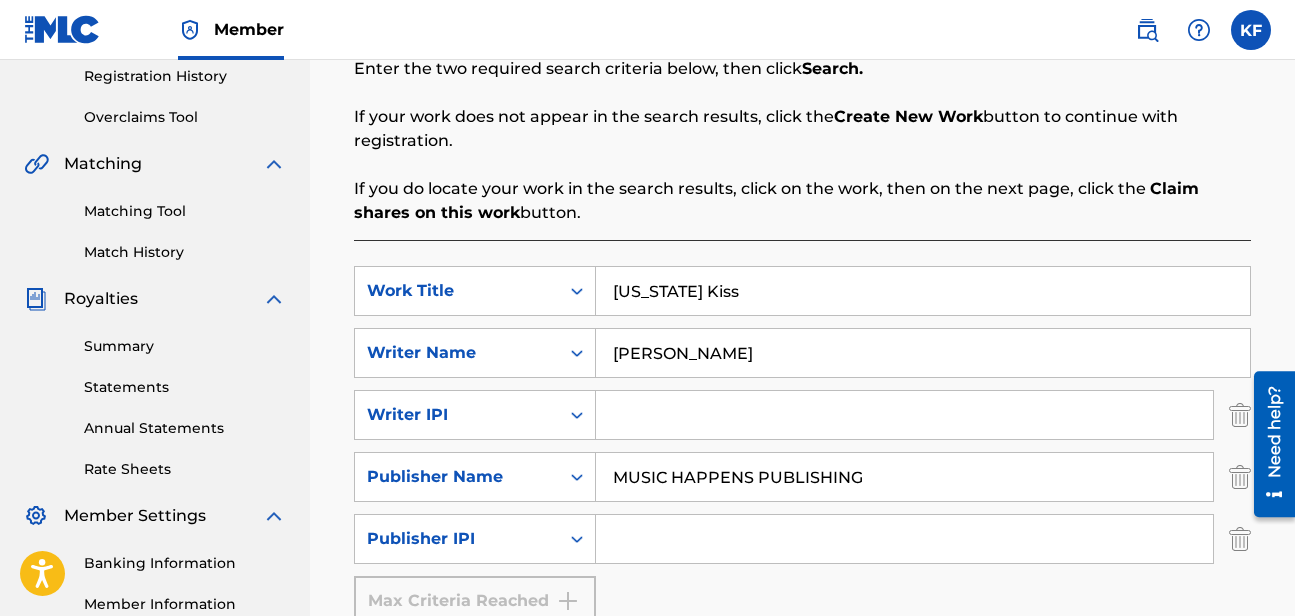 click at bounding box center (904, 539) 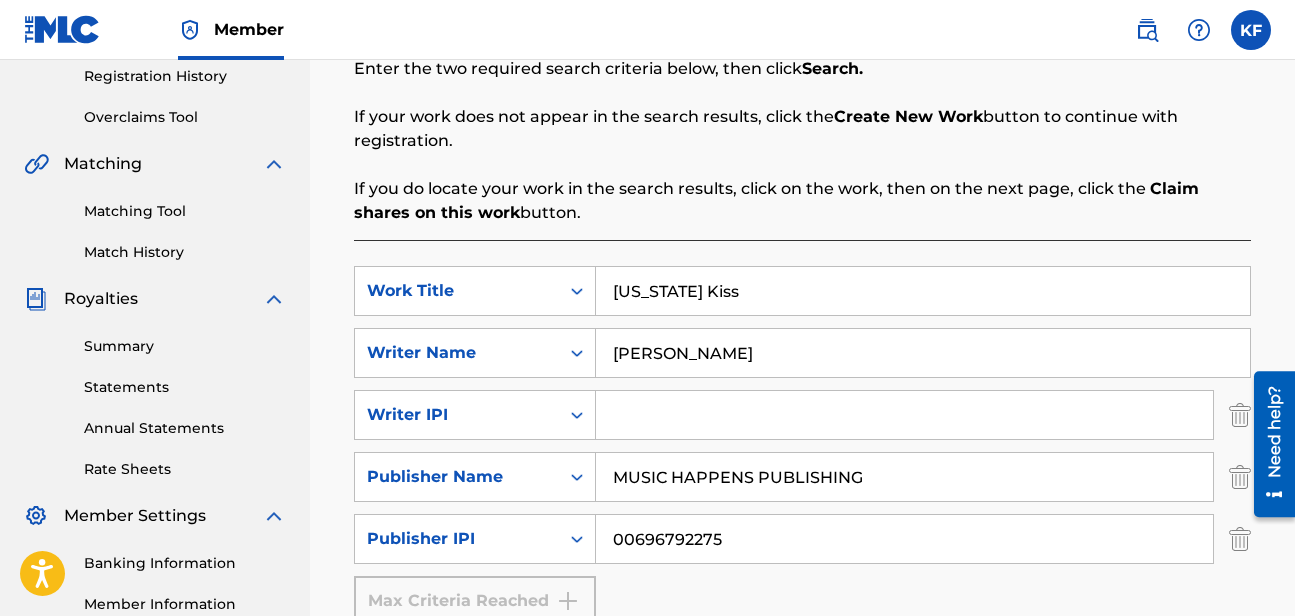 type on "00696792275" 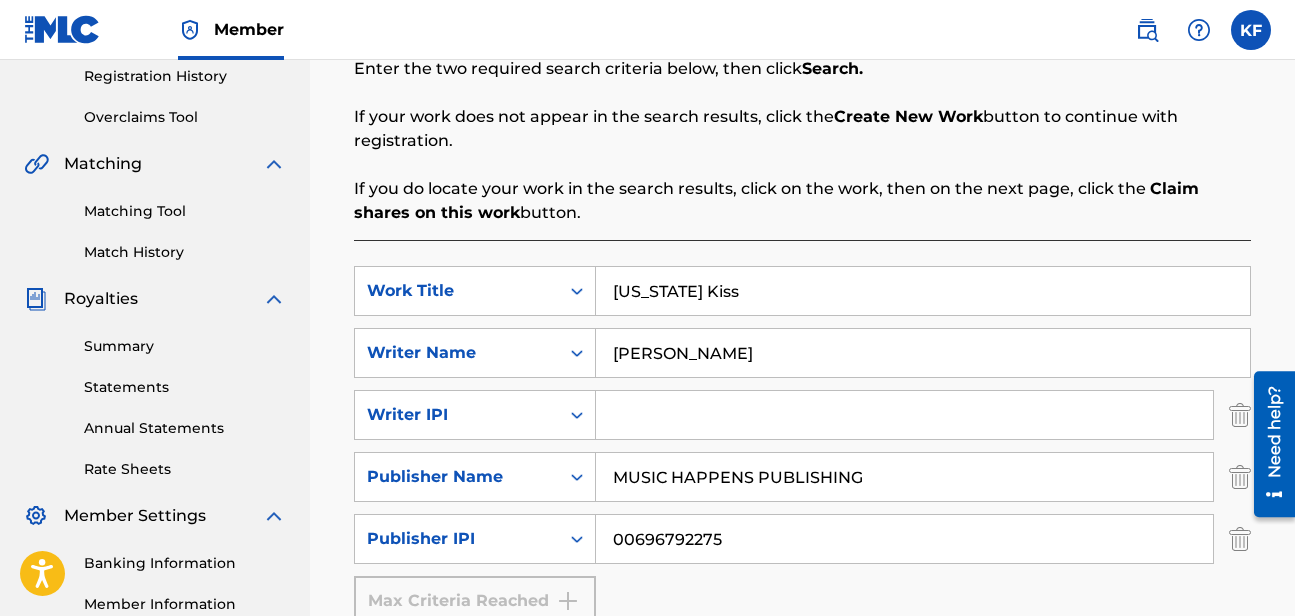 click at bounding box center (904, 415) 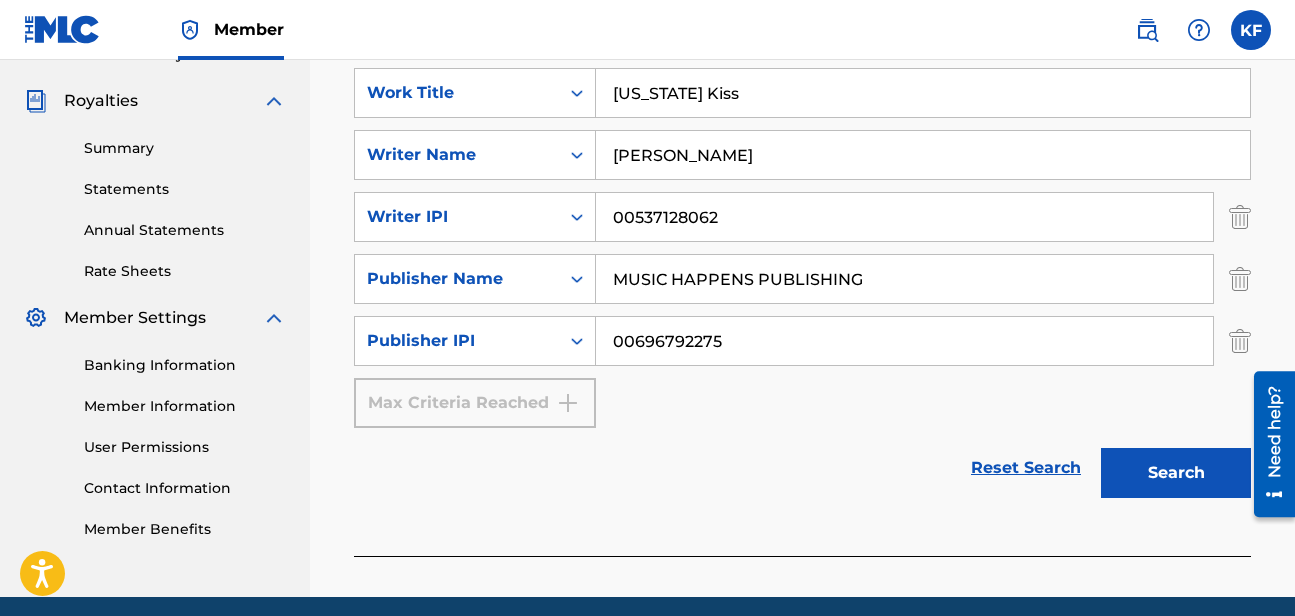 scroll, scrollTop: 586, scrollLeft: 0, axis: vertical 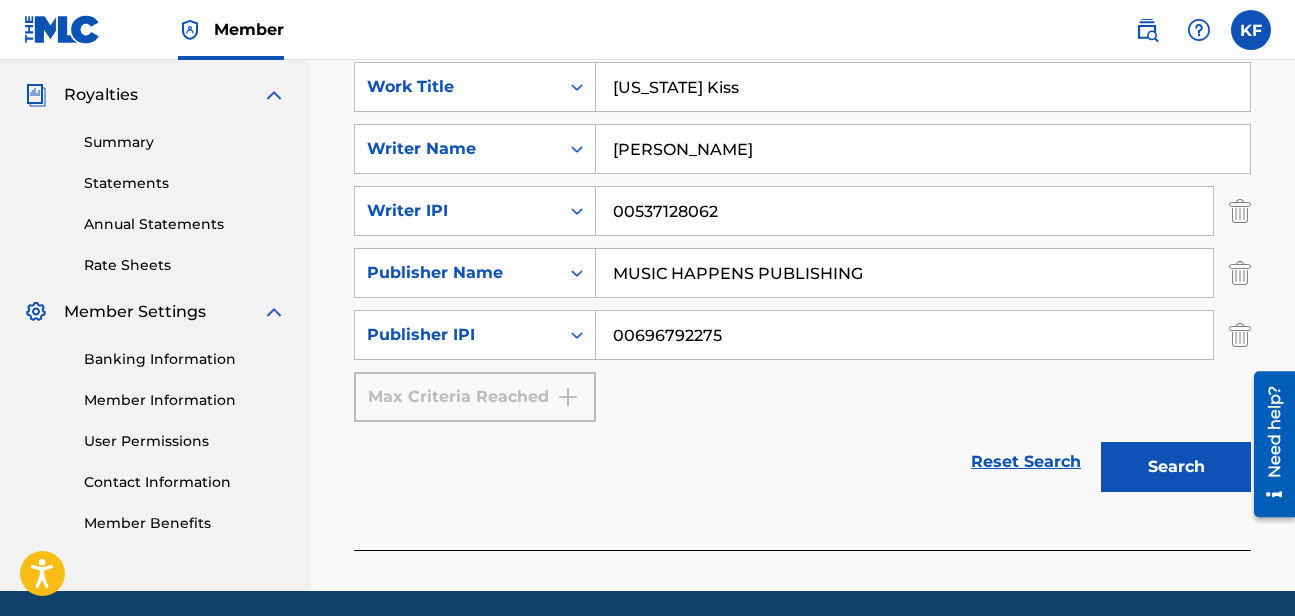 type on "00537128062" 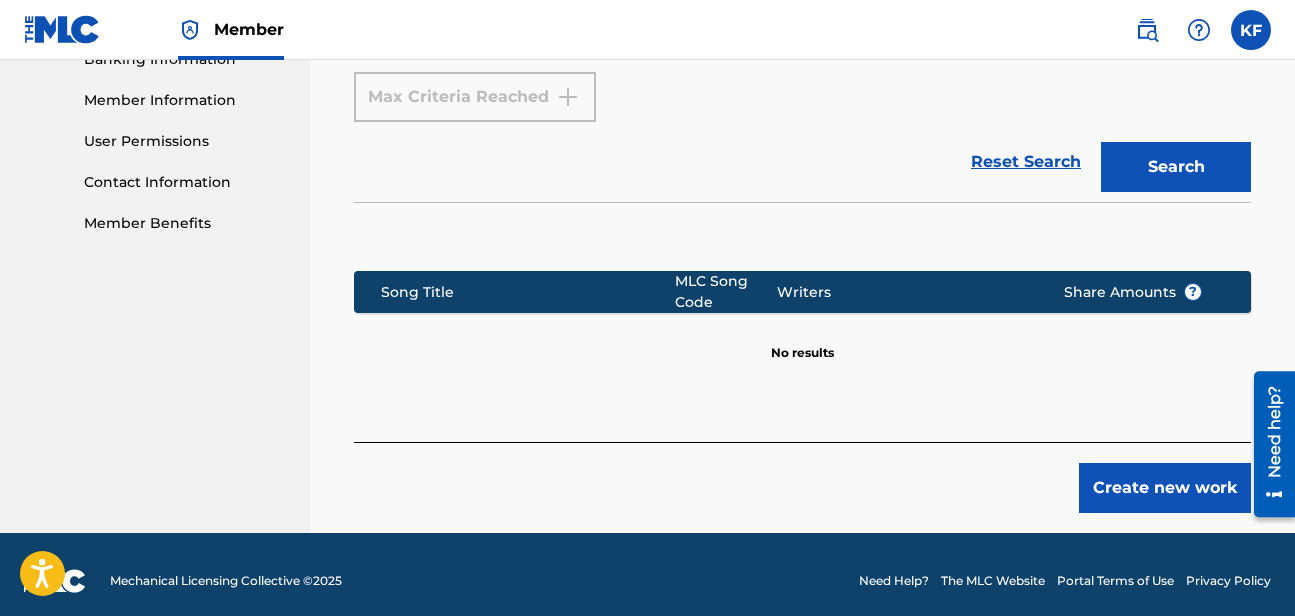 scroll, scrollTop: 899, scrollLeft: 0, axis: vertical 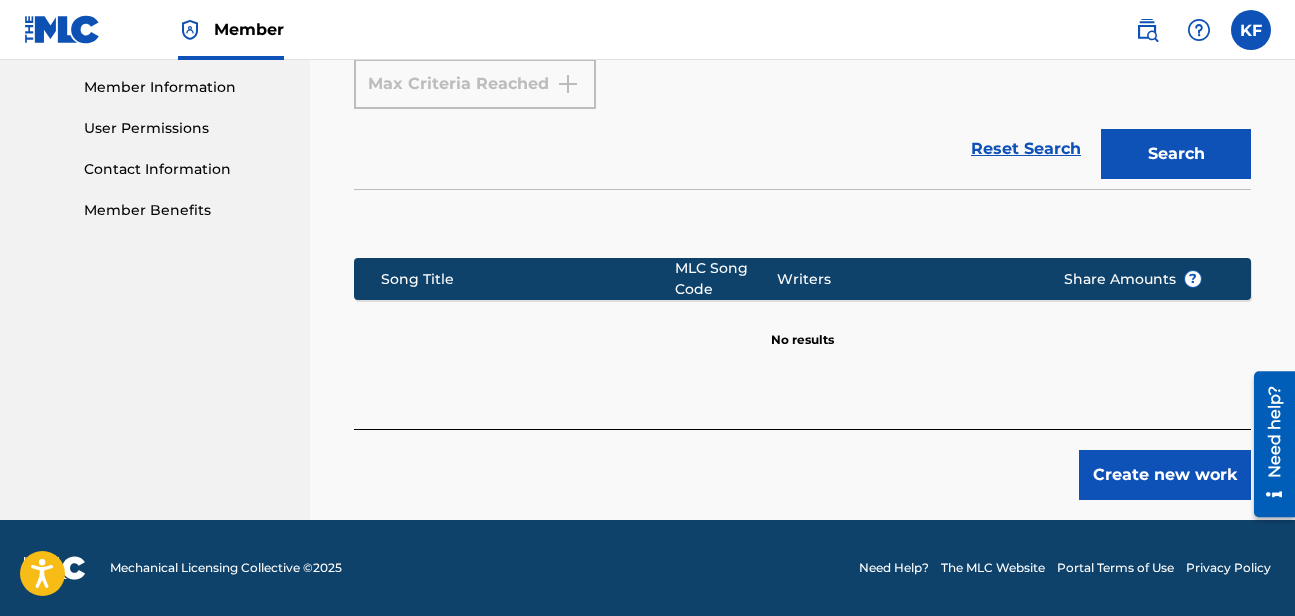 click on "Create new work" at bounding box center [1165, 475] 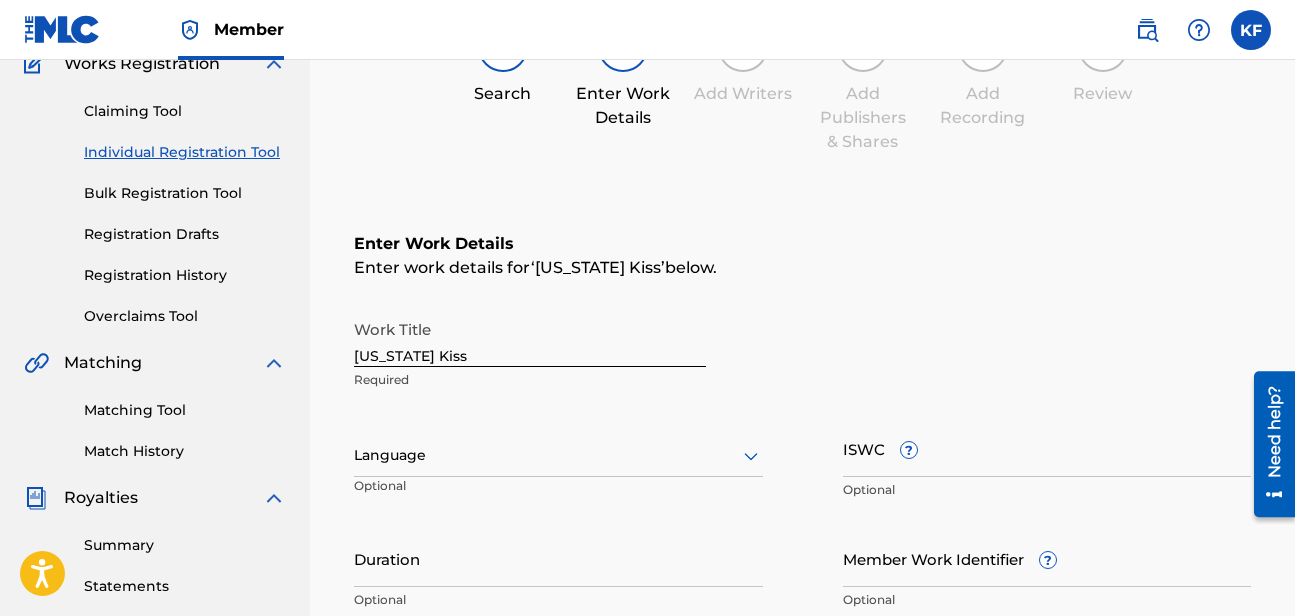 scroll, scrollTop: 199, scrollLeft: 0, axis: vertical 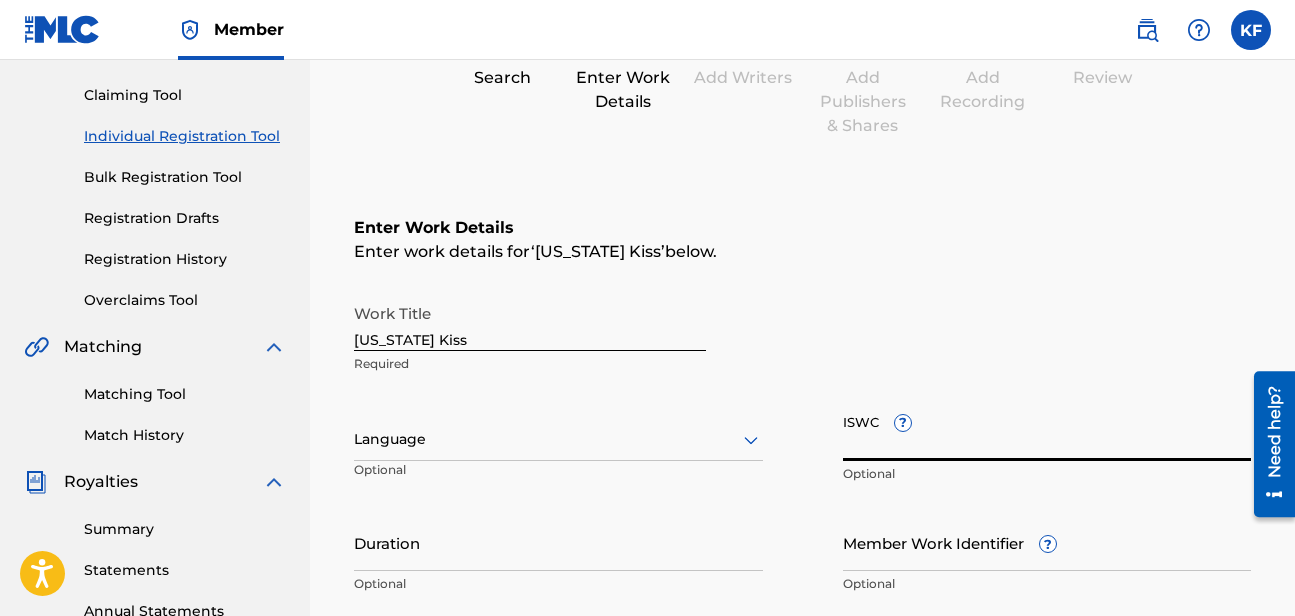 click on "ISWC   ?" at bounding box center (1047, 432) 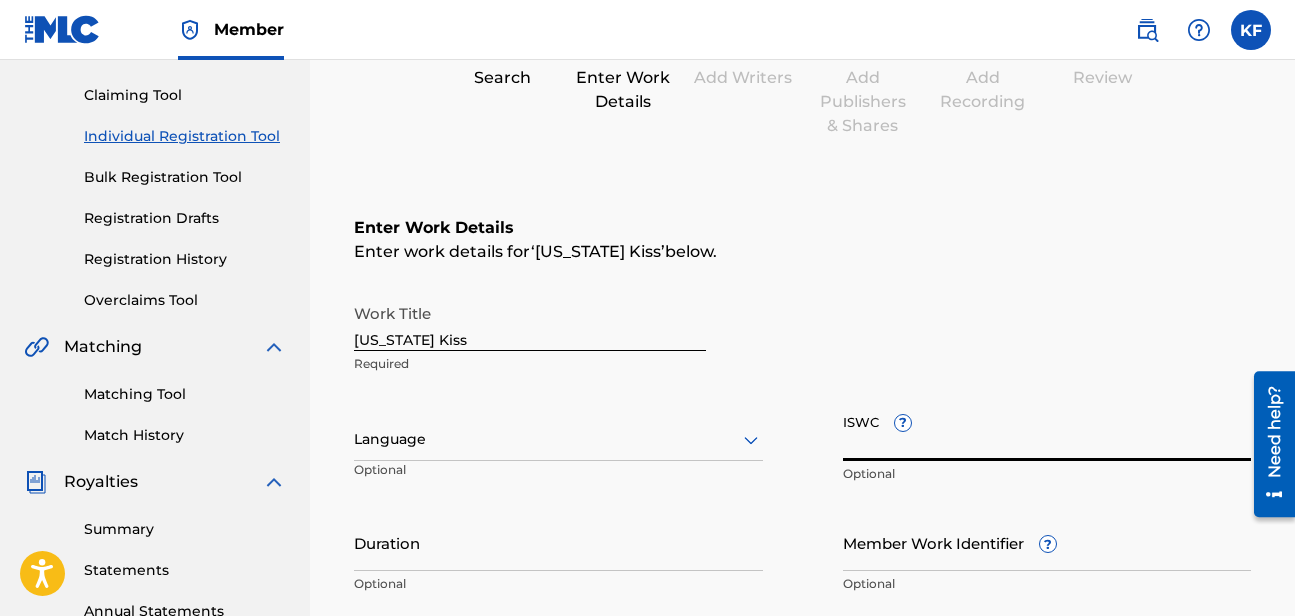 click on "ISWC   ?" at bounding box center [1047, 432] 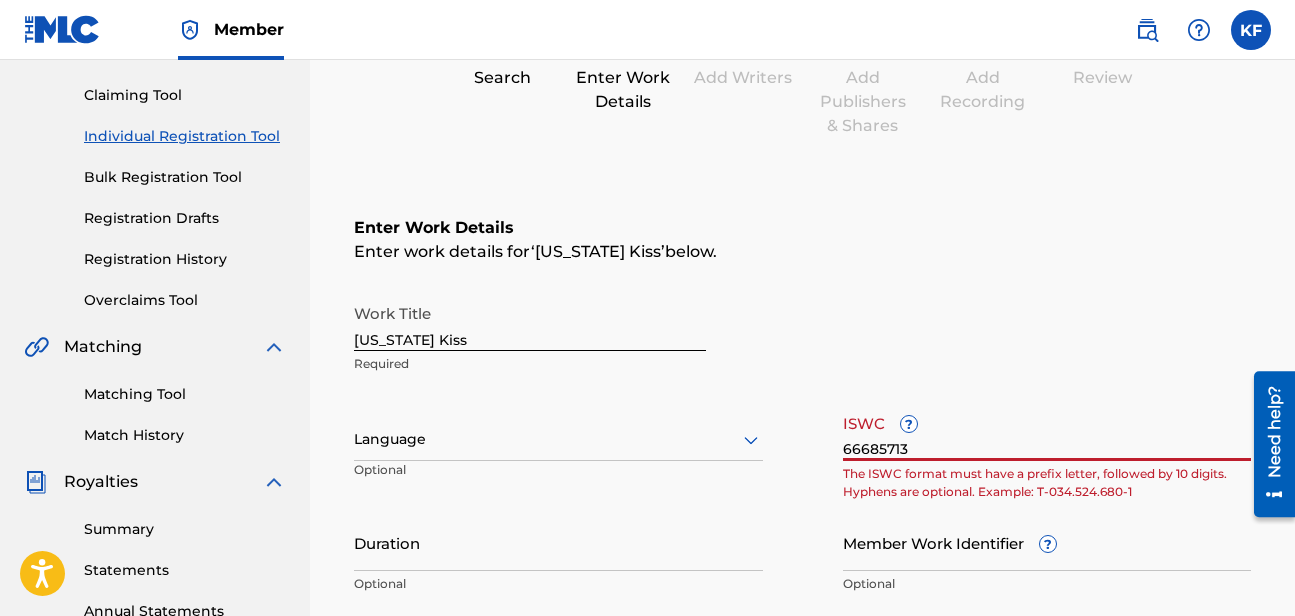 drag, startPoint x: 937, startPoint y: 454, endPoint x: 726, endPoint y: 452, distance: 211.00948 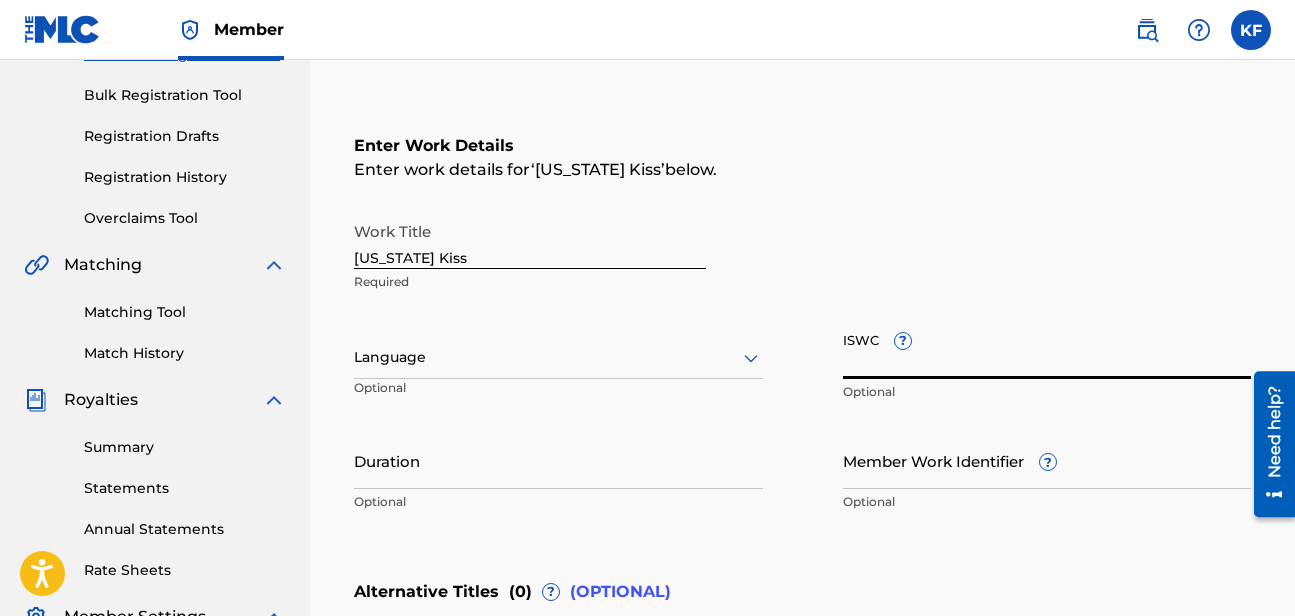 scroll, scrollTop: 300, scrollLeft: 0, axis: vertical 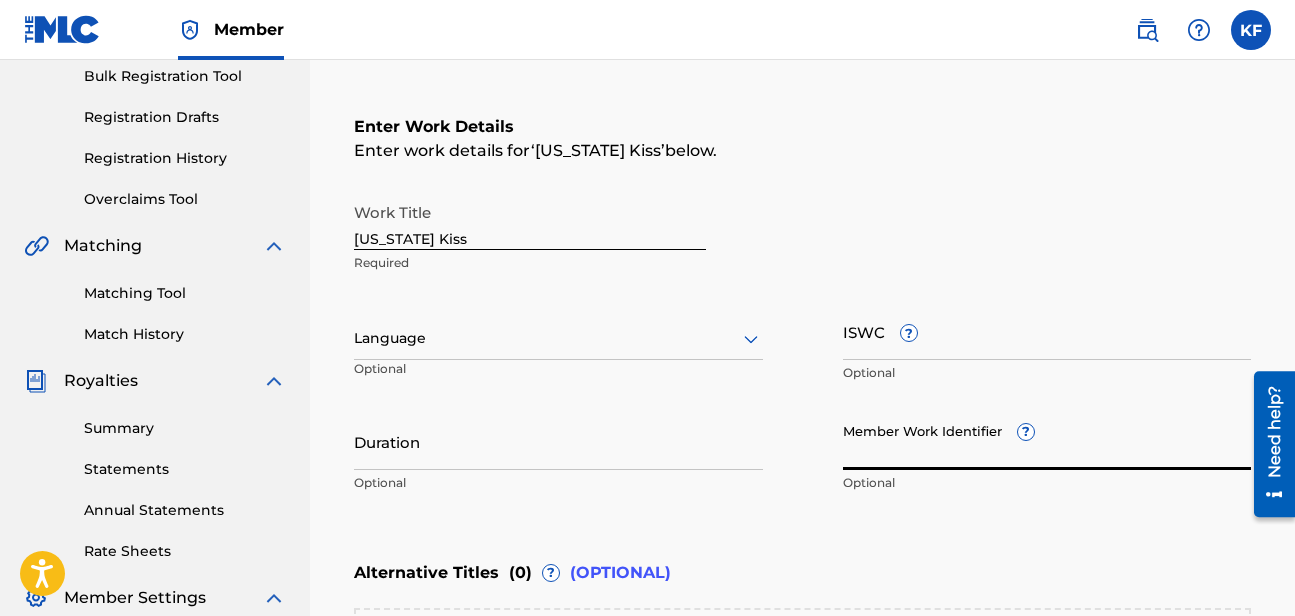 click on "Member Work Identifier   ?" at bounding box center [1047, 441] 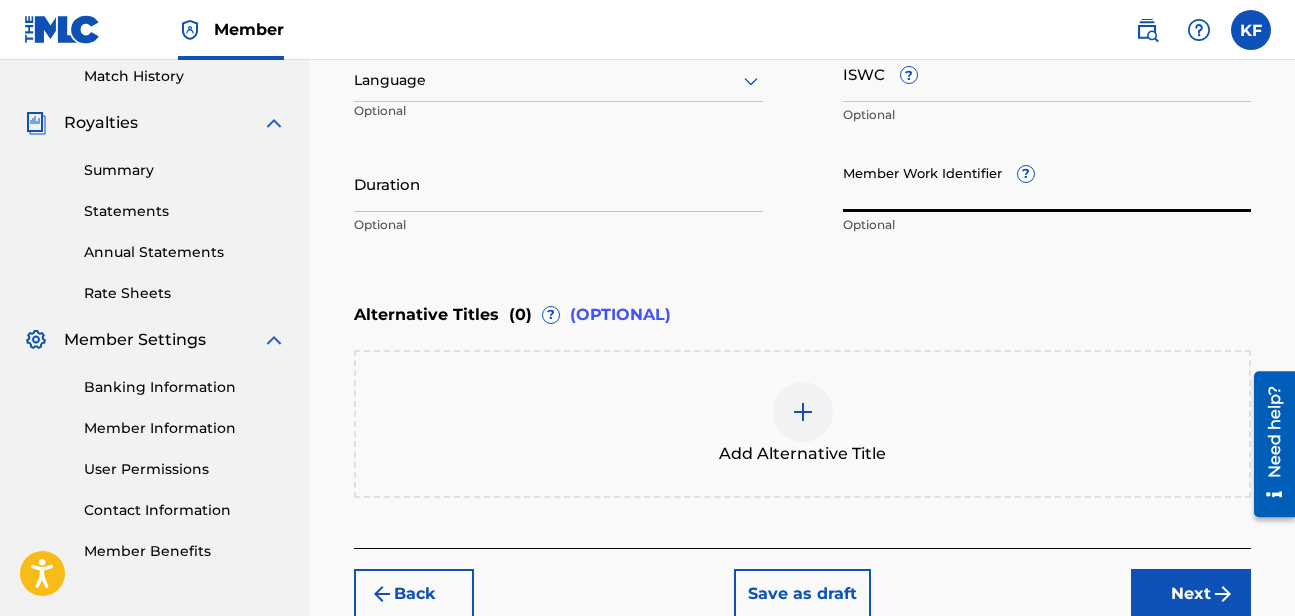scroll, scrollTop: 553, scrollLeft: 0, axis: vertical 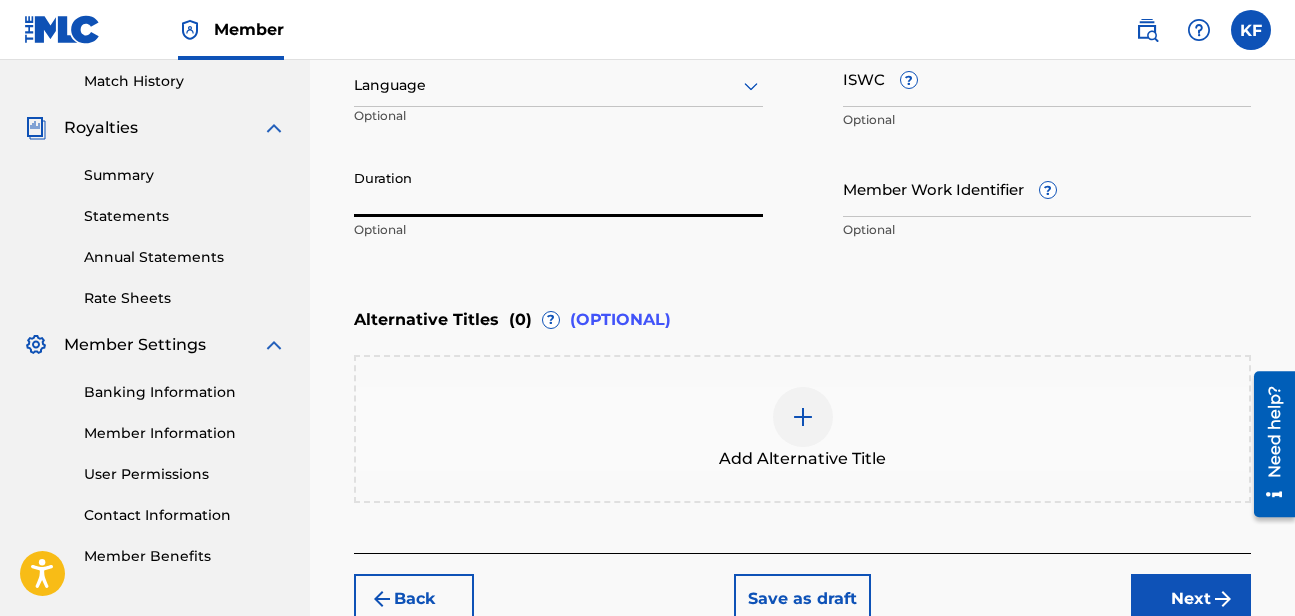 click on "Duration" at bounding box center (558, 188) 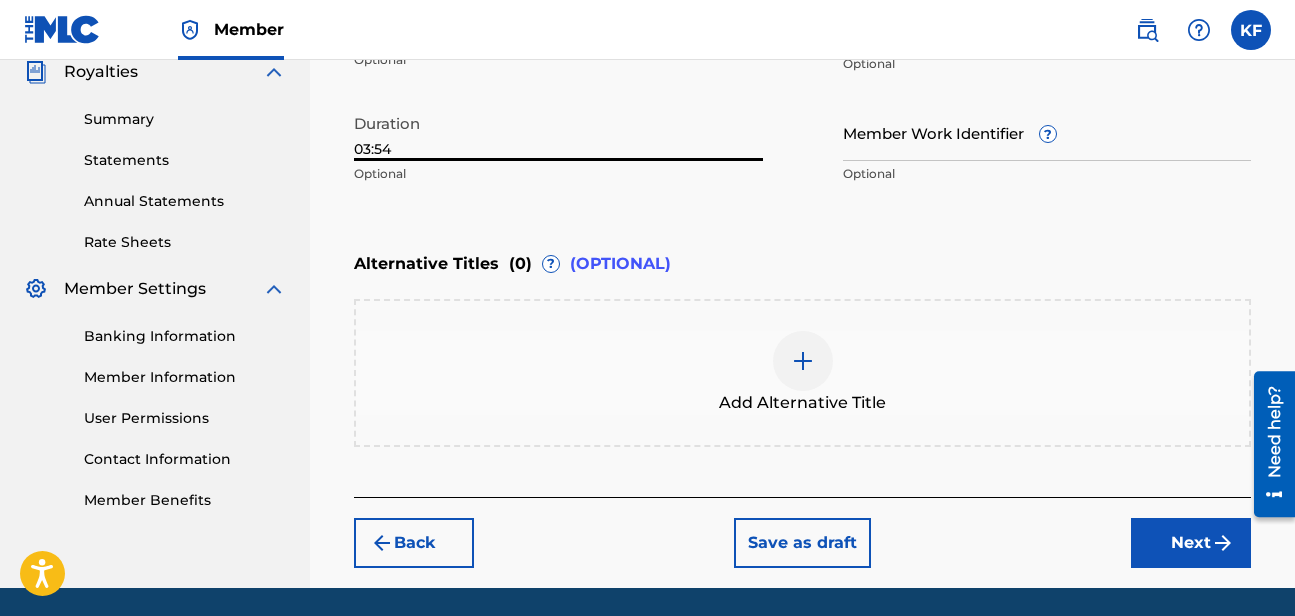scroll, scrollTop: 618, scrollLeft: 0, axis: vertical 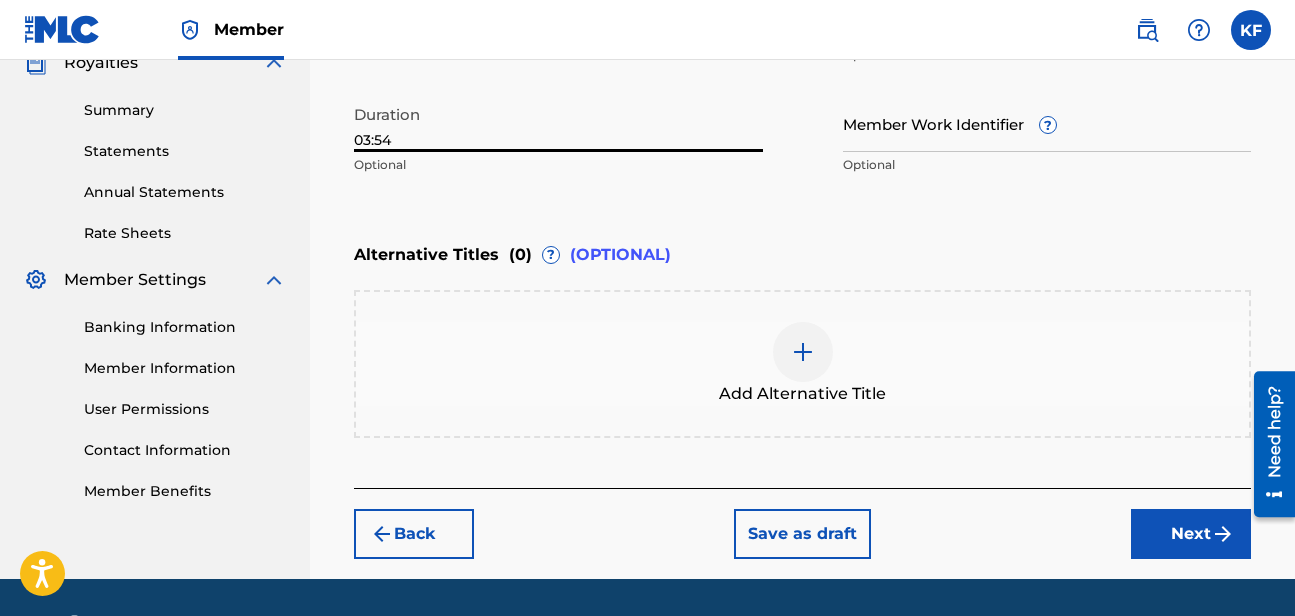 type on "03:54" 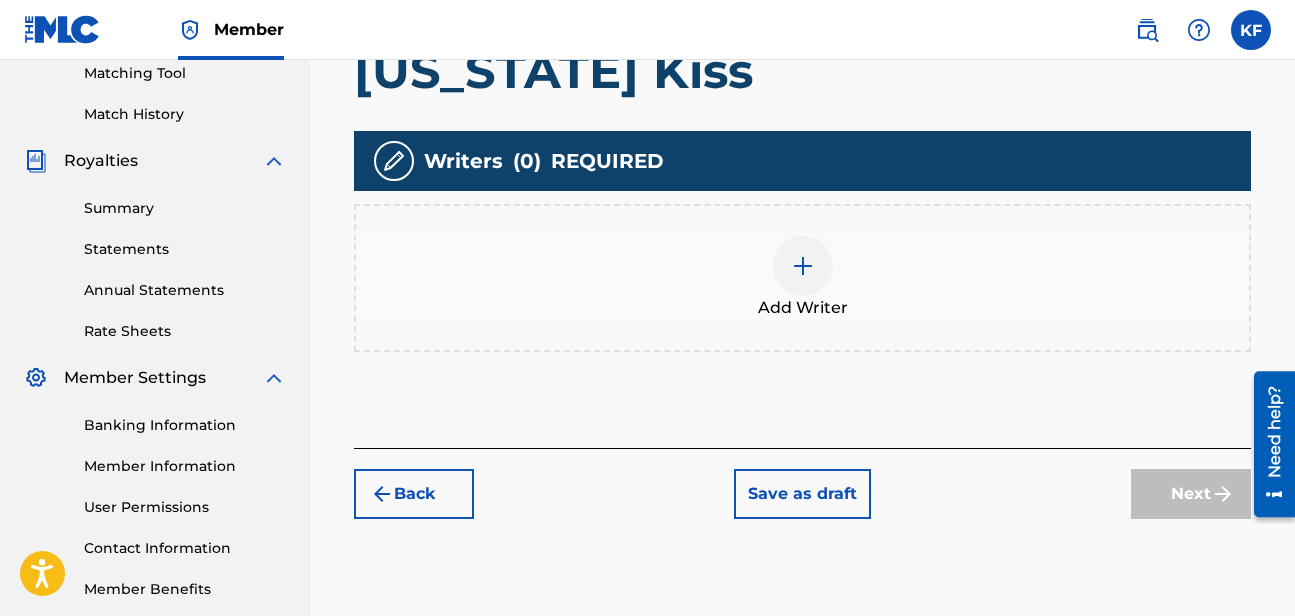 scroll, scrollTop: 534, scrollLeft: 0, axis: vertical 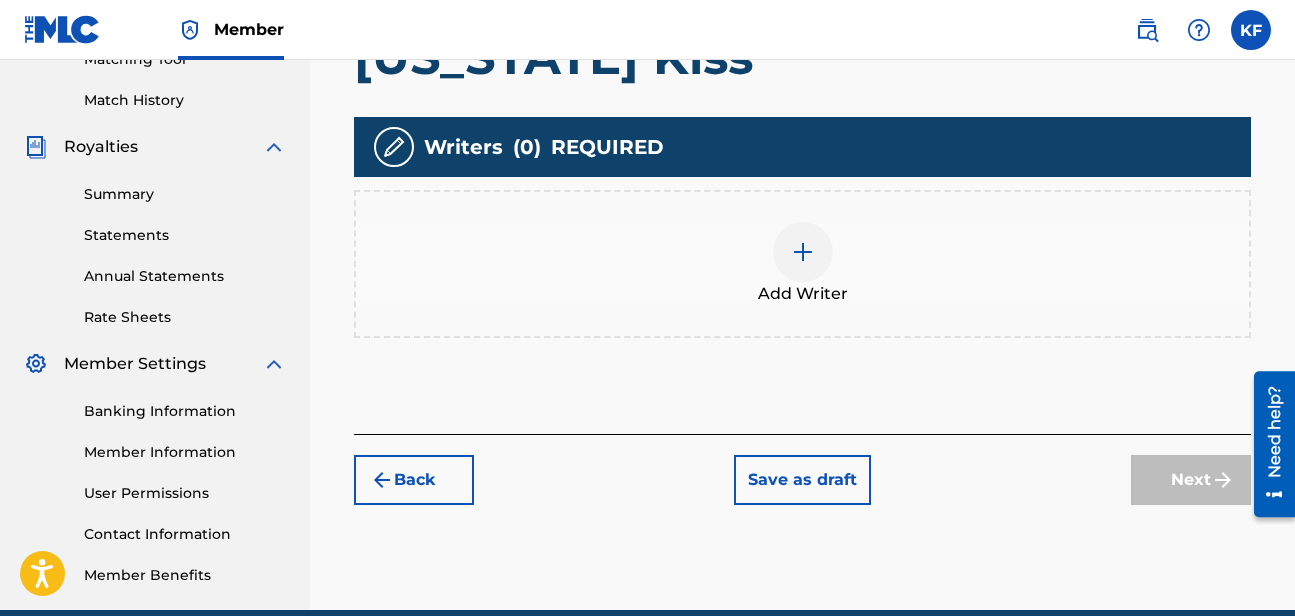 click at bounding box center (803, 252) 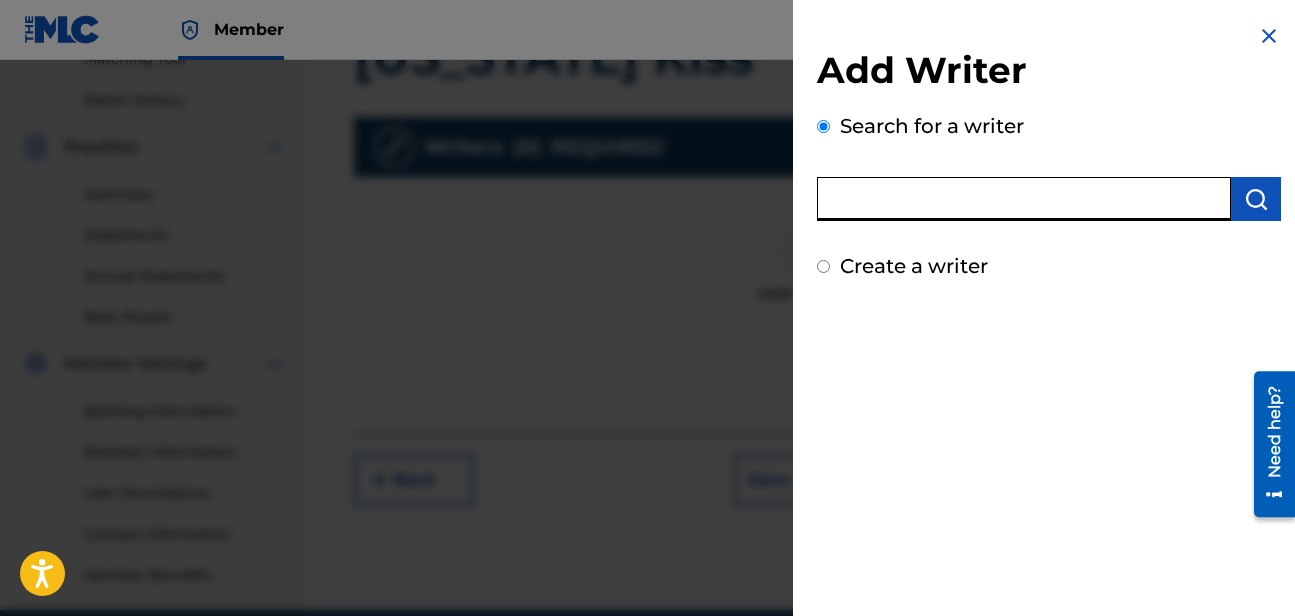 click at bounding box center (1024, 199) 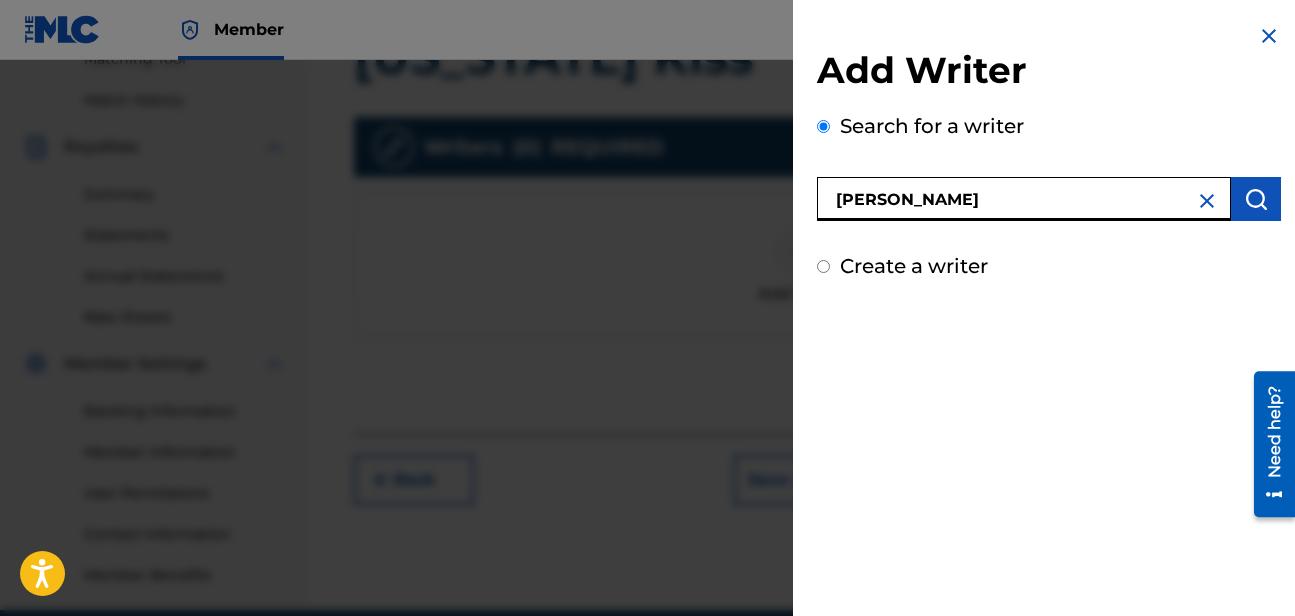 type on "[PERSON_NAME]" 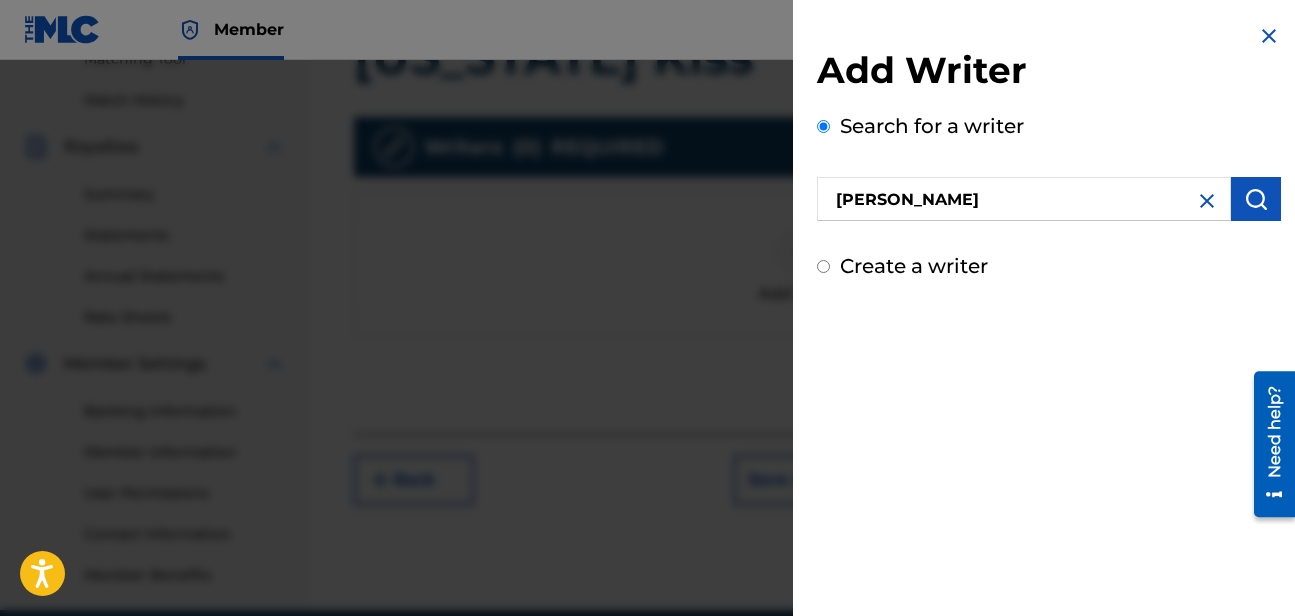 click at bounding box center [1256, 199] 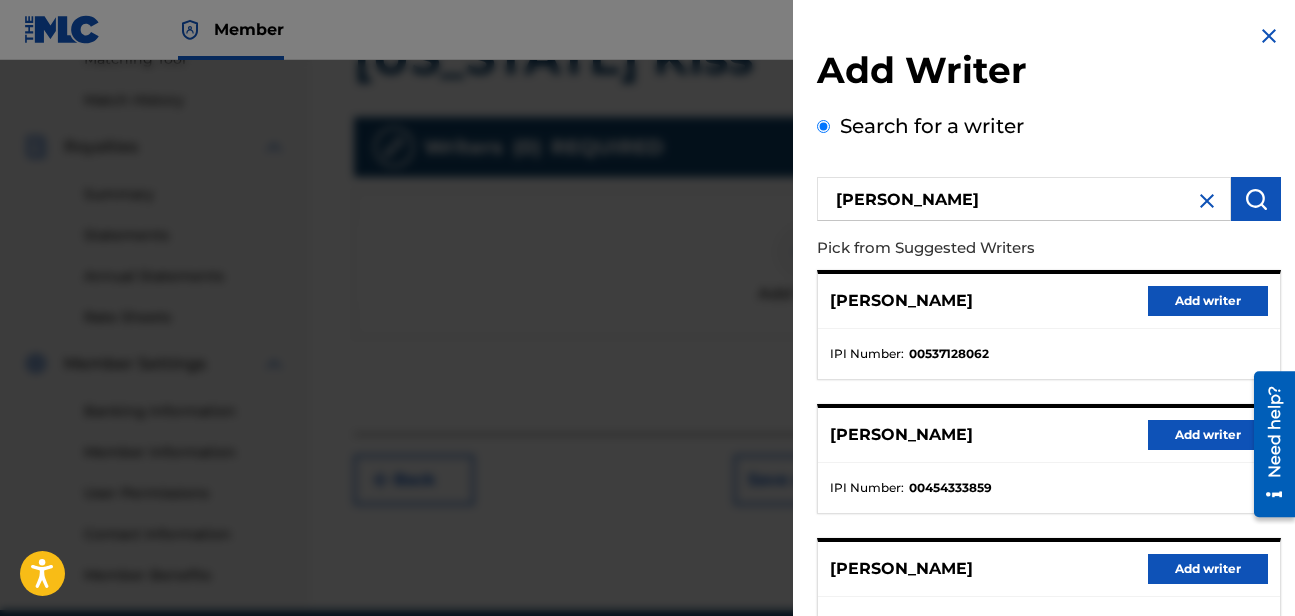 click on "Add writer" at bounding box center (1208, 301) 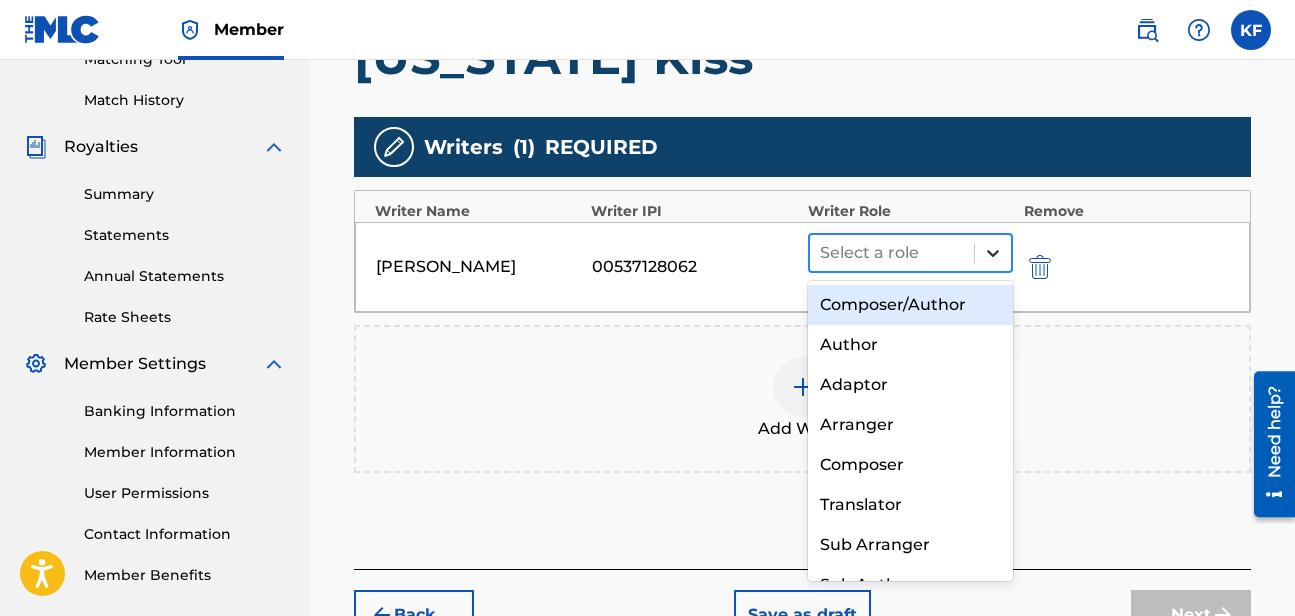 click 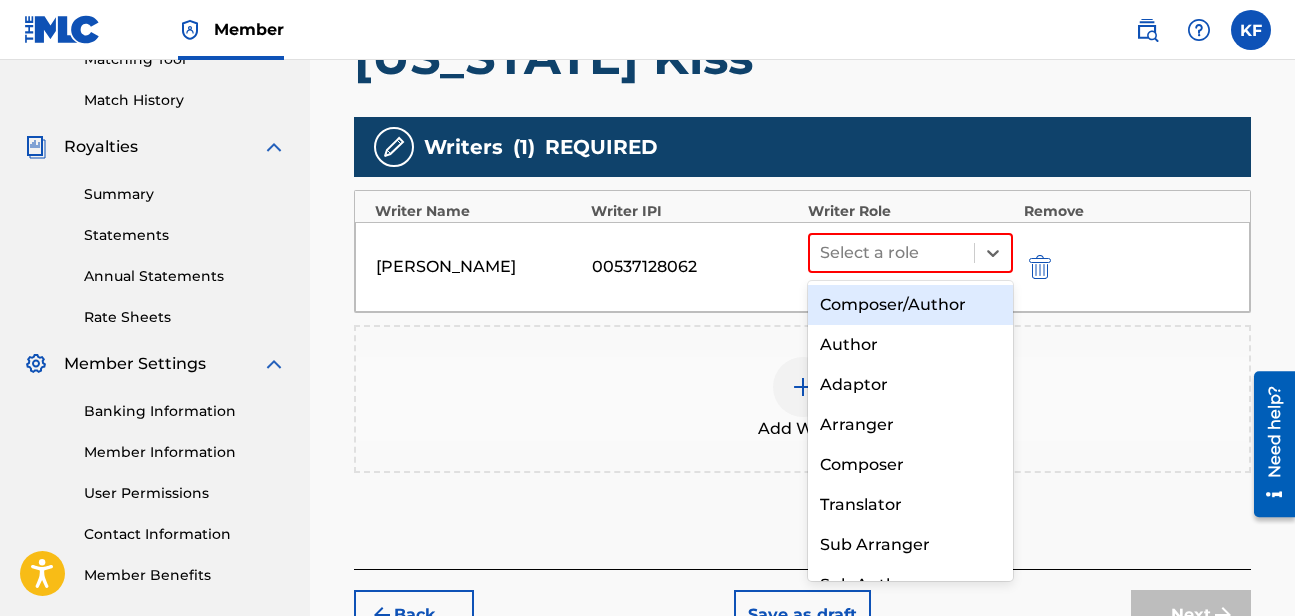 click on "Composer/Author" at bounding box center (911, 305) 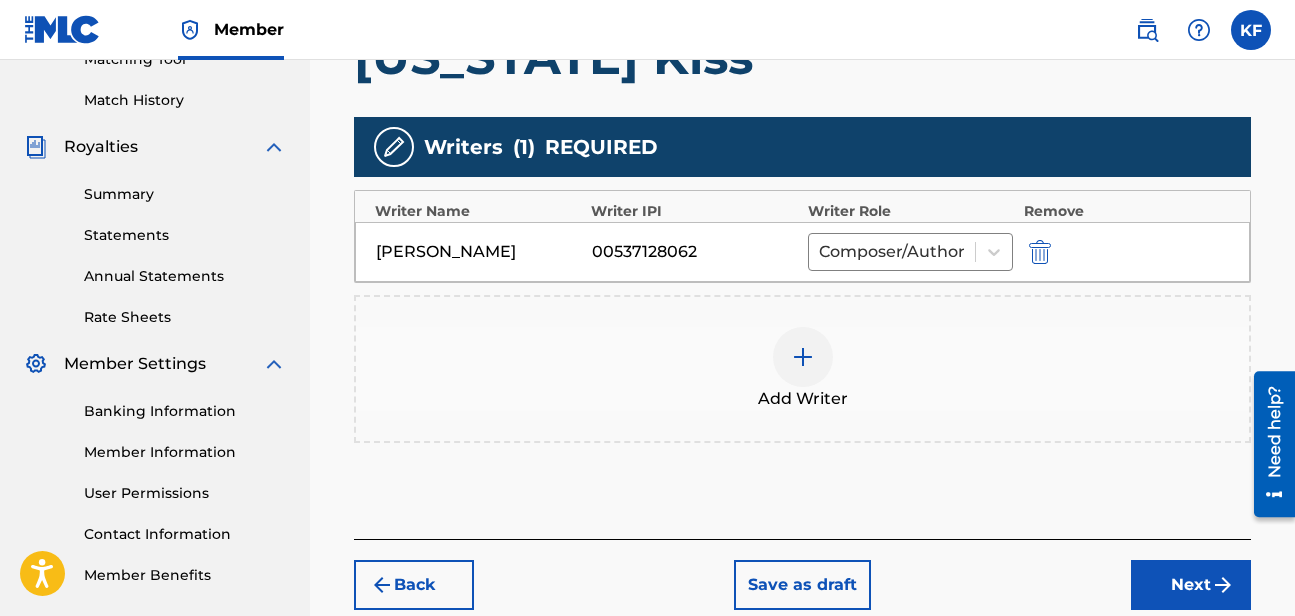 click at bounding box center [803, 357] 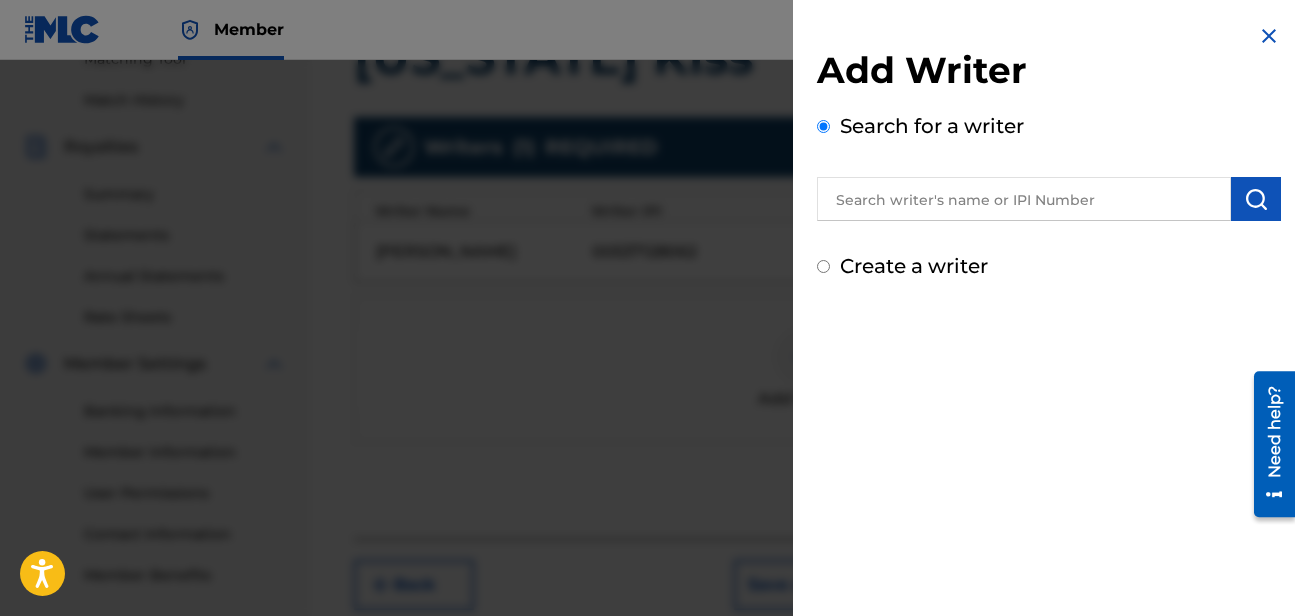 click at bounding box center [1024, 199] 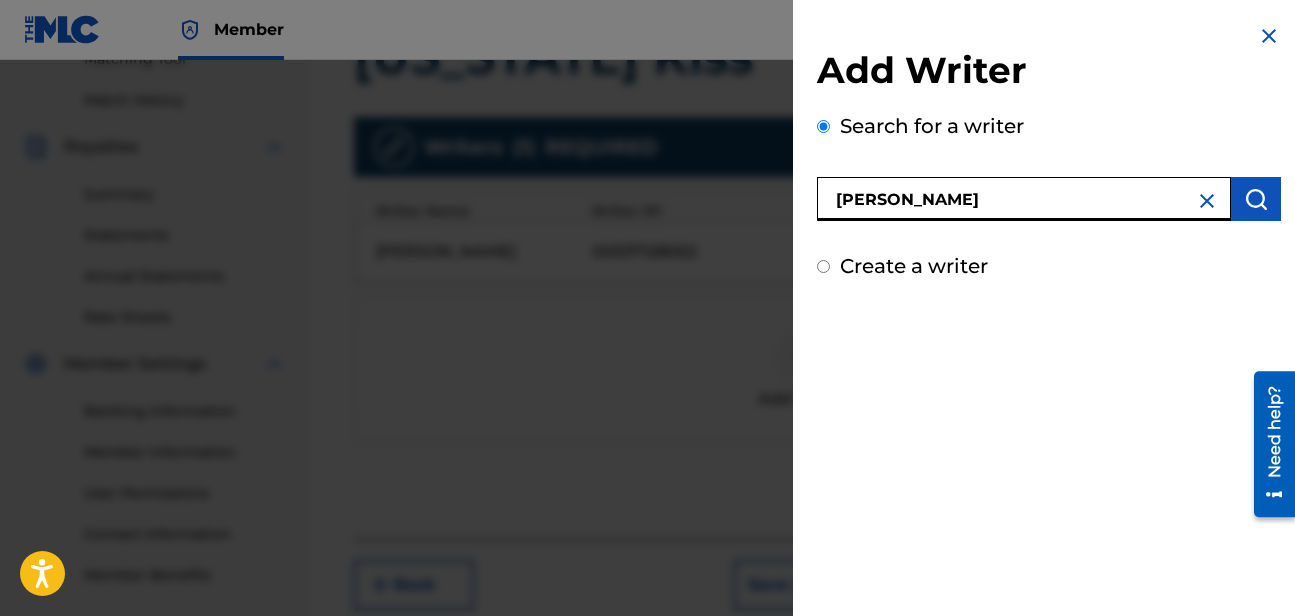 type on "[PERSON_NAME]" 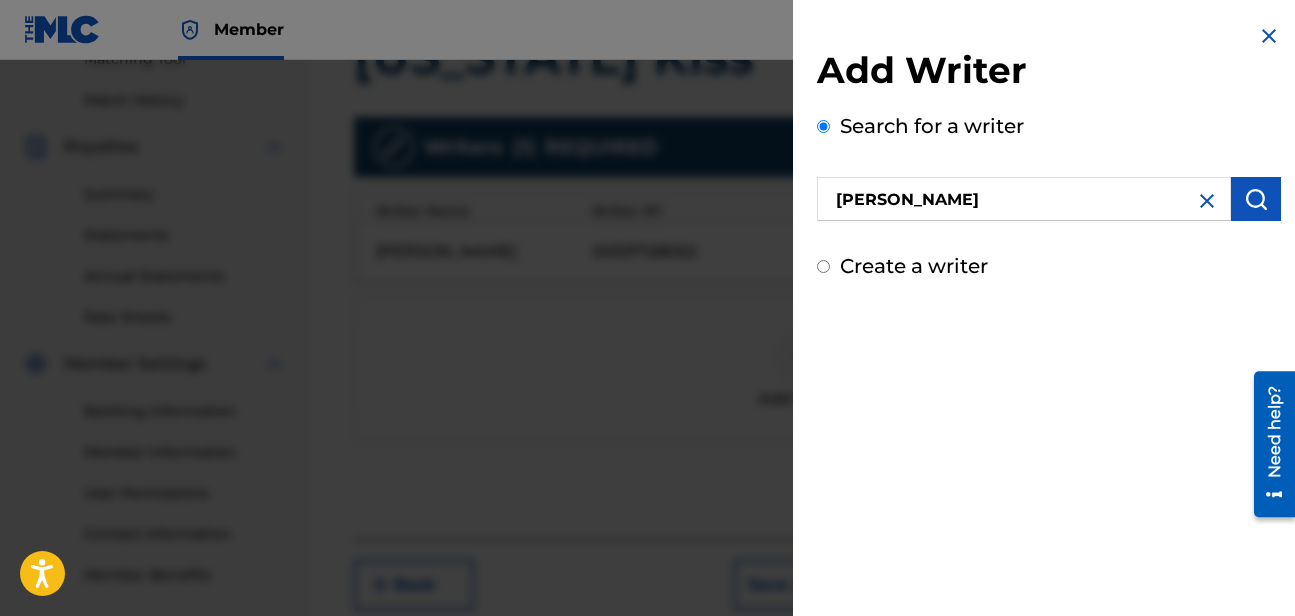 click at bounding box center [1256, 199] 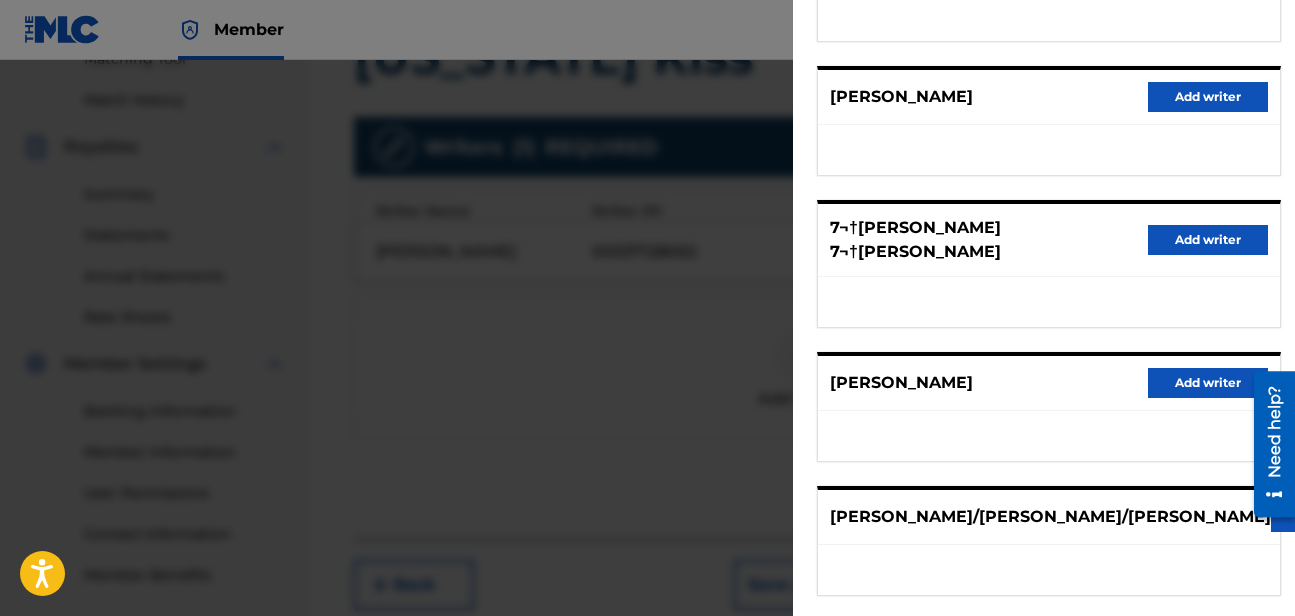 scroll, scrollTop: 345, scrollLeft: 0, axis: vertical 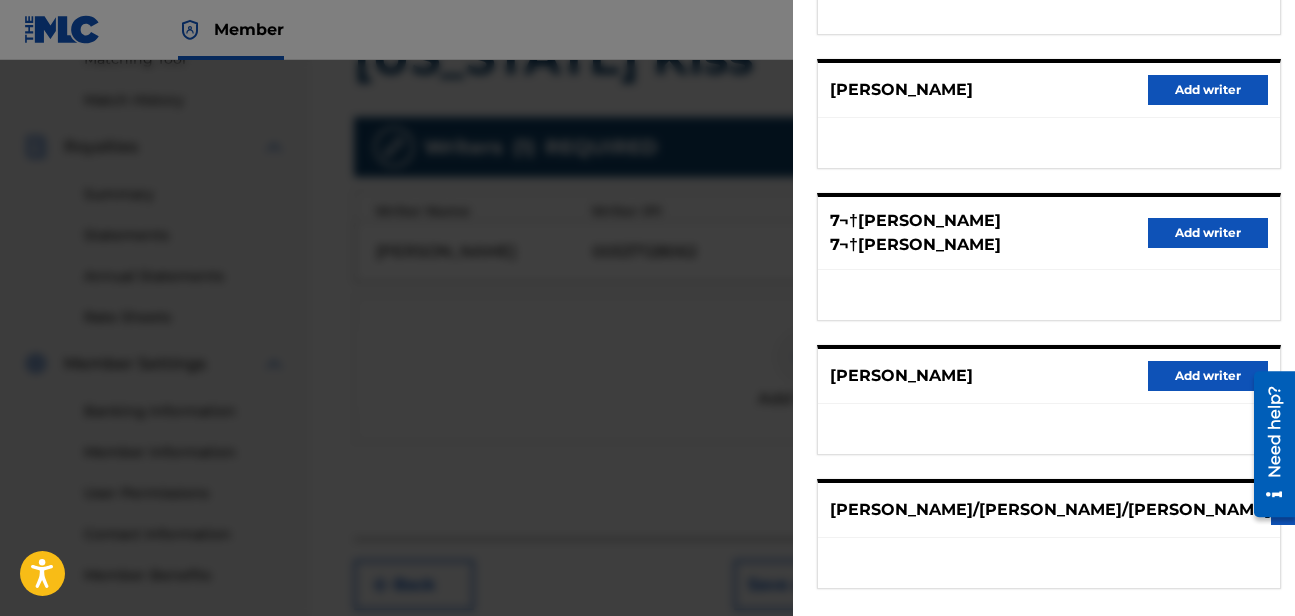 click on "Add writer" at bounding box center (1208, 376) 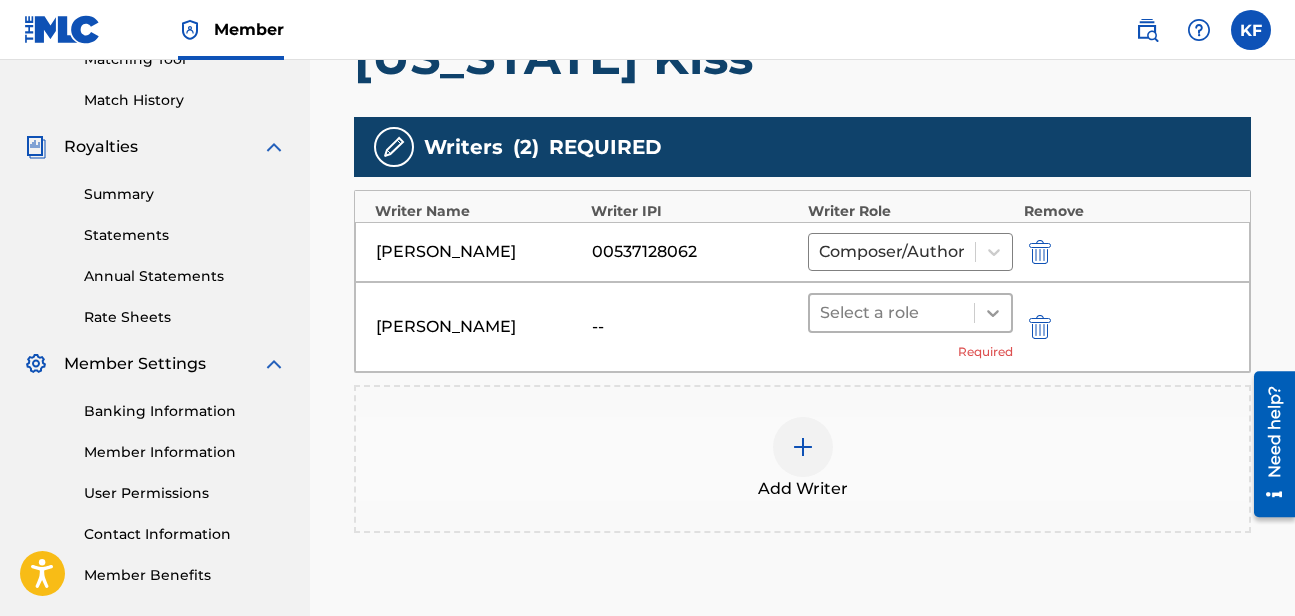 click 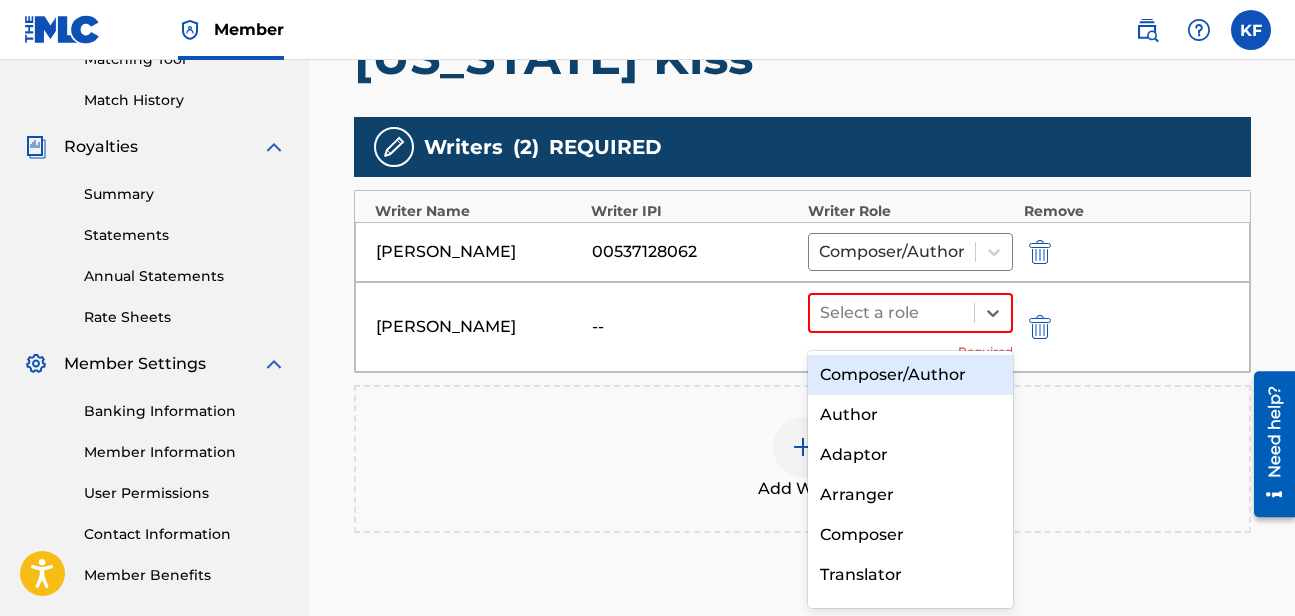 click on "Composer/Author" at bounding box center [911, 375] 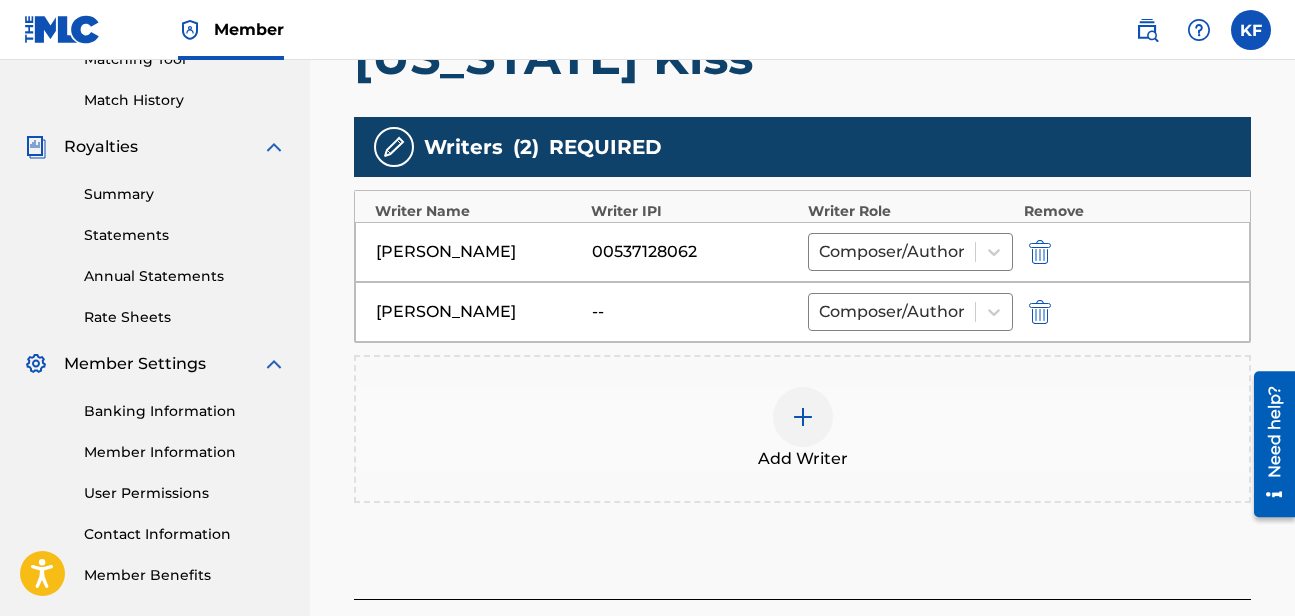 click at bounding box center (803, 417) 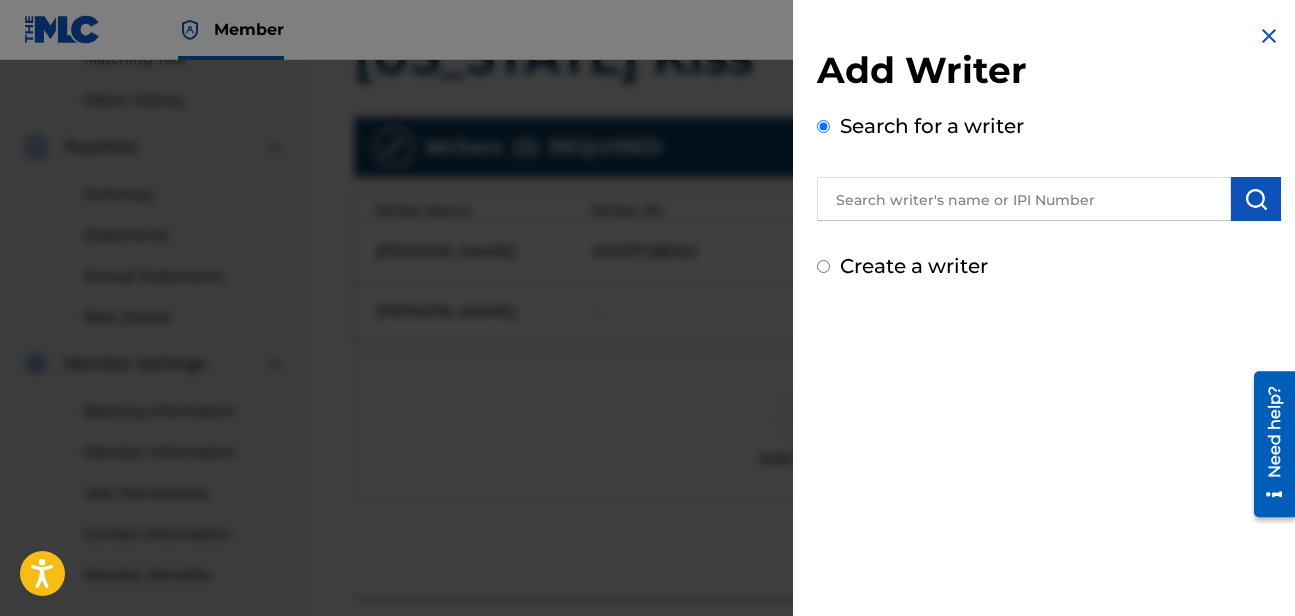 click at bounding box center (1024, 199) 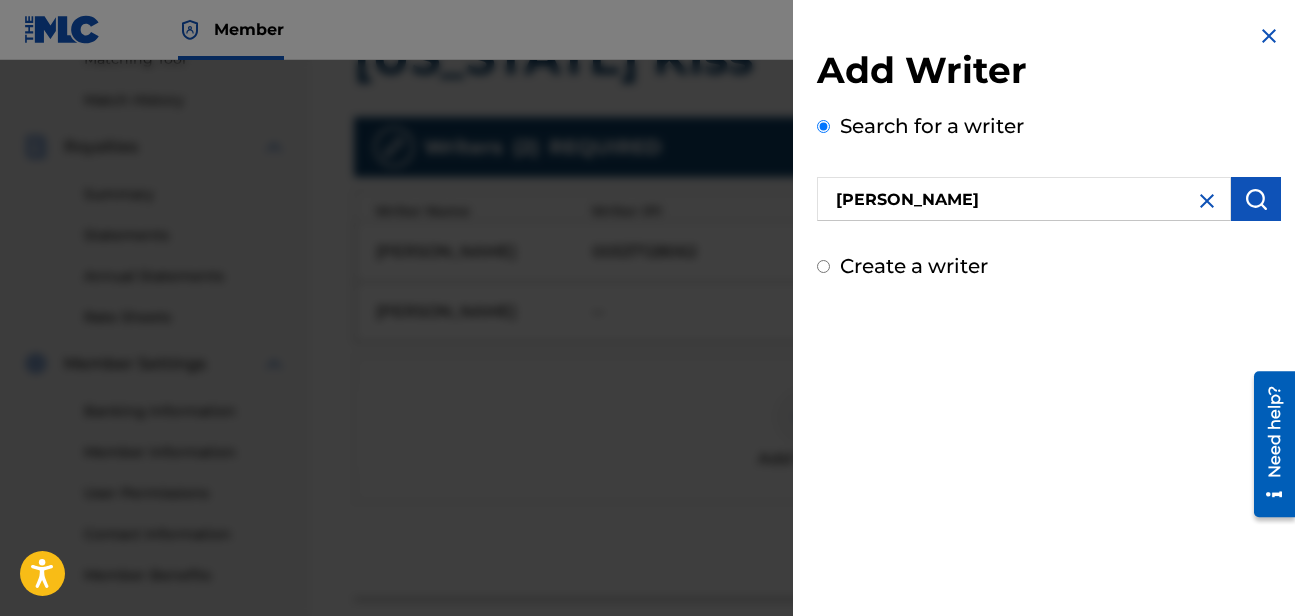 click at bounding box center [1256, 199] 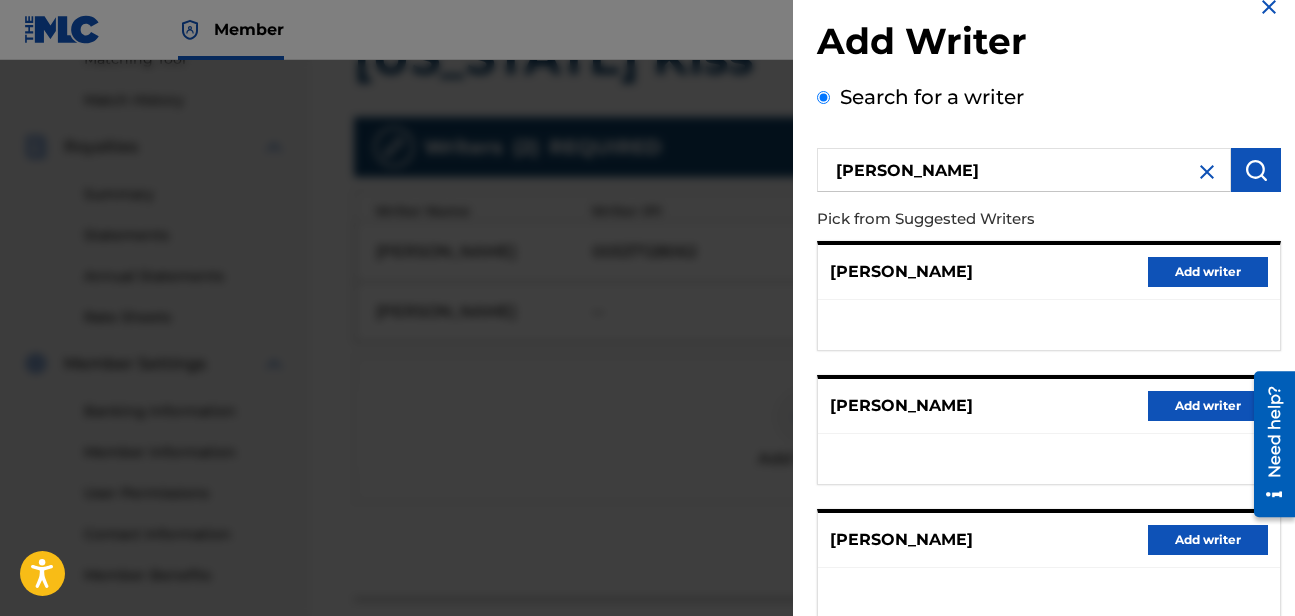 scroll, scrollTop: 0, scrollLeft: 0, axis: both 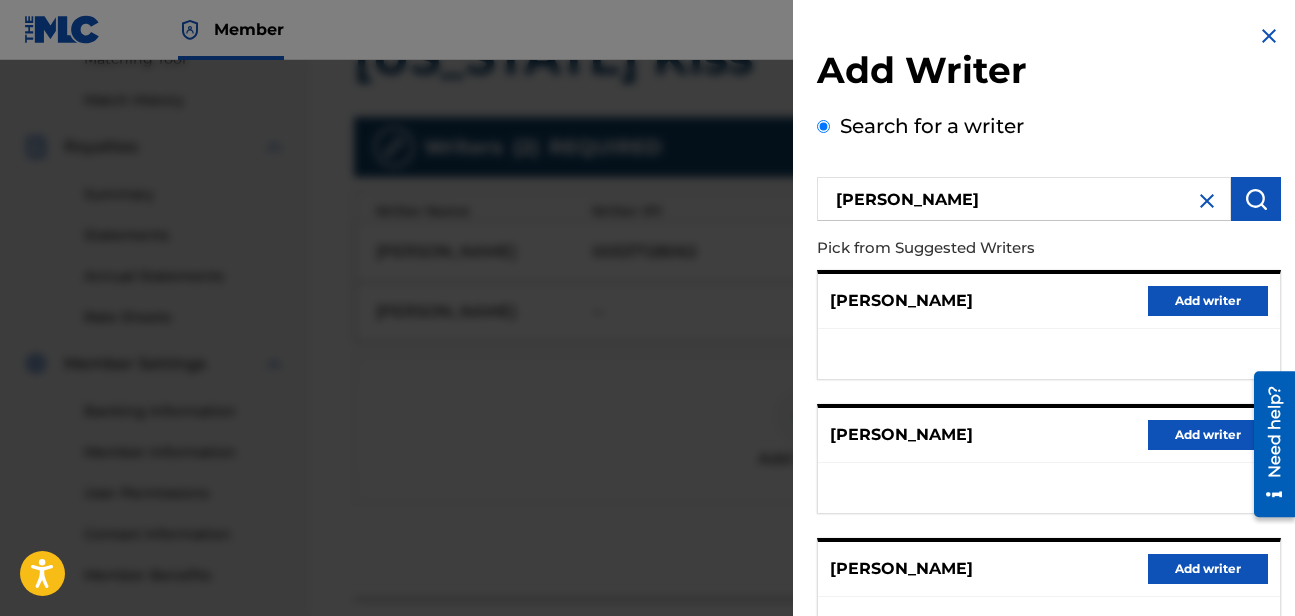 click on "[PERSON_NAME]" at bounding box center [1024, 199] 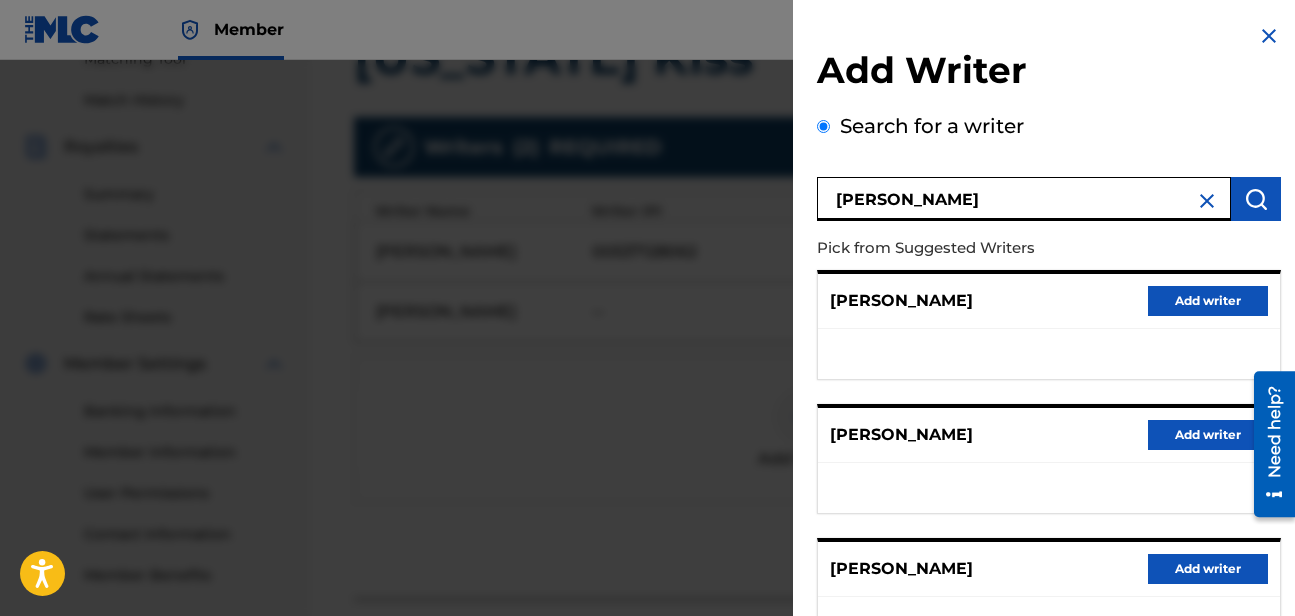 type on "[PERSON_NAME]" 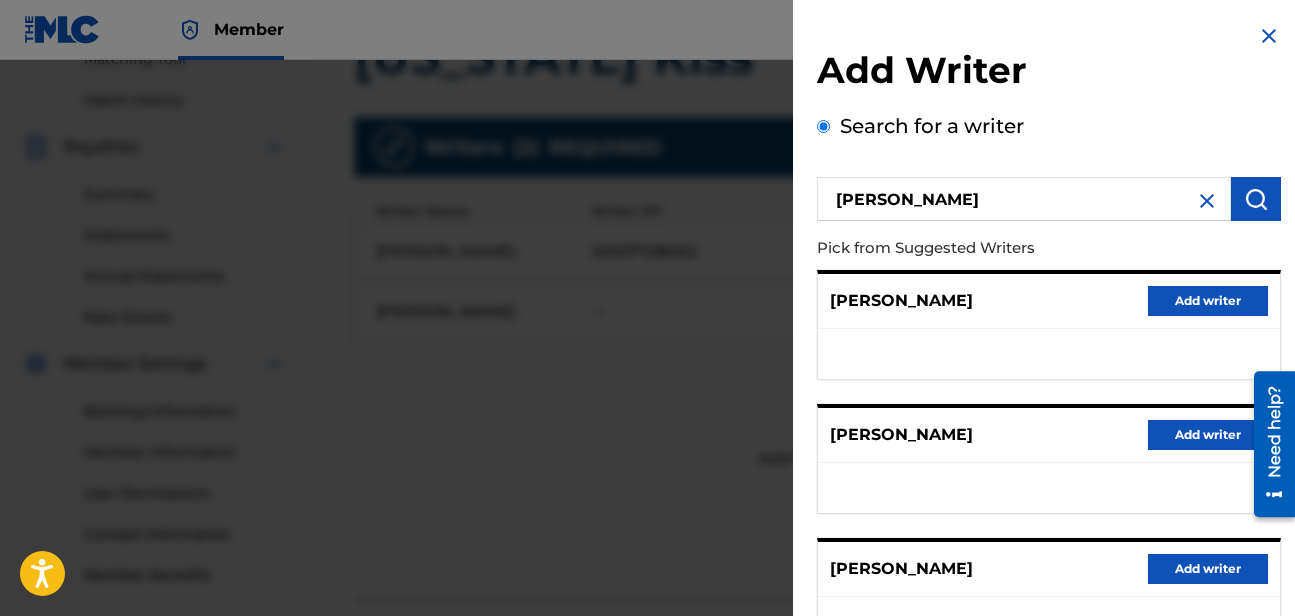 click at bounding box center (1256, 199) 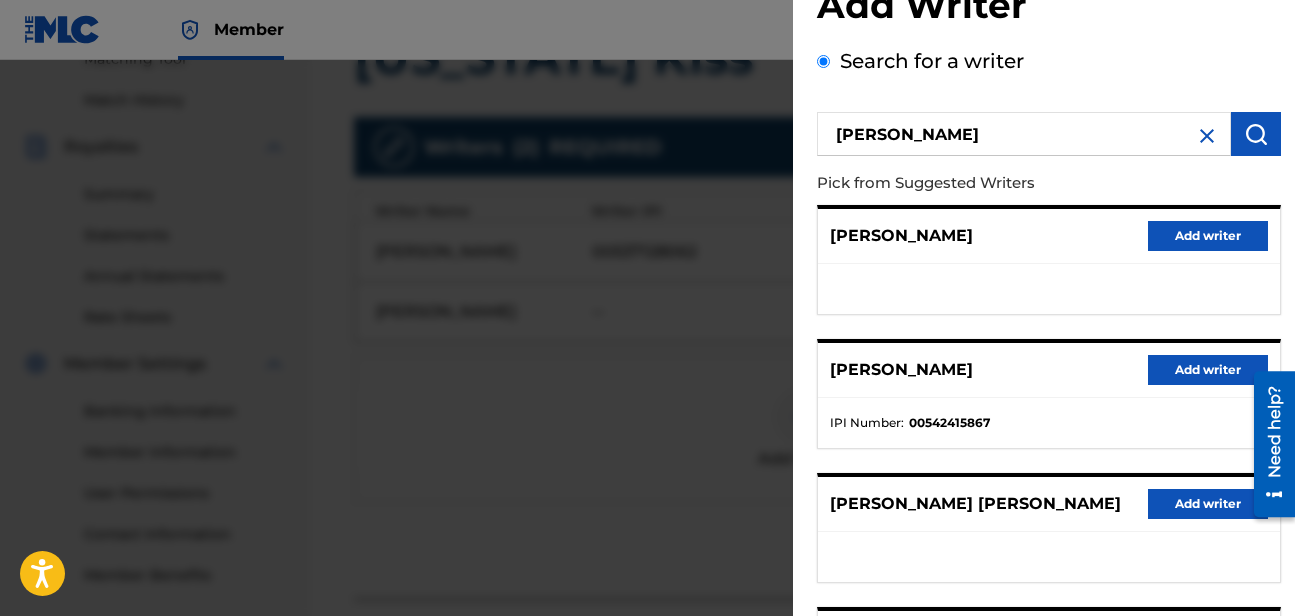 scroll, scrollTop: 69, scrollLeft: 0, axis: vertical 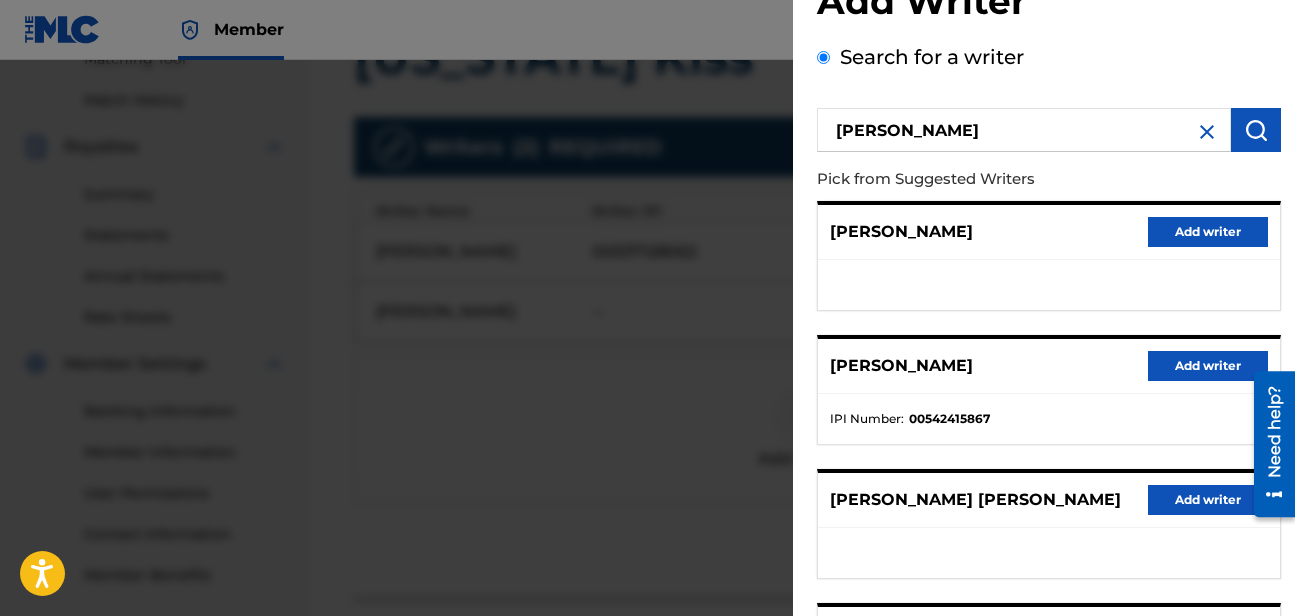 click on "Add writer" at bounding box center (1208, 366) 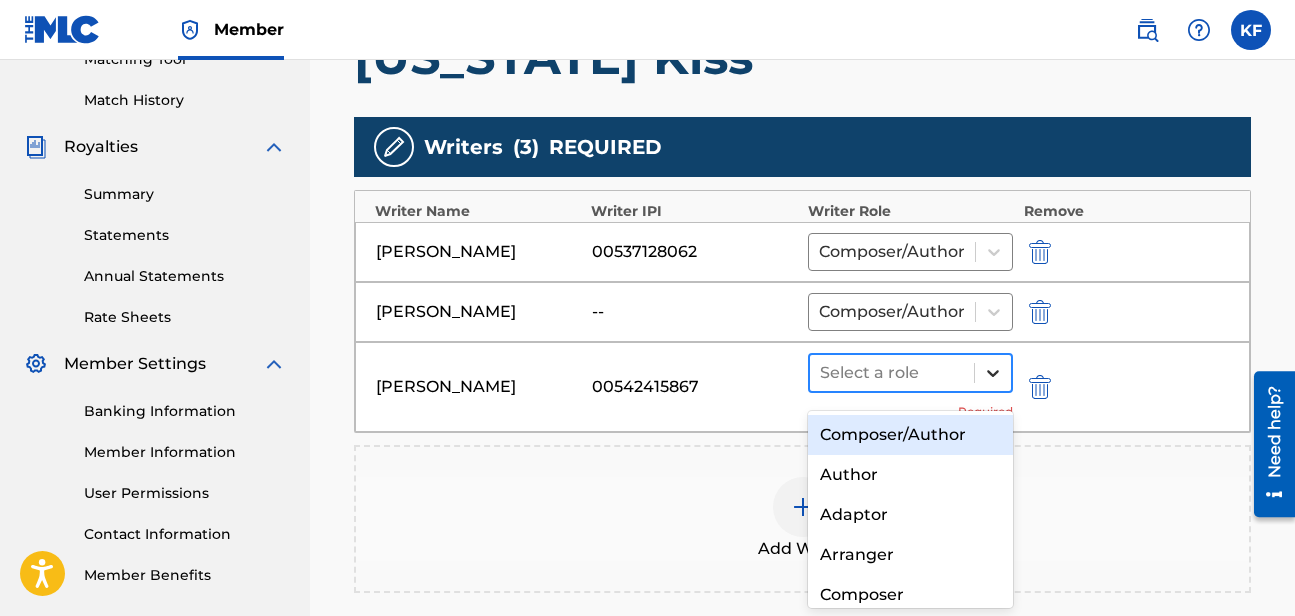 click 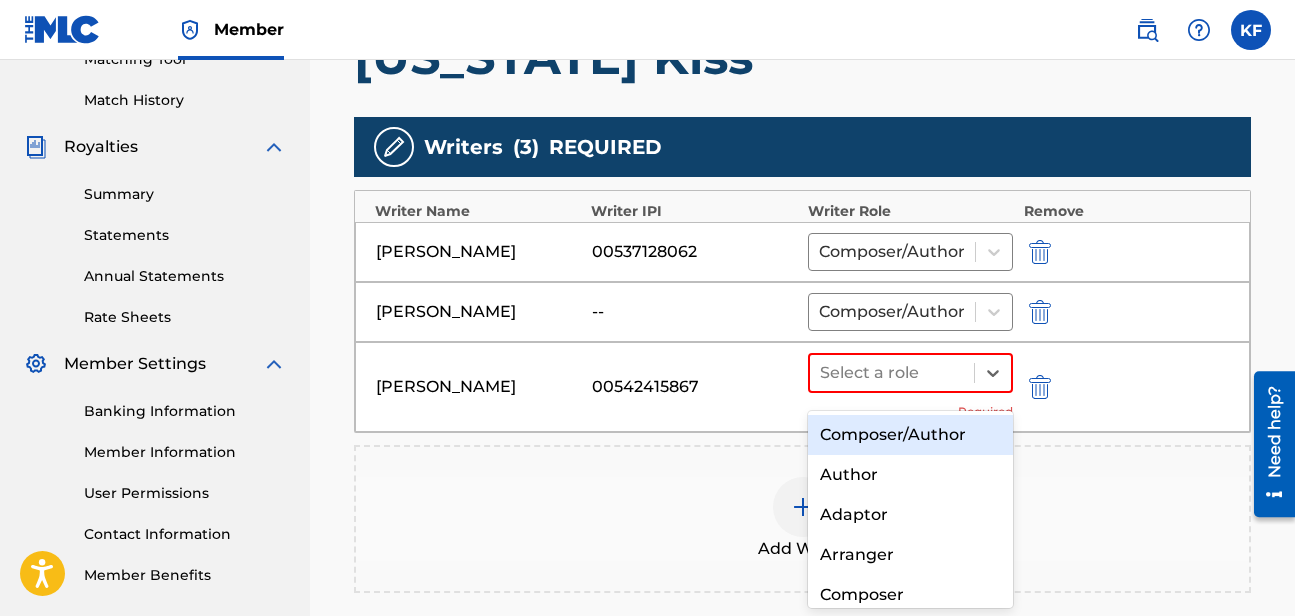 click on "Composer/Author" at bounding box center (911, 435) 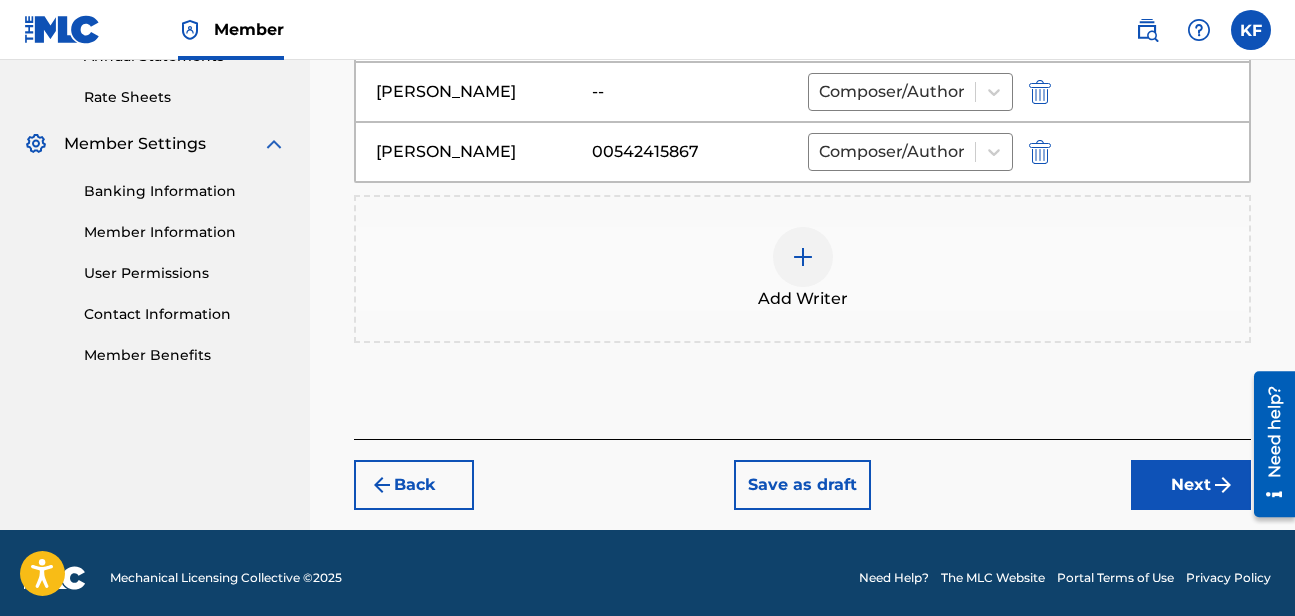 scroll, scrollTop: 774, scrollLeft: 0, axis: vertical 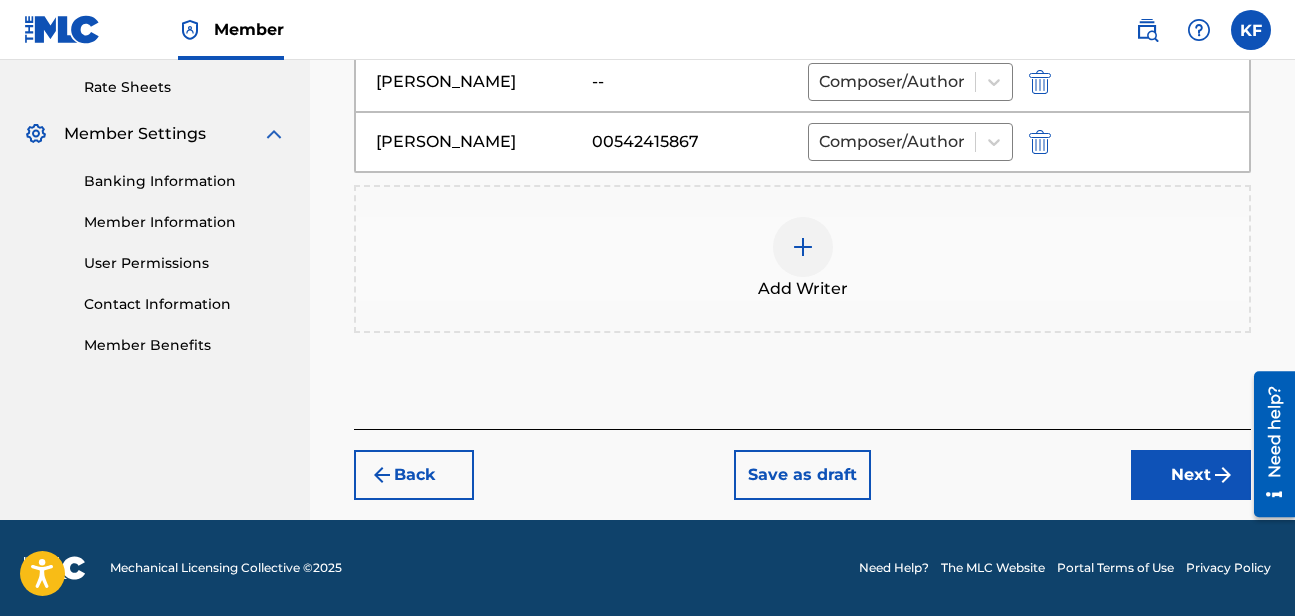 click on "Next" at bounding box center (1191, 475) 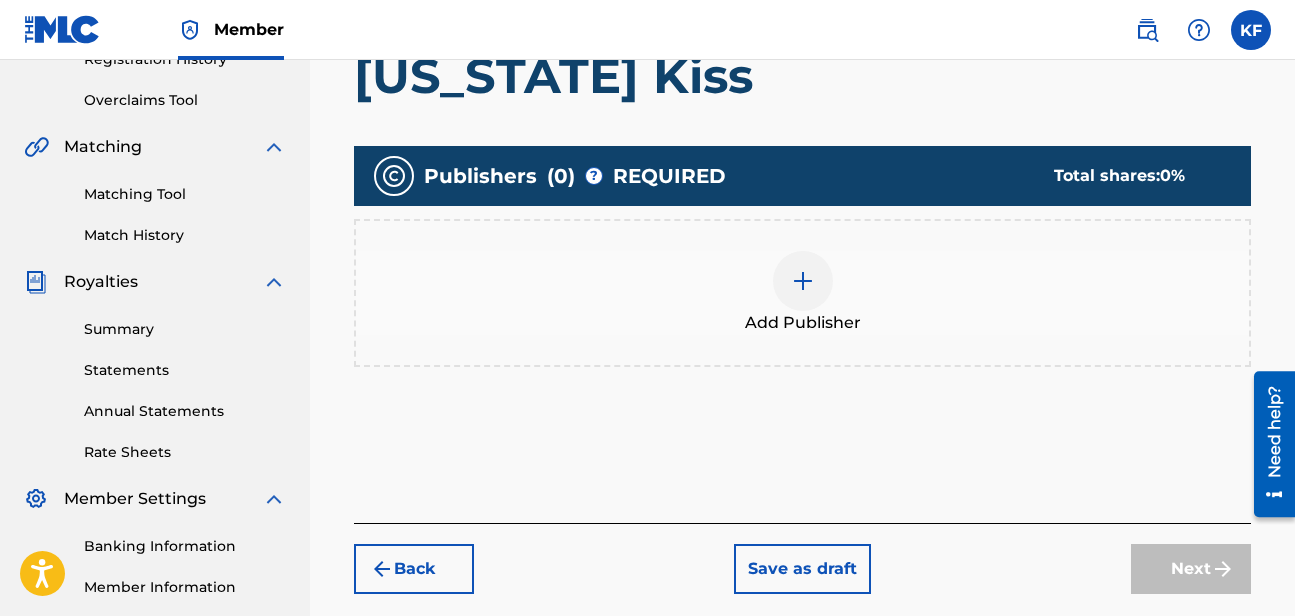 scroll, scrollTop: 430, scrollLeft: 0, axis: vertical 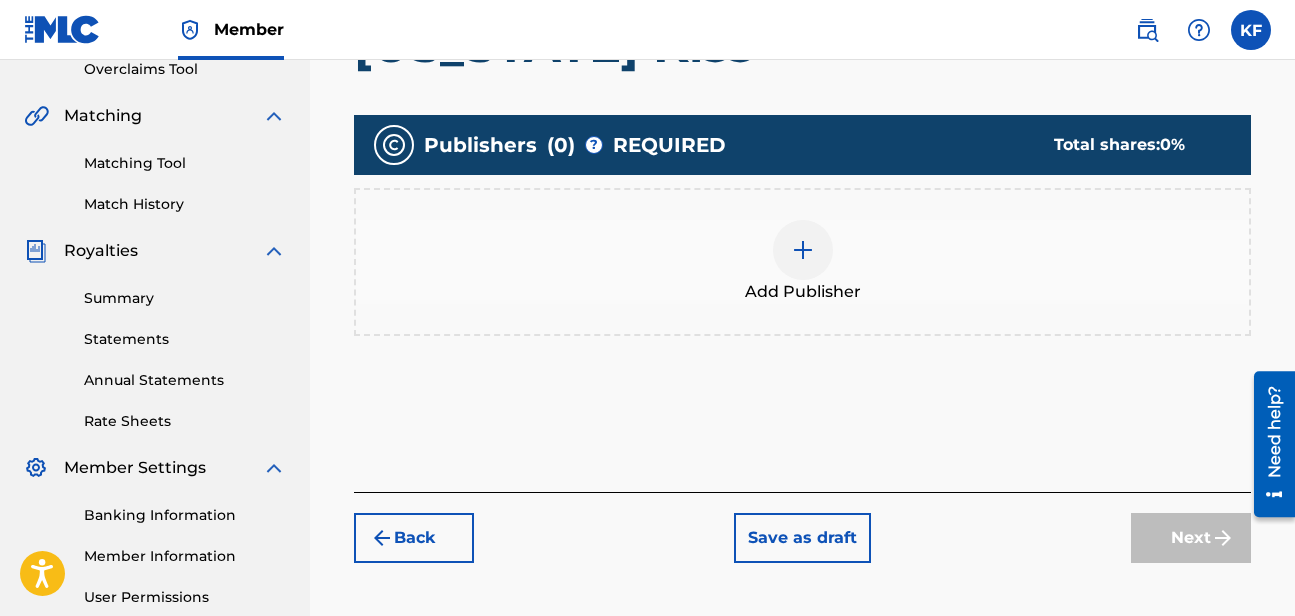 click at bounding box center (803, 250) 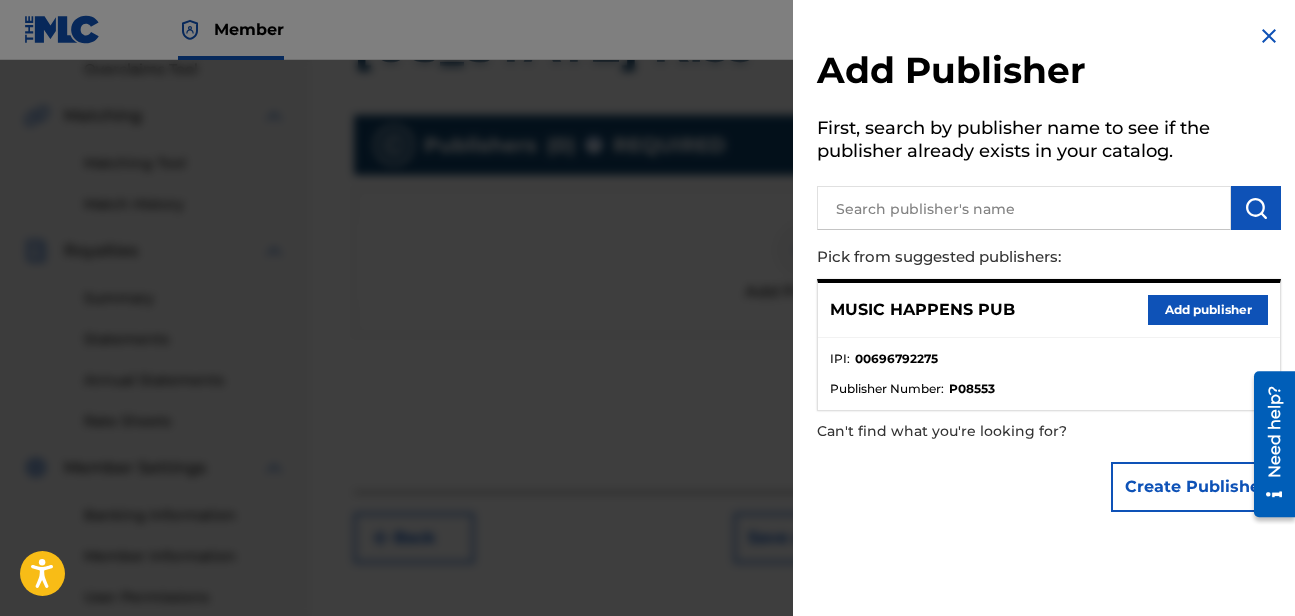 click on "Add publisher" at bounding box center [1208, 310] 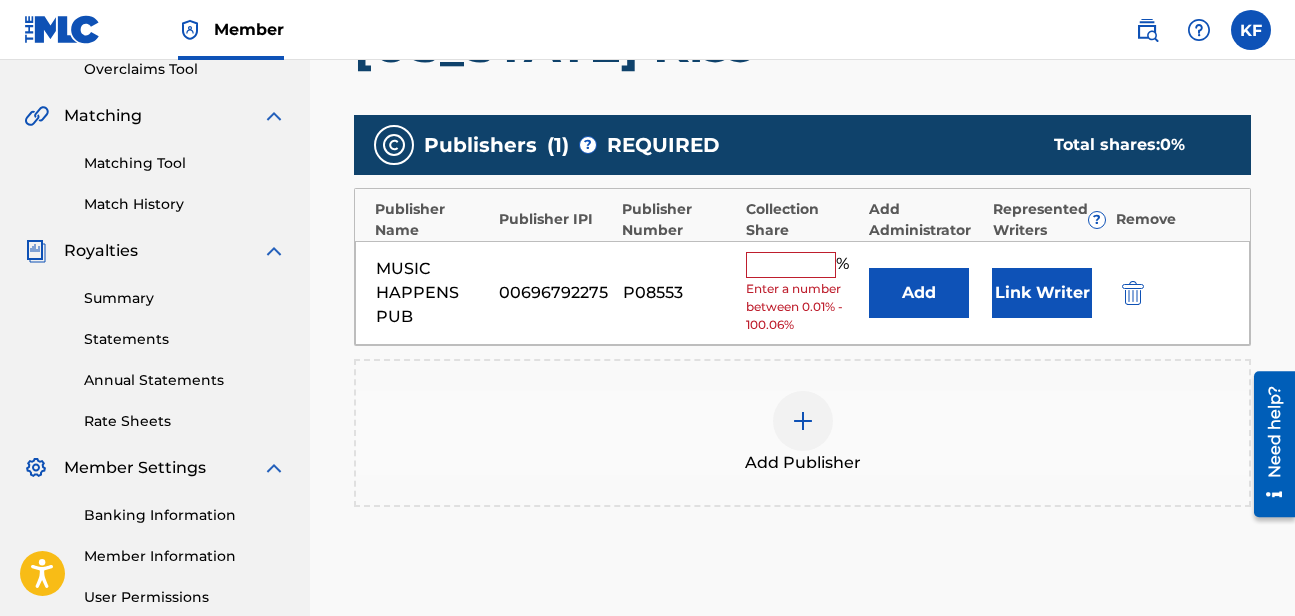 click at bounding box center [791, 265] 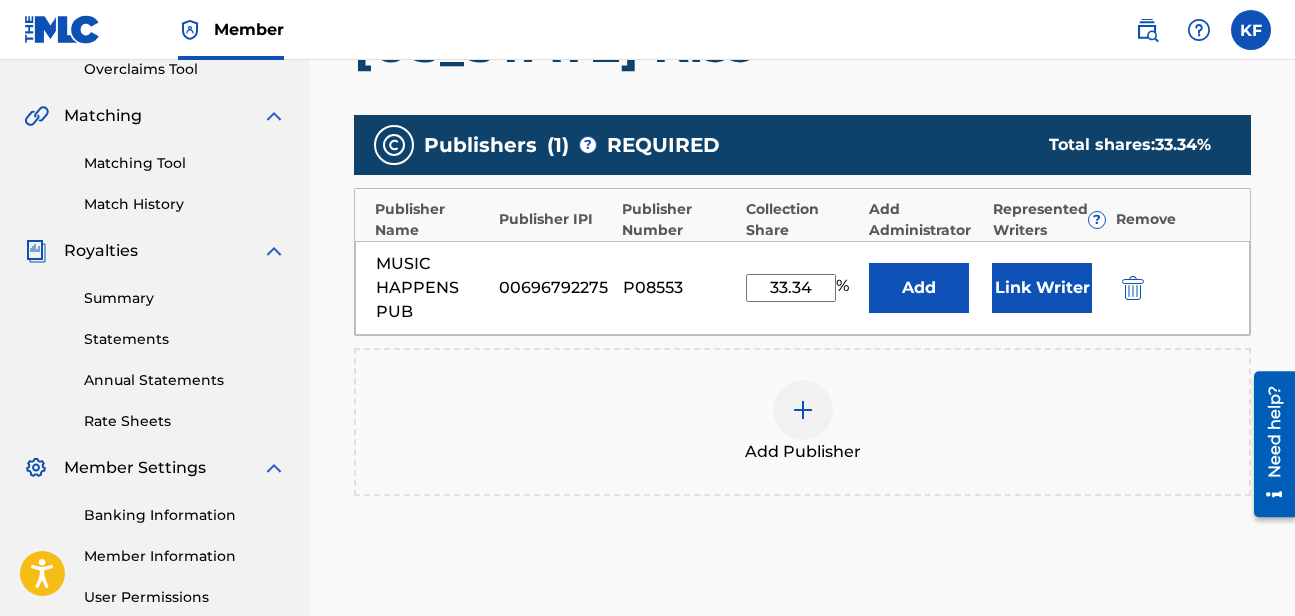 click on "Link Writer" at bounding box center (1042, 288) 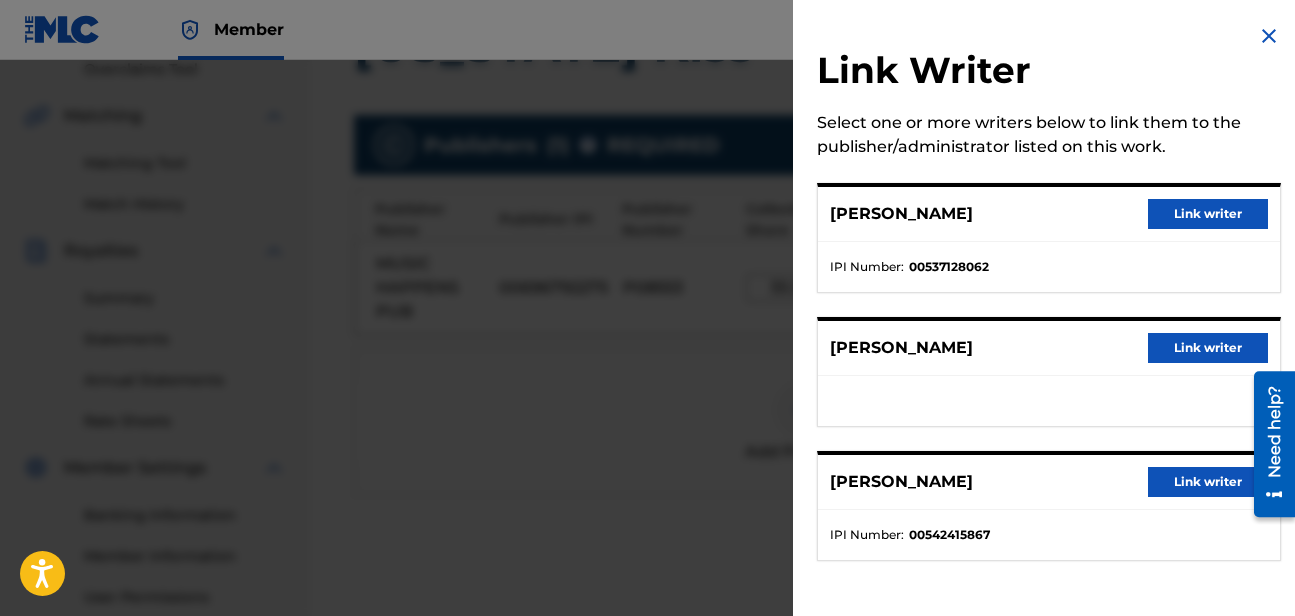 click on "Link writer" at bounding box center [1208, 214] 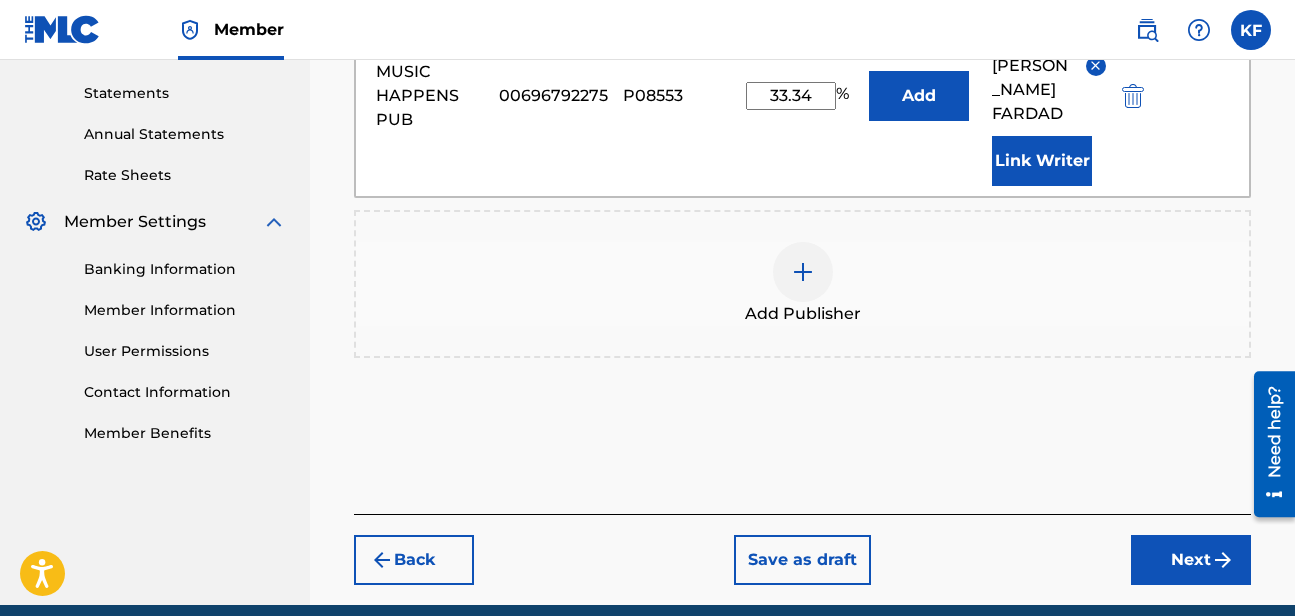 scroll, scrollTop: 682, scrollLeft: 0, axis: vertical 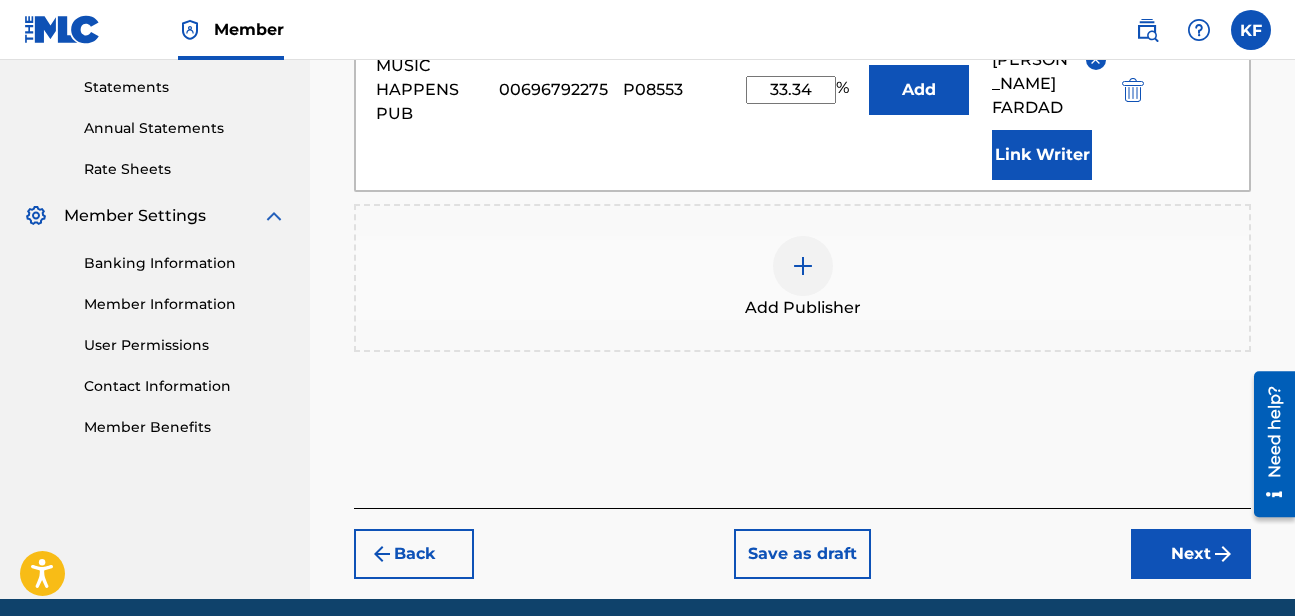 click on "Next" at bounding box center (1191, 554) 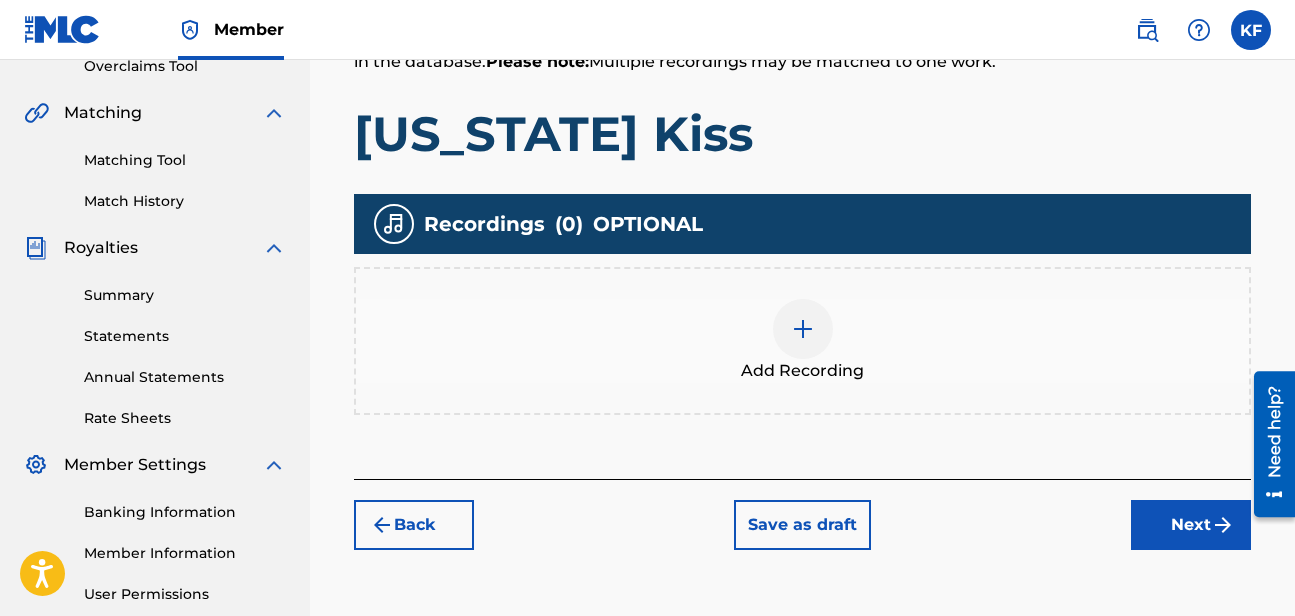 scroll, scrollTop: 446, scrollLeft: 0, axis: vertical 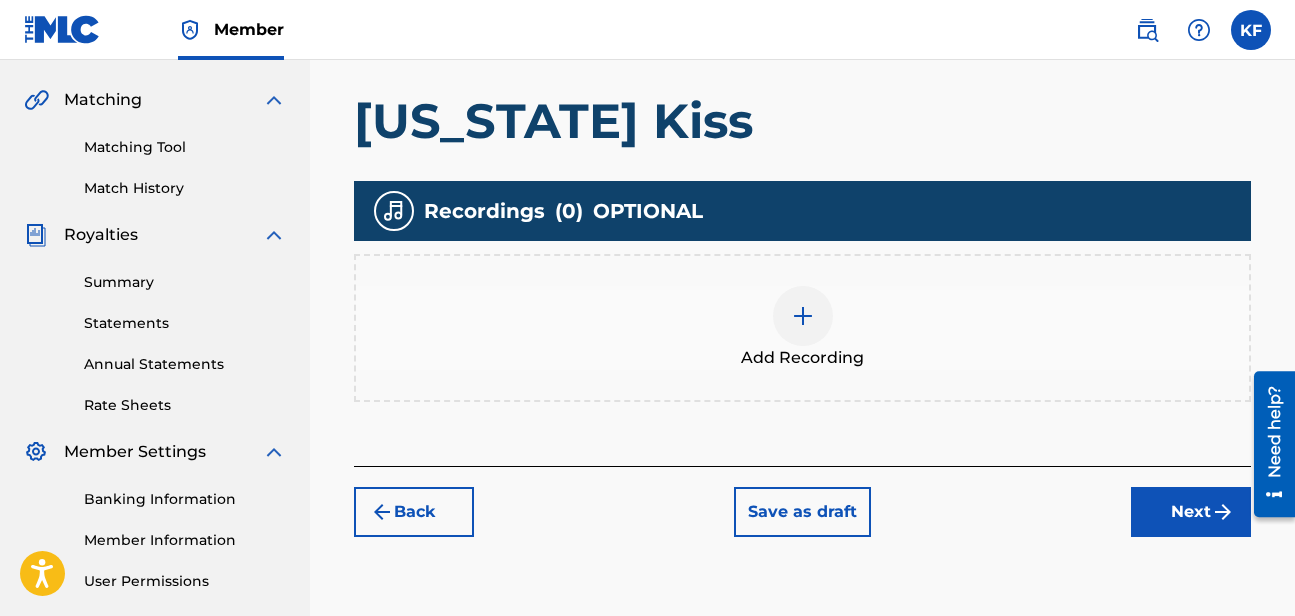 click at bounding box center [803, 316] 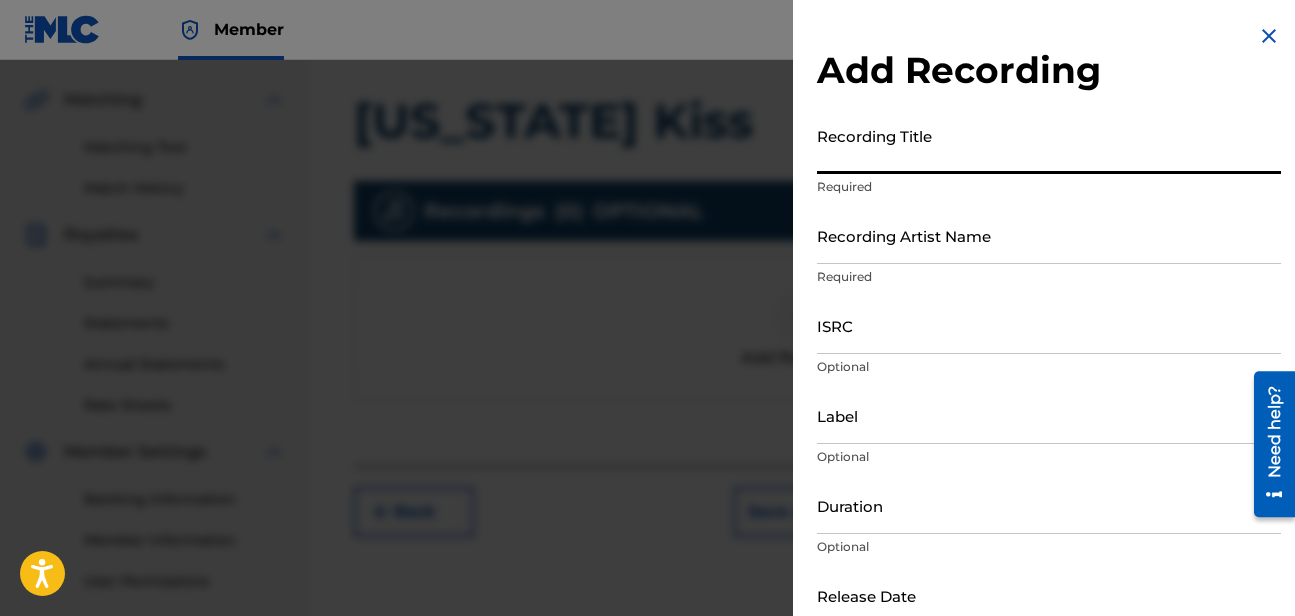 click on "Recording Title" at bounding box center [1049, 145] 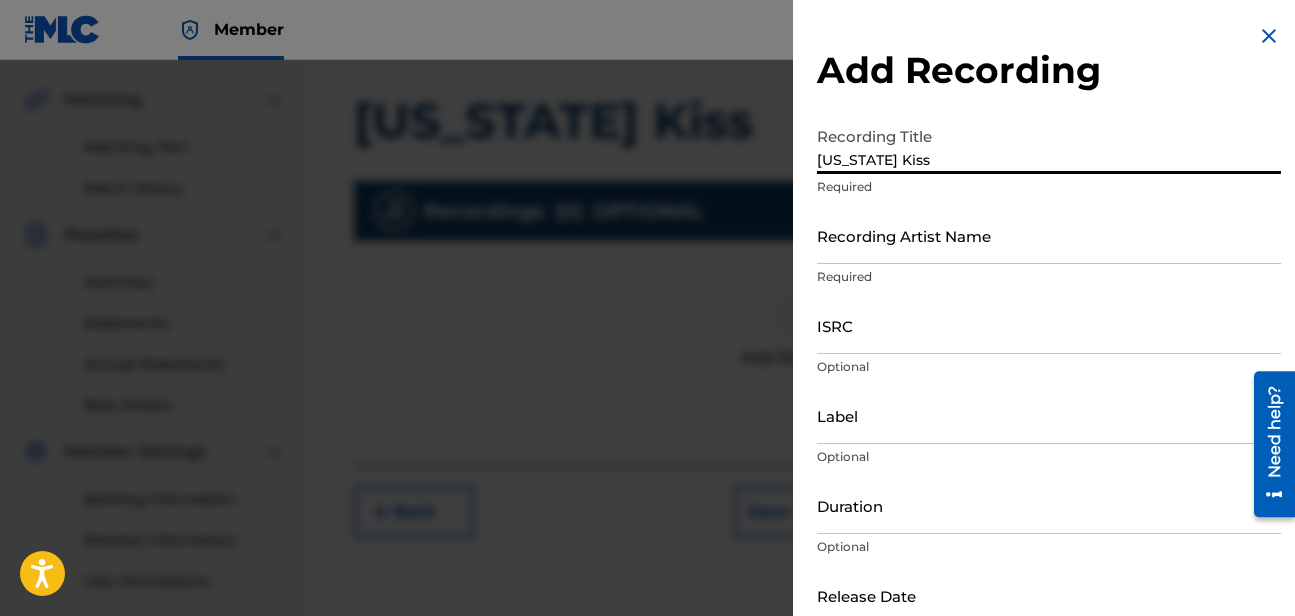 type on "[US_STATE] Kiss" 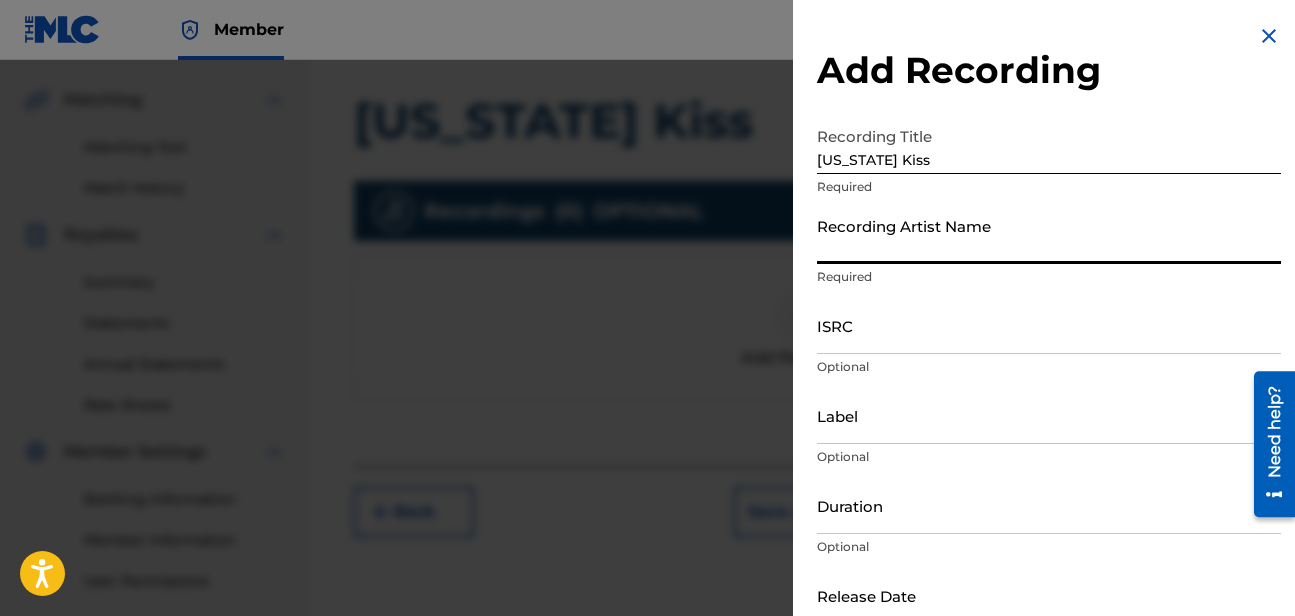 click on "Recording Artist Name" at bounding box center (1049, 235) 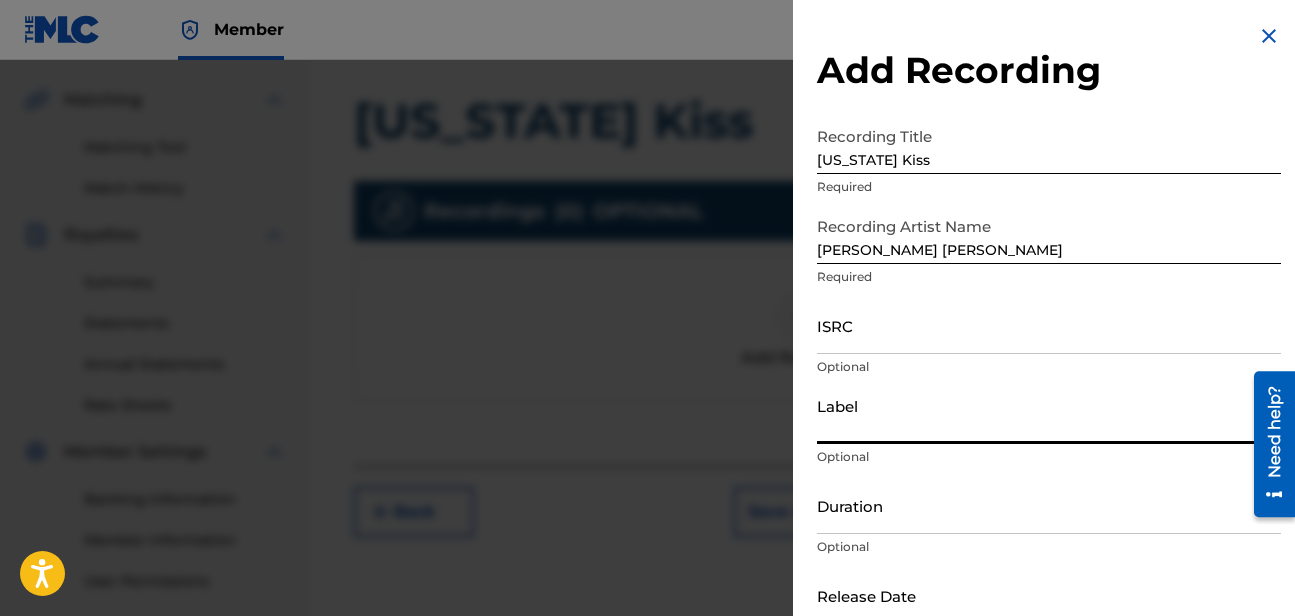 click on "Label" at bounding box center (1049, 415) 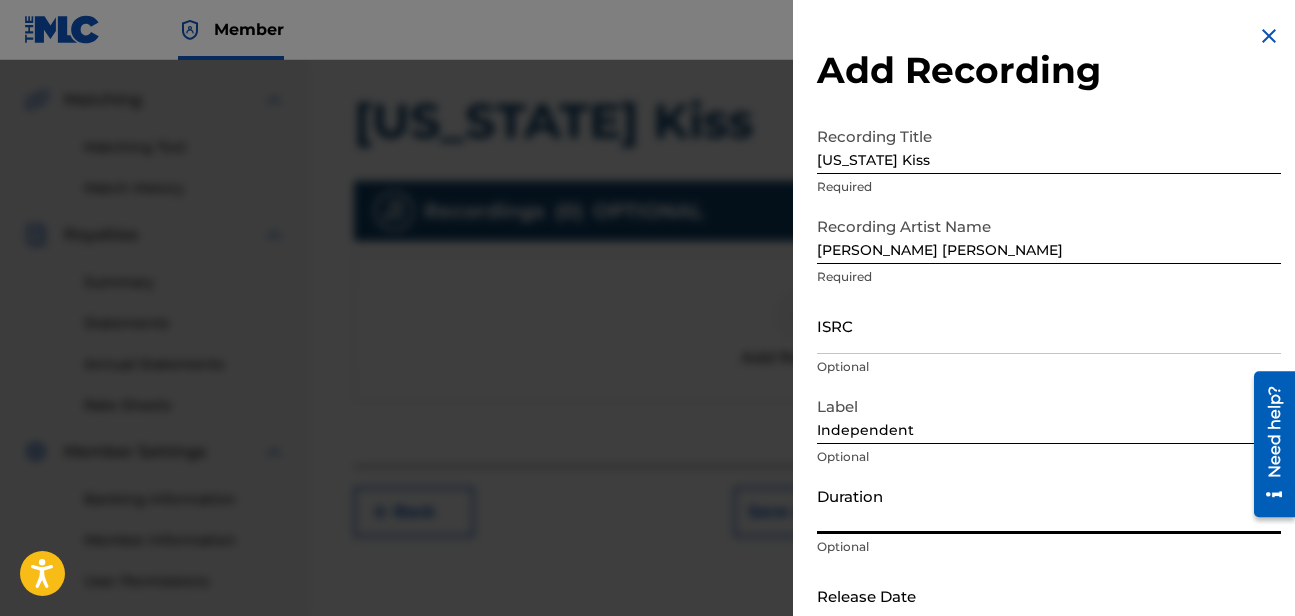 click on "Duration" at bounding box center (1049, 505) 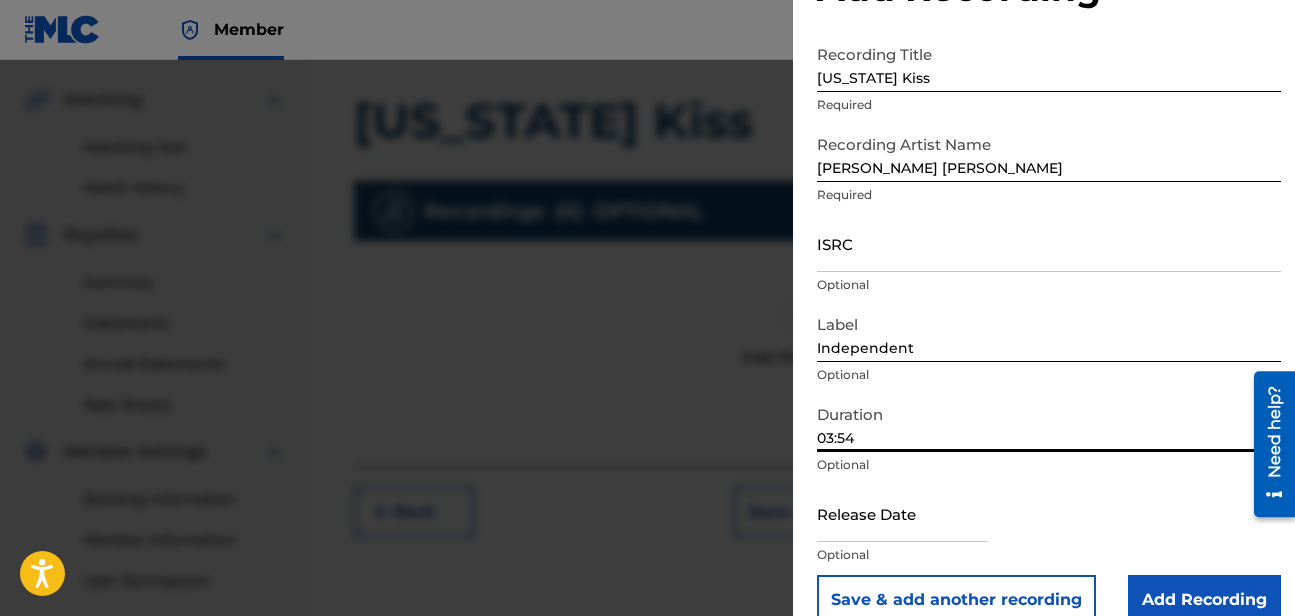 scroll, scrollTop: 102, scrollLeft: 0, axis: vertical 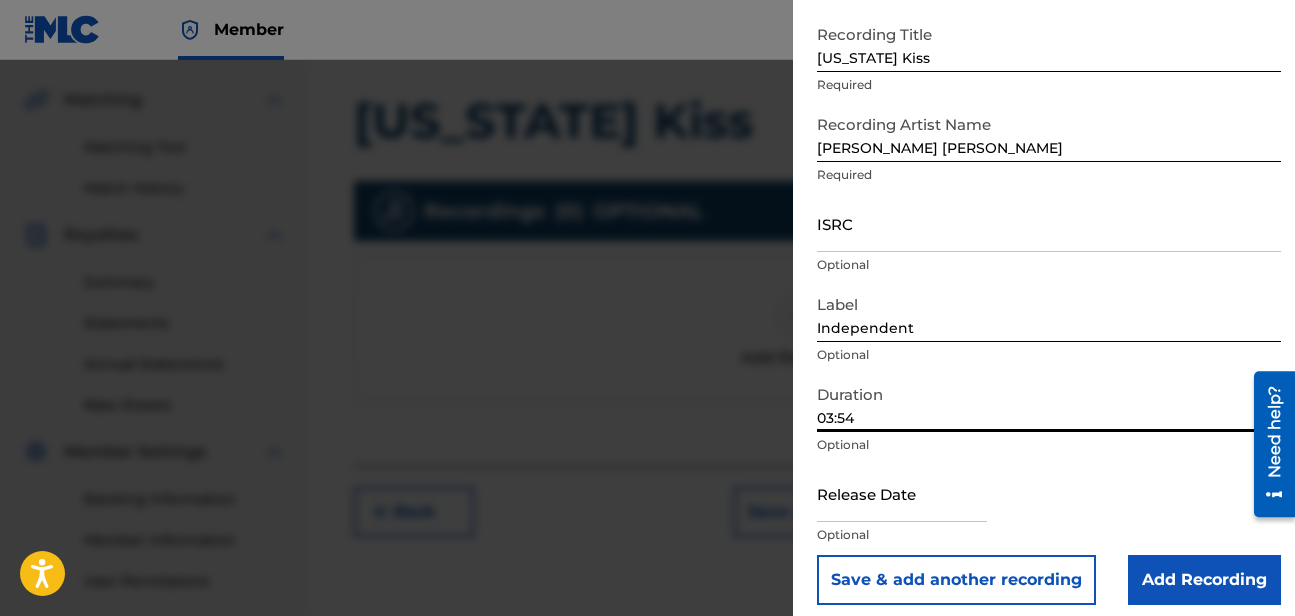 type on "03:54" 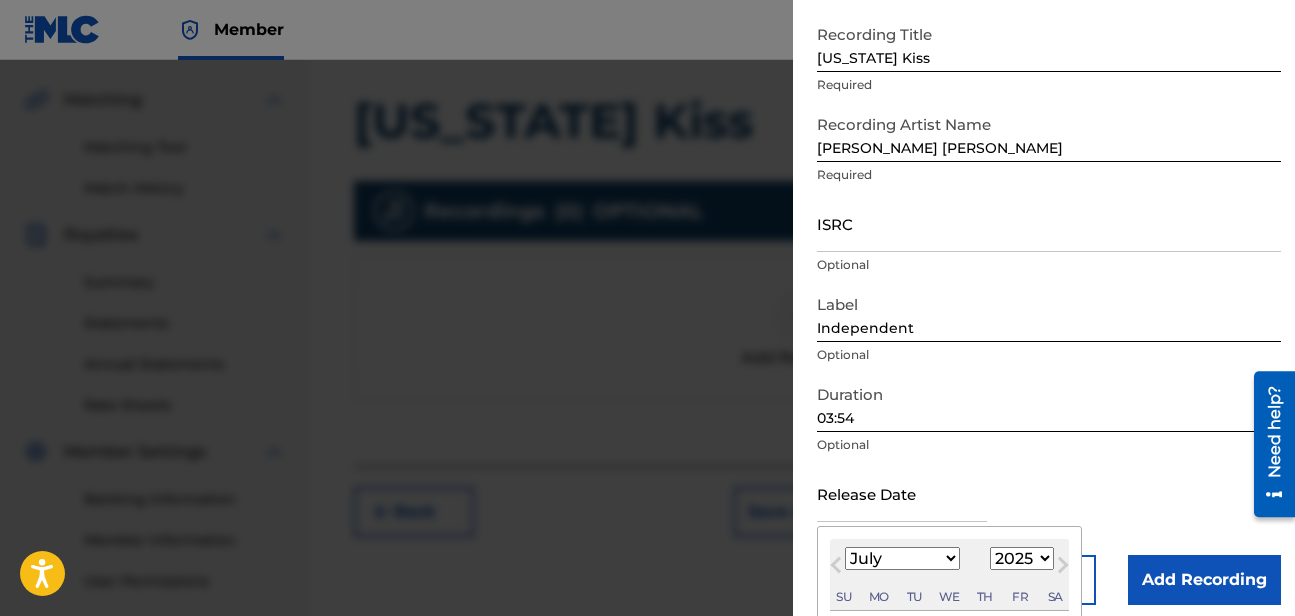 click at bounding box center [902, 493] 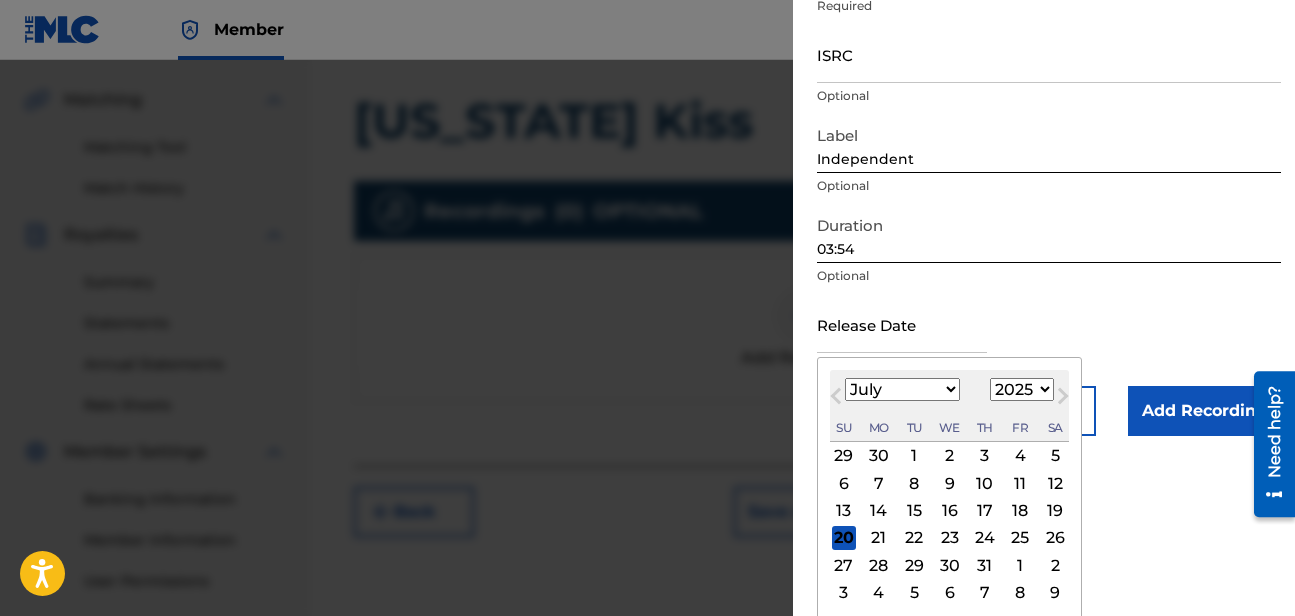 scroll, scrollTop: 274, scrollLeft: 0, axis: vertical 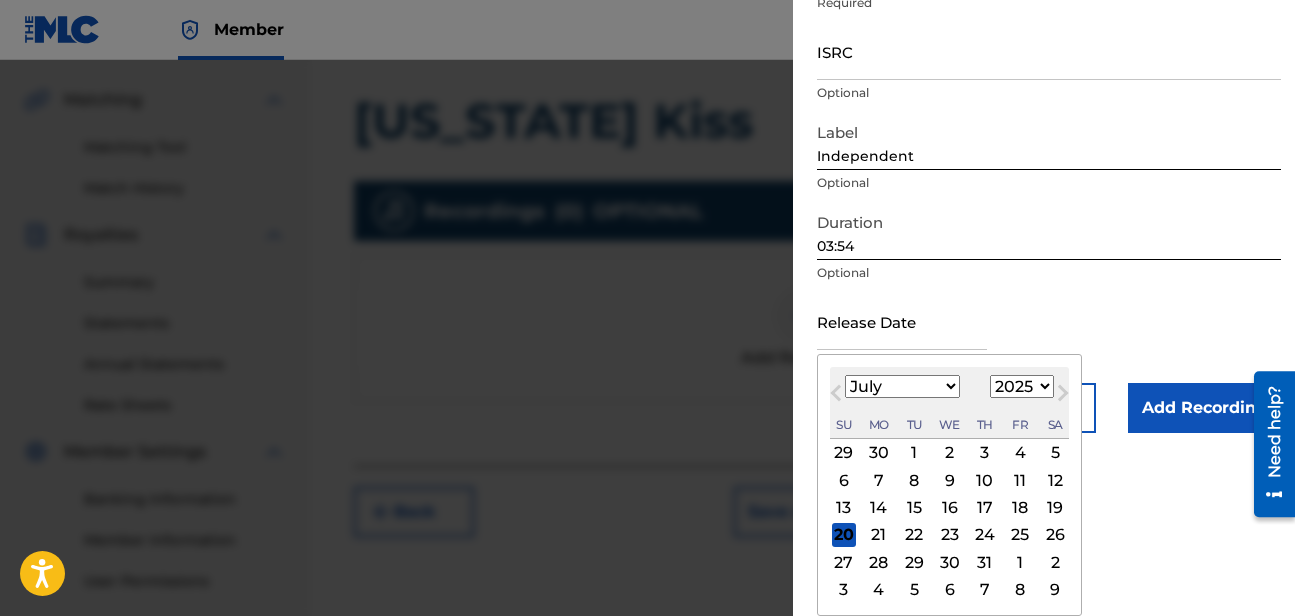 click on "Next Month" at bounding box center [1063, 397] 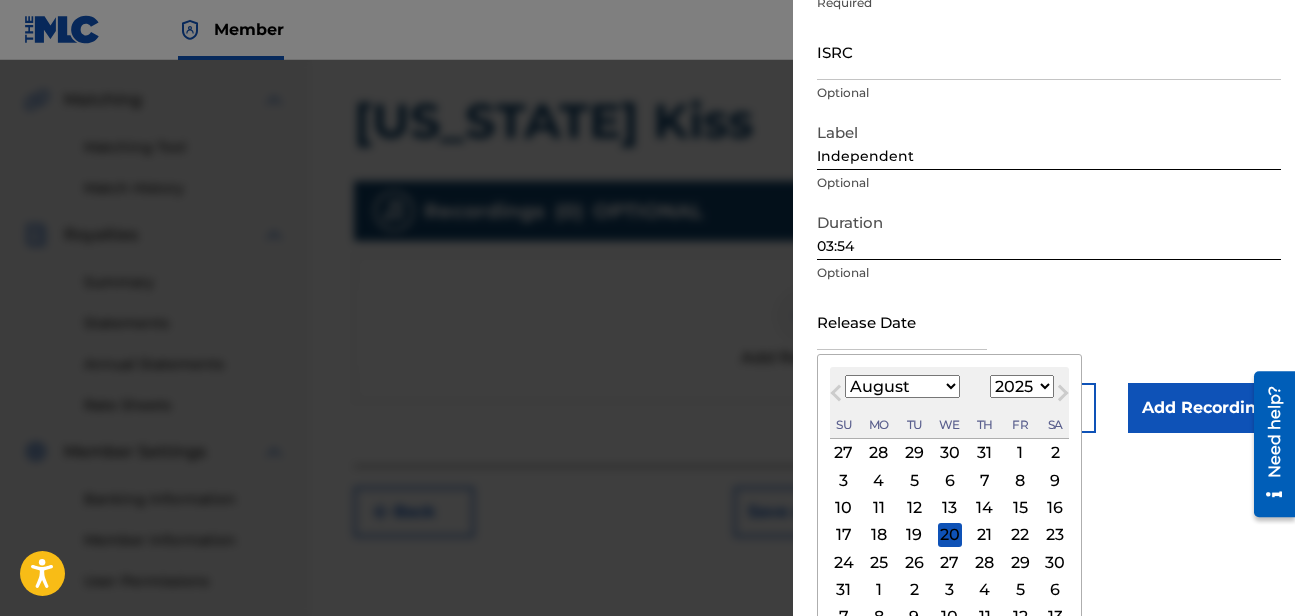 click on "21" at bounding box center (985, 535) 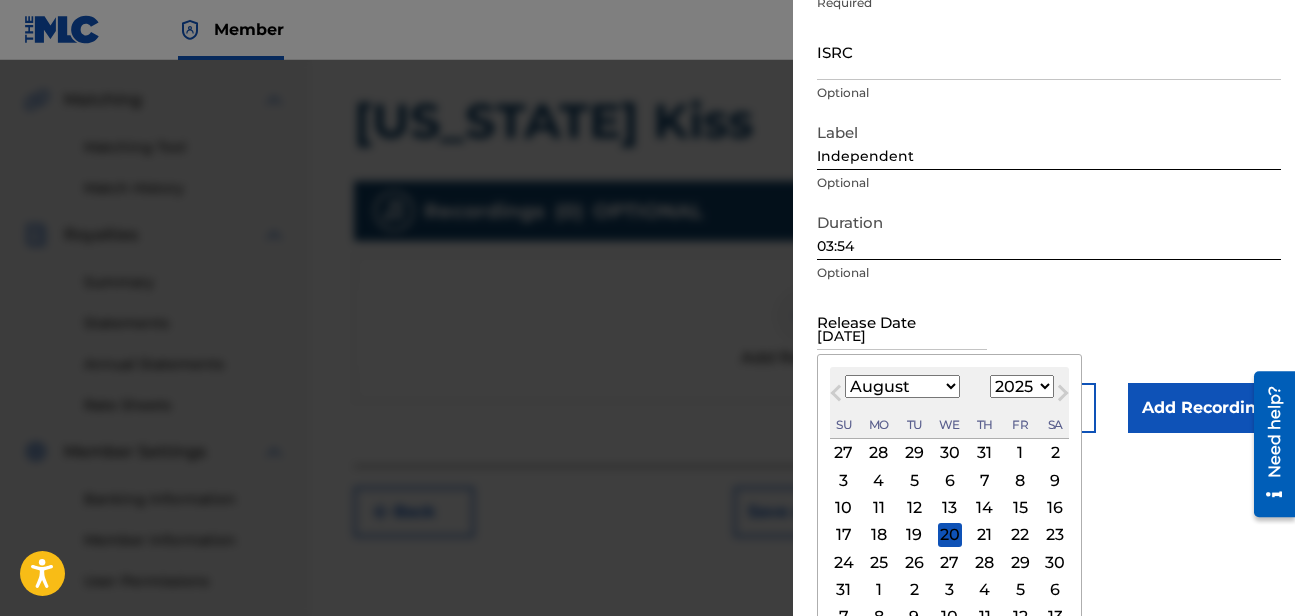 scroll, scrollTop: 115, scrollLeft: 0, axis: vertical 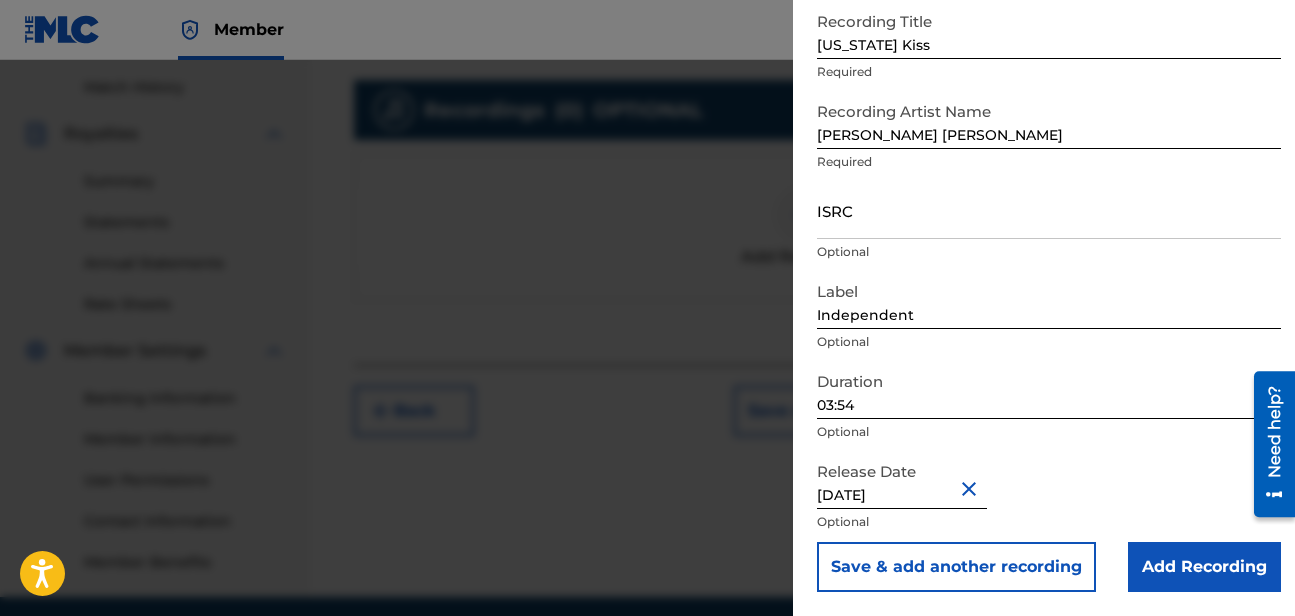 click on "[DATE]" at bounding box center [902, 480] 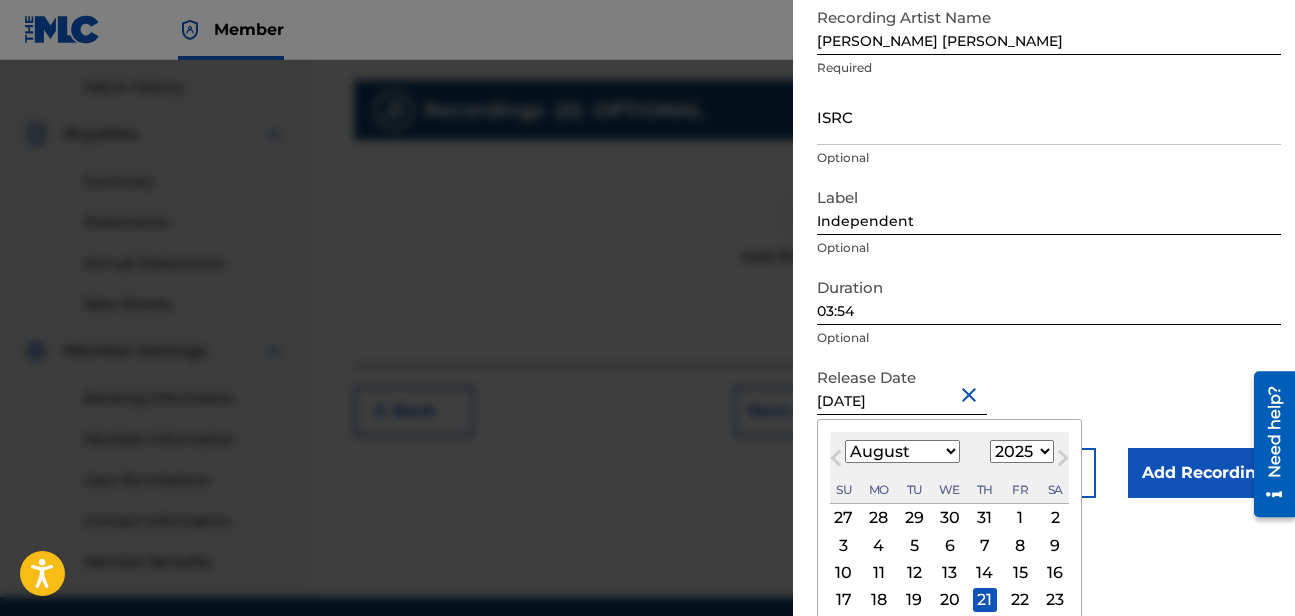 scroll, scrollTop: 217, scrollLeft: 0, axis: vertical 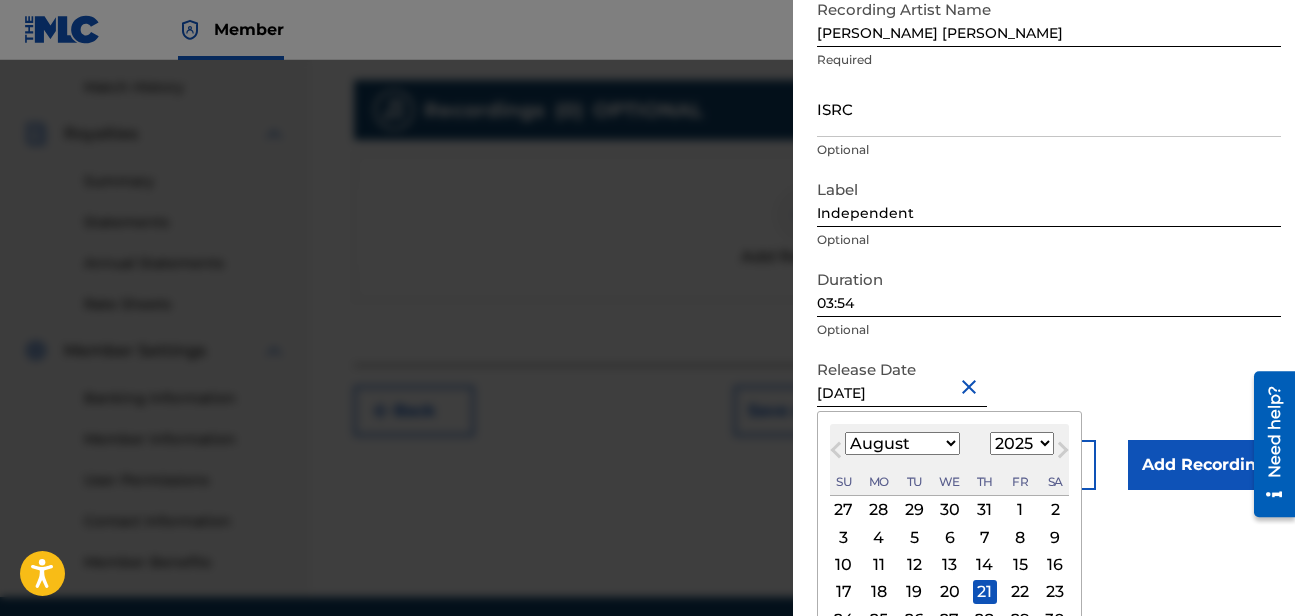 click on "22" at bounding box center [1020, 592] 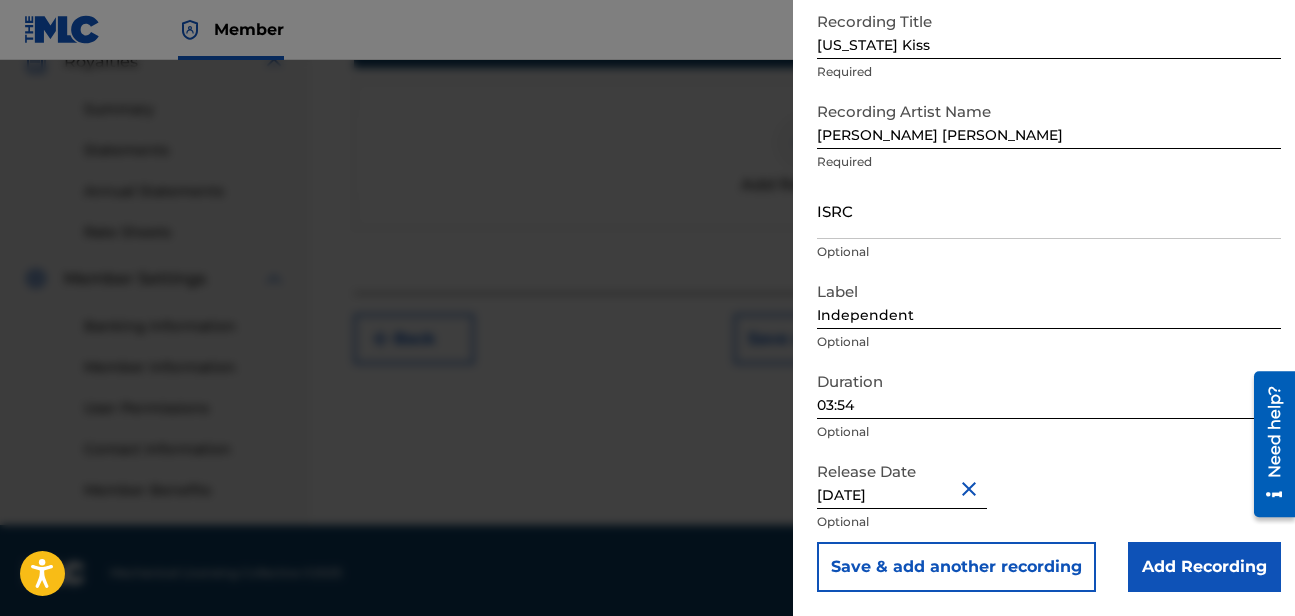 scroll, scrollTop: 624, scrollLeft: 0, axis: vertical 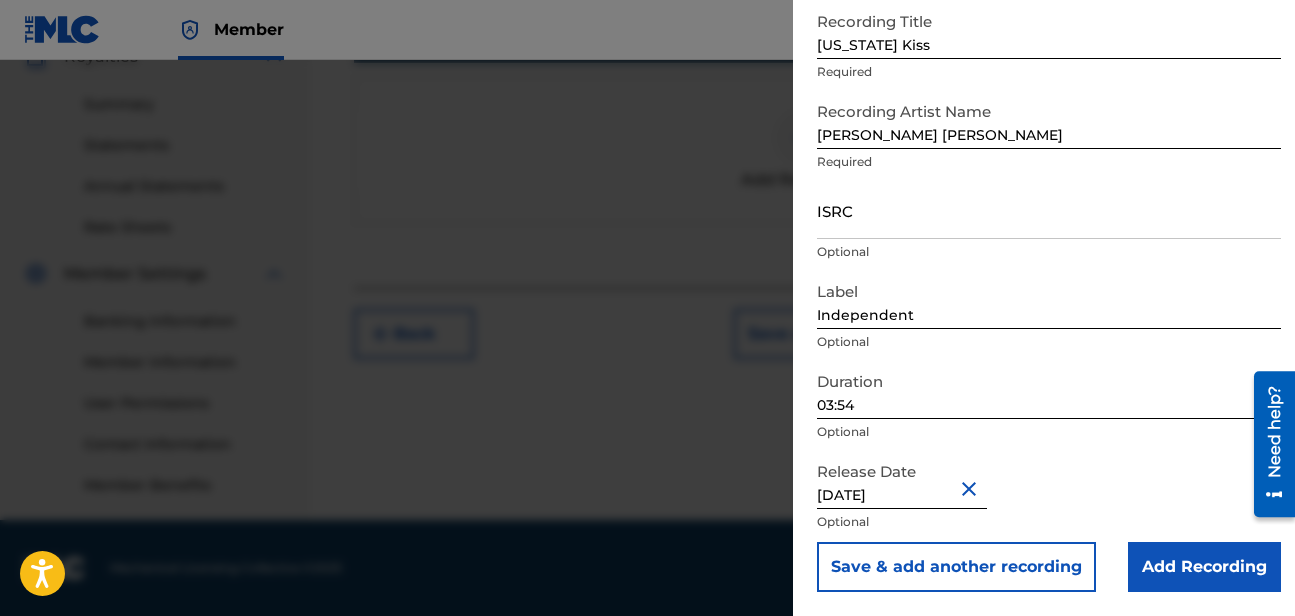 click on "Add Recording" at bounding box center (1204, 567) 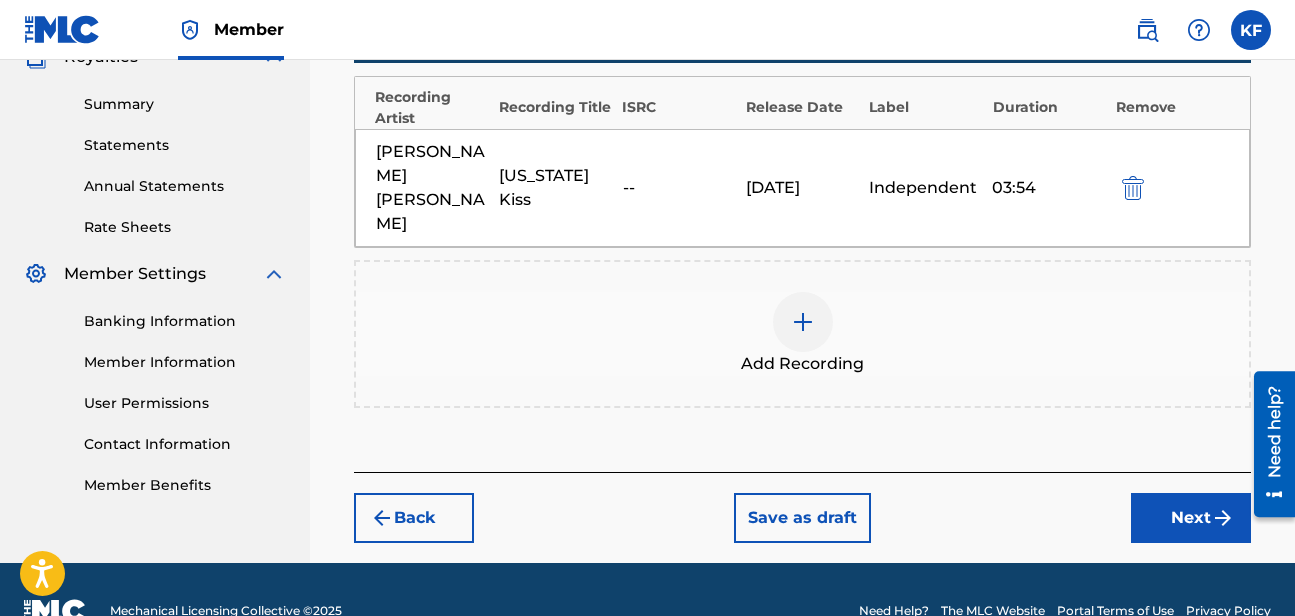 click on "Next" at bounding box center [1191, 518] 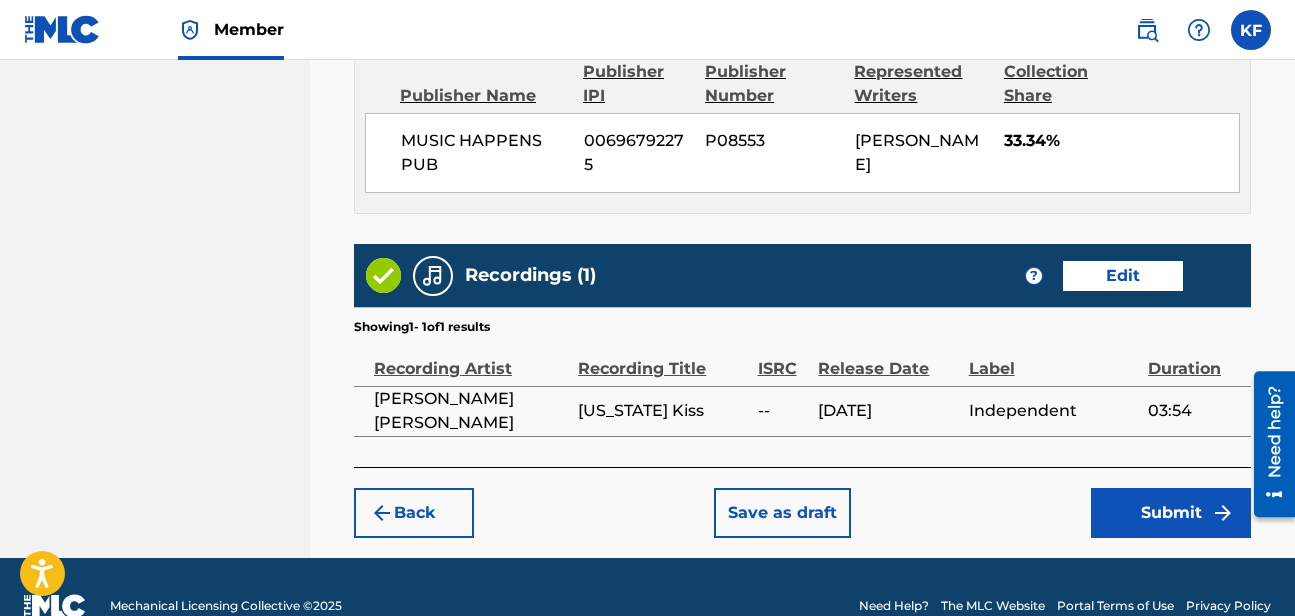scroll, scrollTop: 1204, scrollLeft: 0, axis: vertical 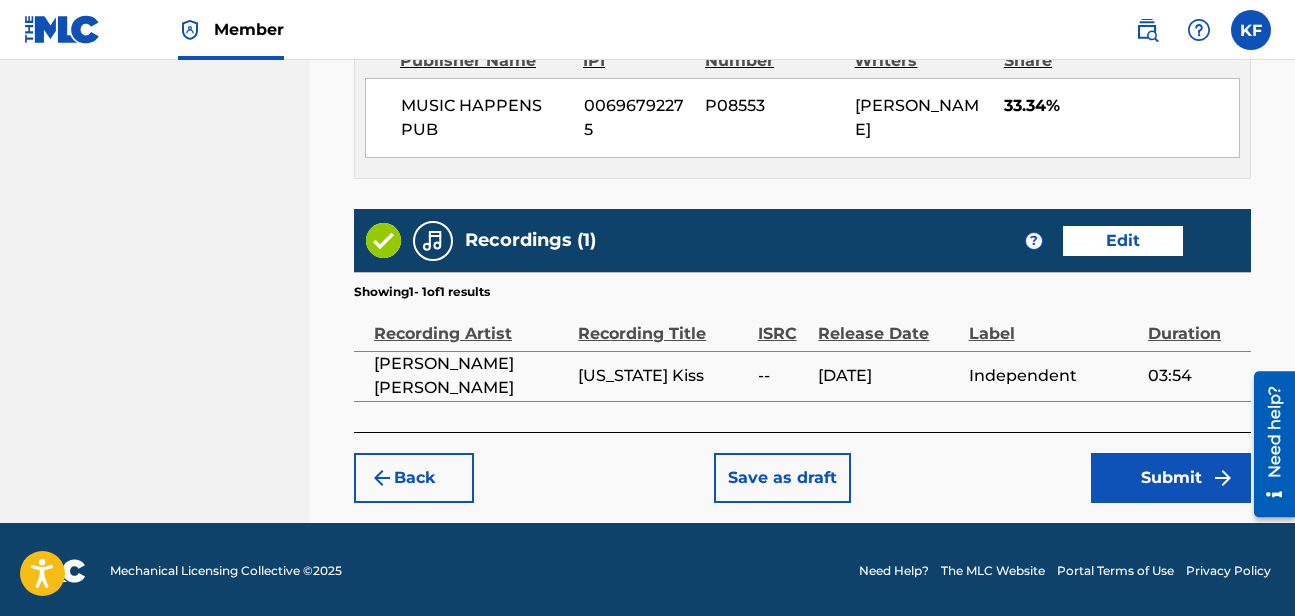 click on "Submit" at bounding box center [1171, 478] 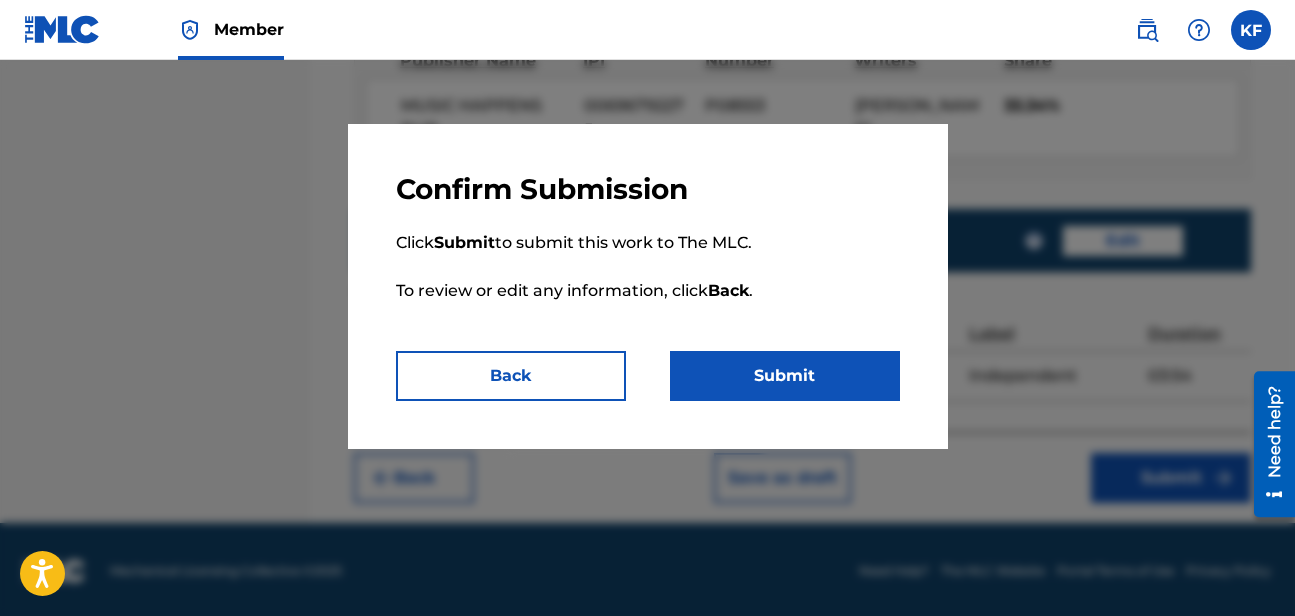click on "Submit" at bounding box center [785, 376] 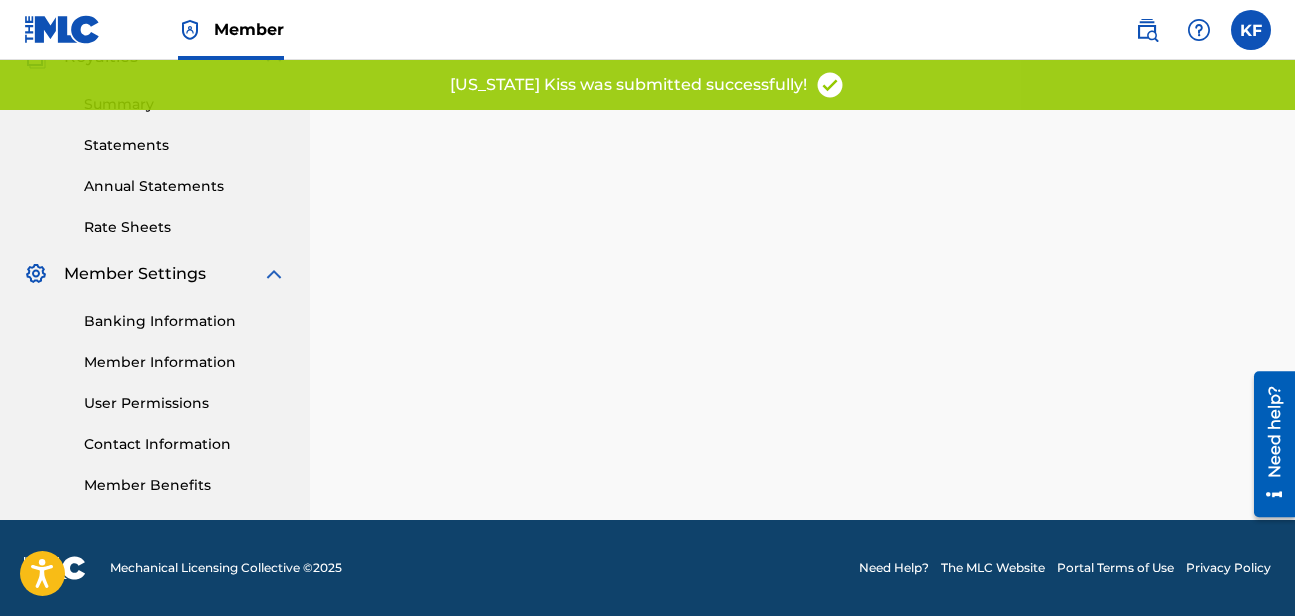 scroll, scrollTop: 0, scrollLeft: 0, axis: both 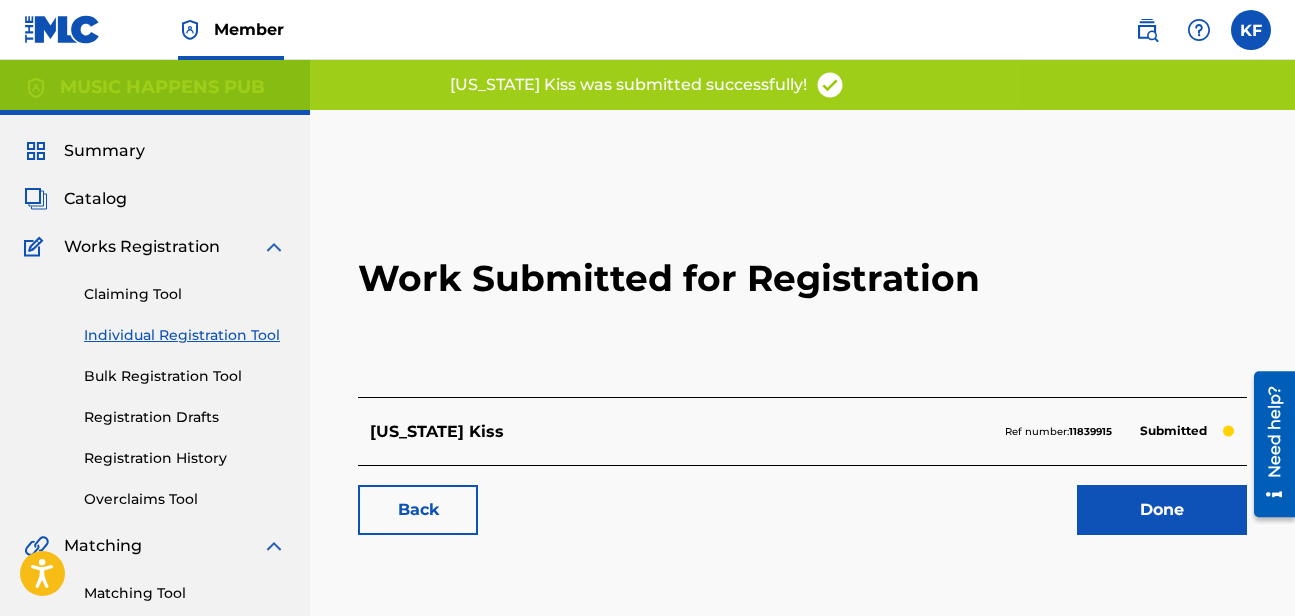 click on "Catalog" at bounding box center [95, 199] 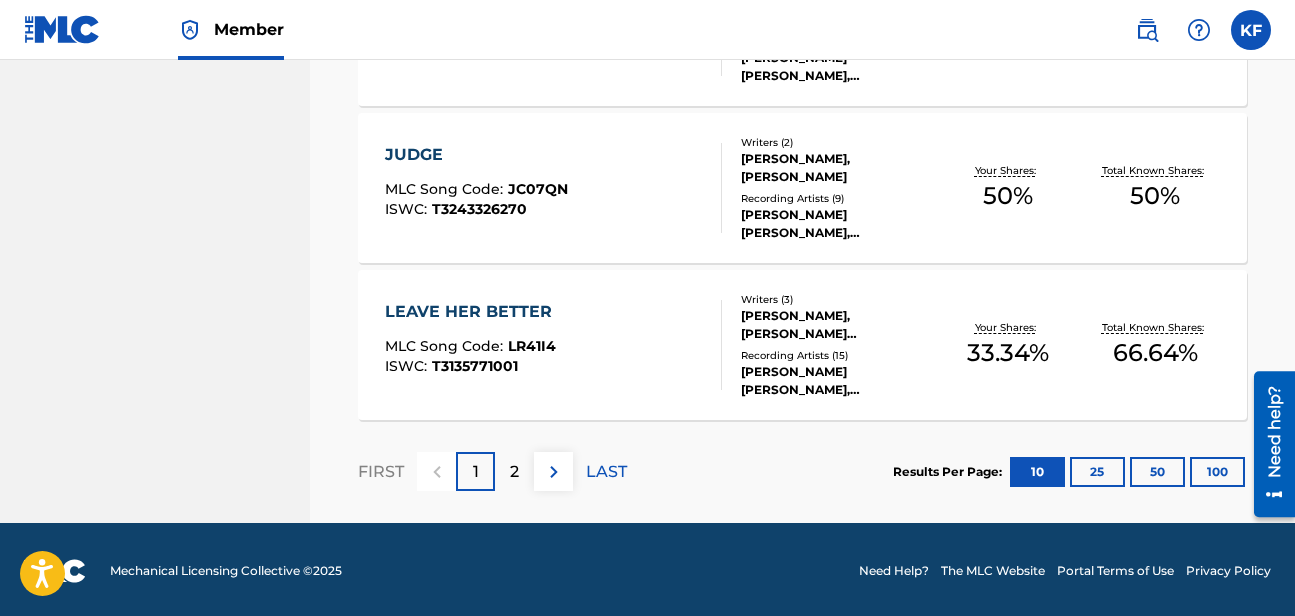 scroll, scrollTop: 1721, scrollLeft: 0, axis: vertical 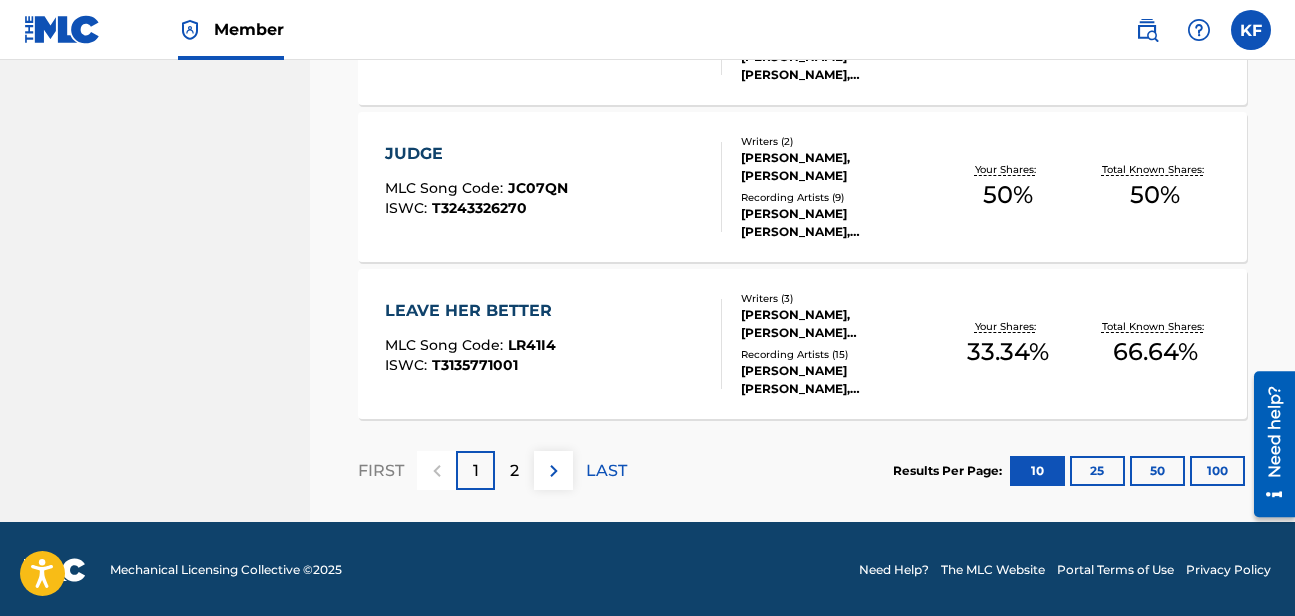 click on "2" at bounding box center (514, 471) 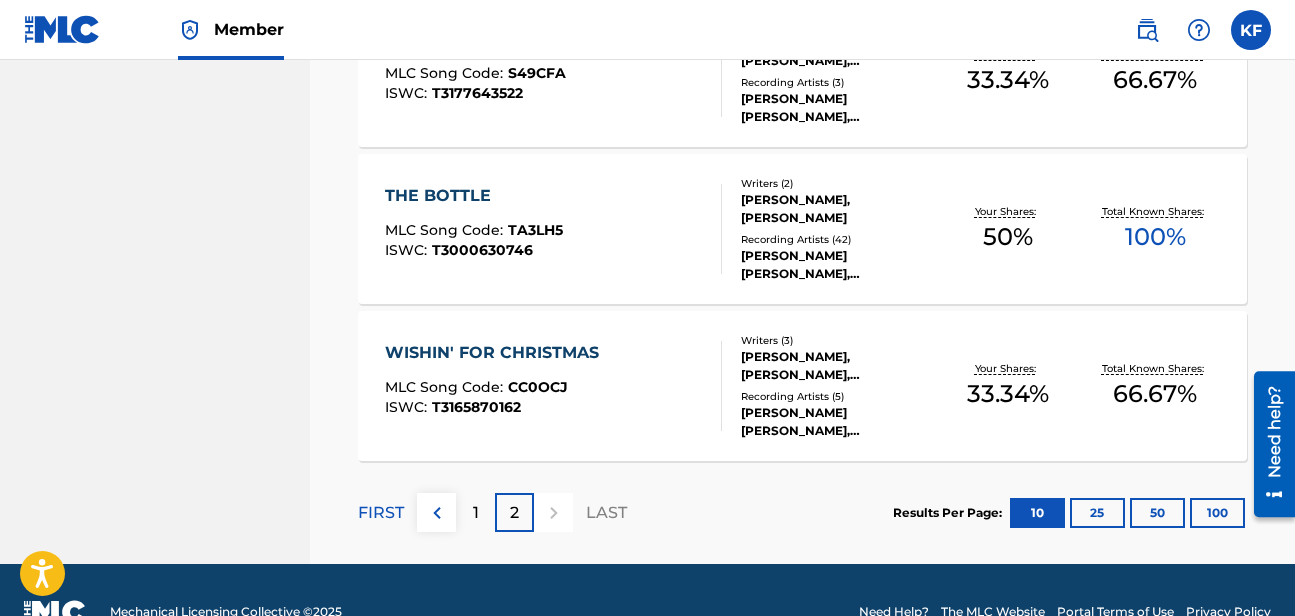 scroll, scrollTop: 1252, scrollLeft: 0, axis: vertical 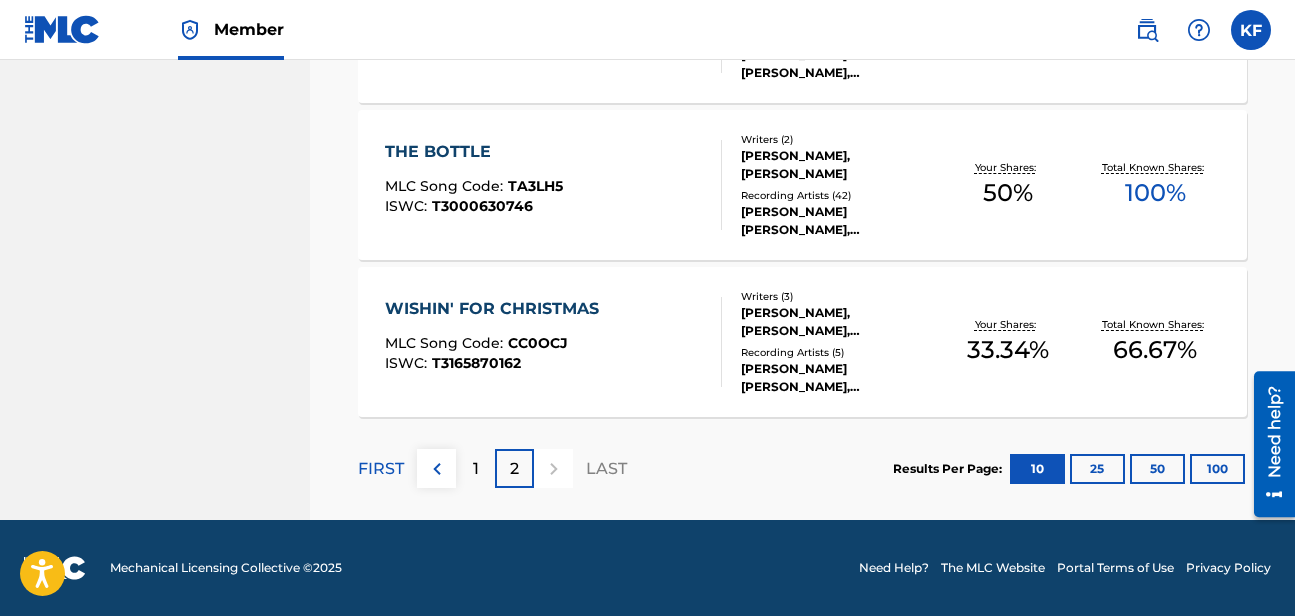 click on "25" at bounding box center [1097, 469] 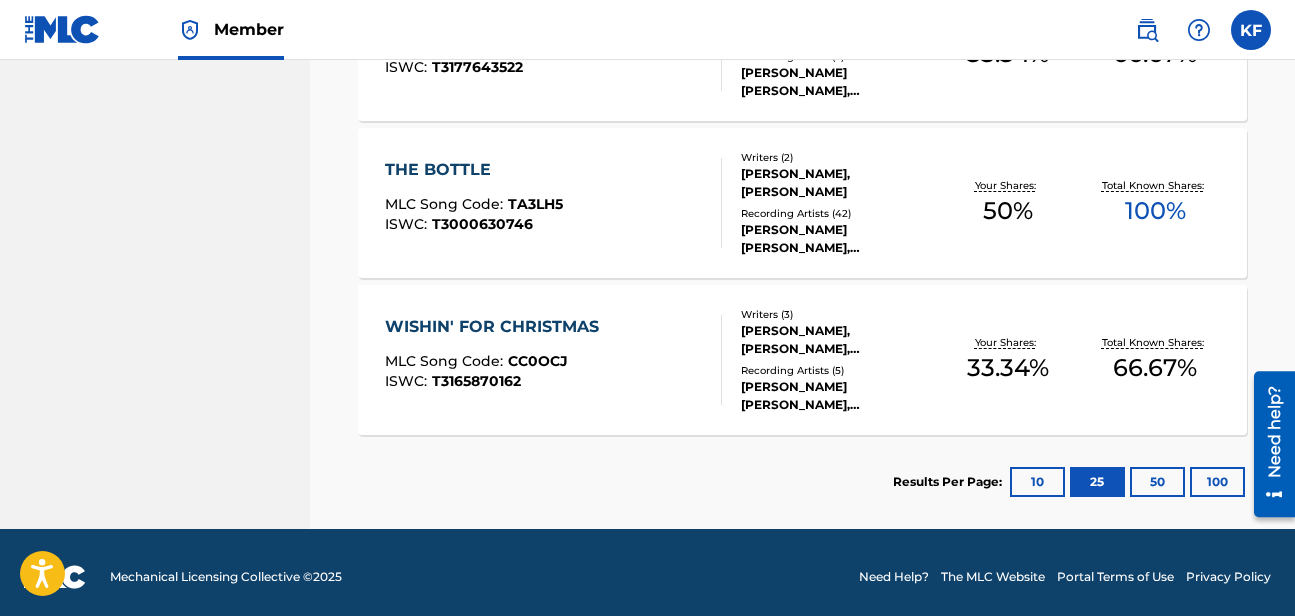 scroll, scrollTop: 2813, scrollLeft: 0, axis: vertical 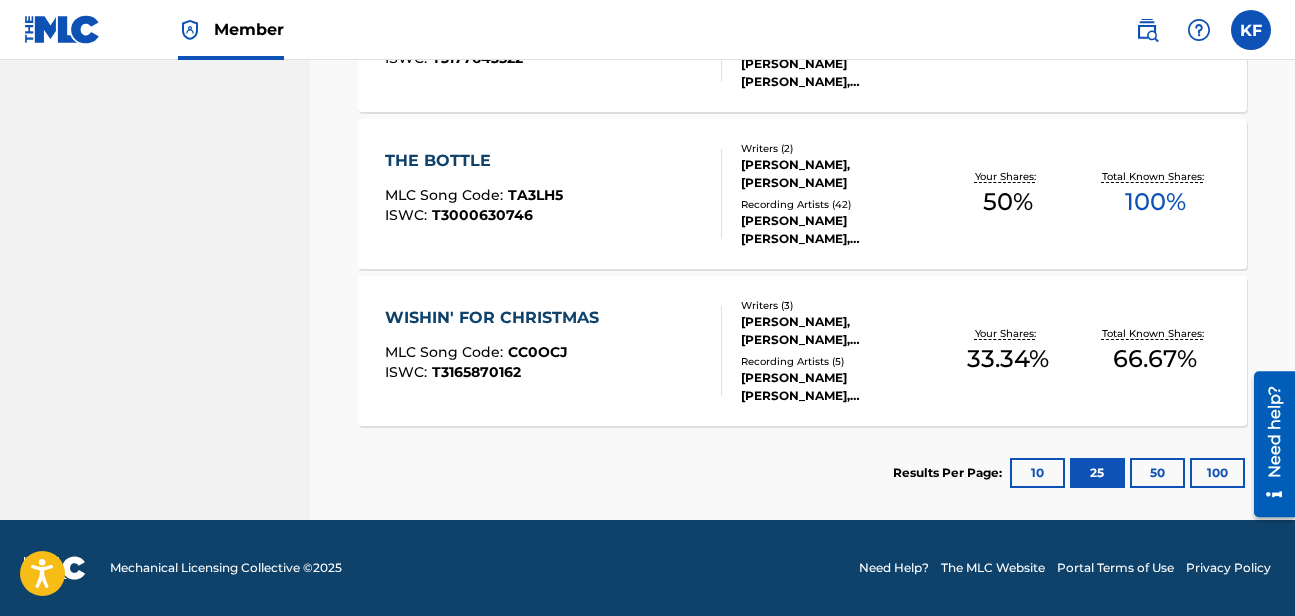 click on "50" at bounding box center [1157, 473] 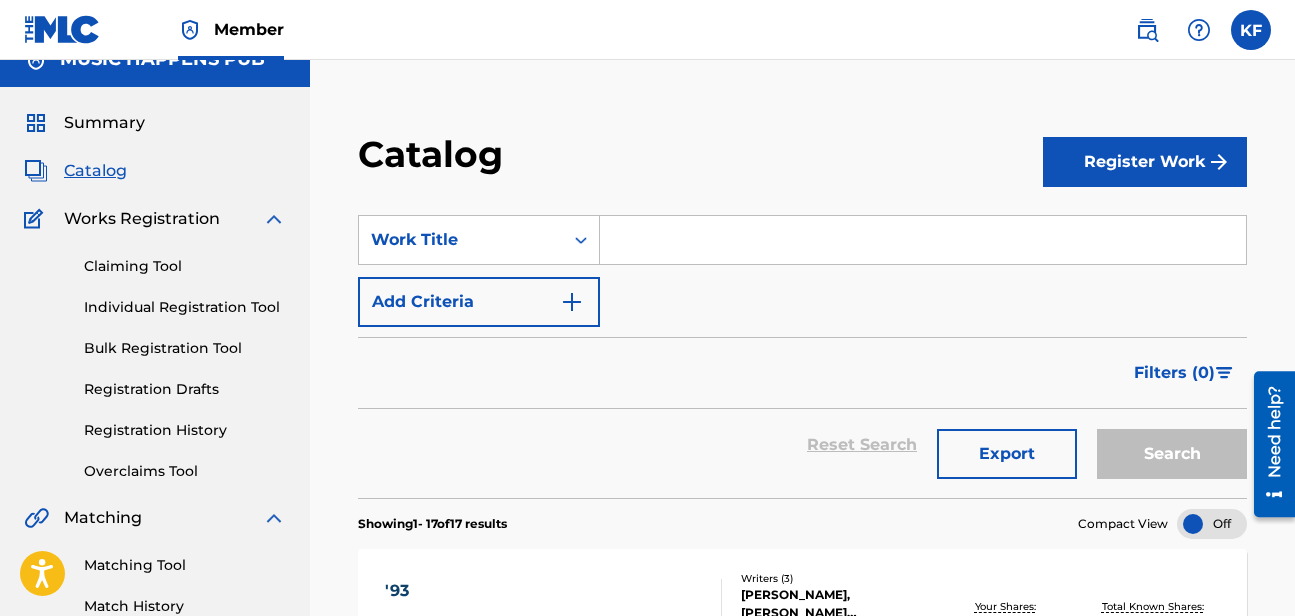 scroll, scrollTop: 24, scrollLeft: 0, axis: vertical 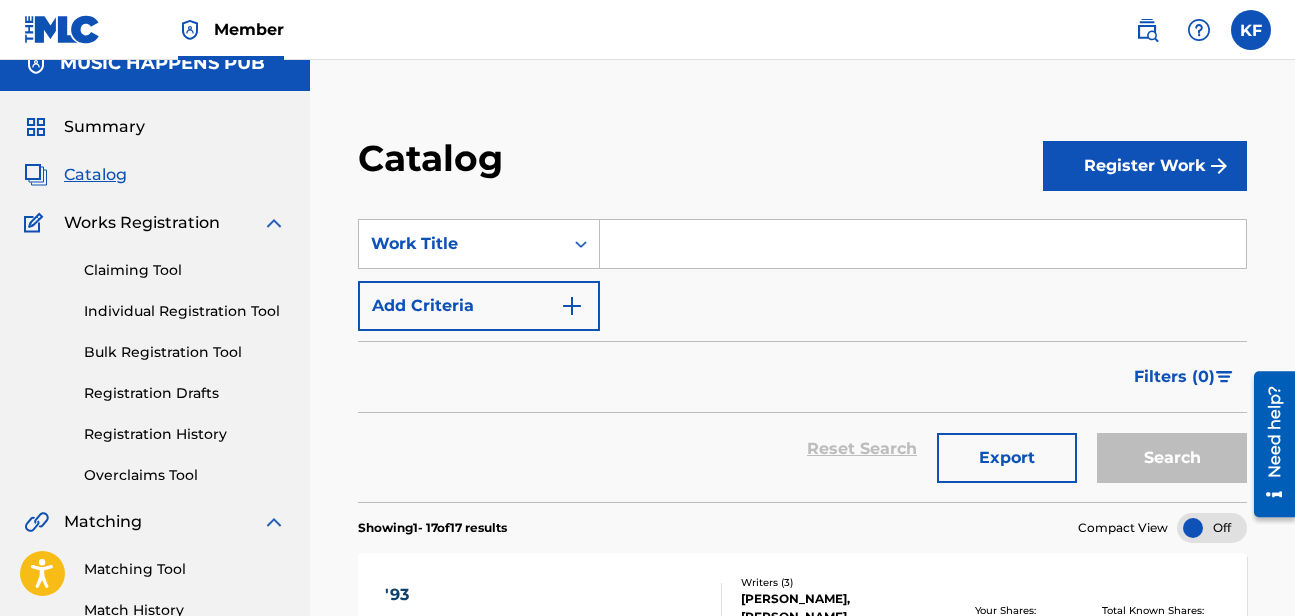 click at bounding box center (923, 244) 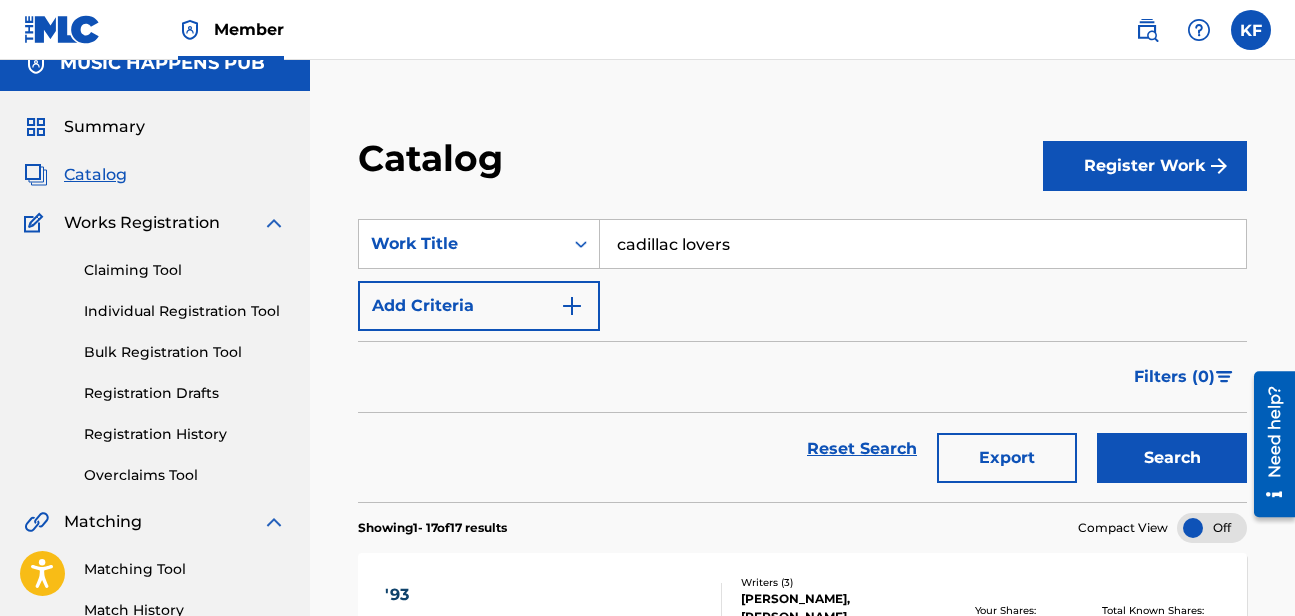 type on "cadillac lovers" 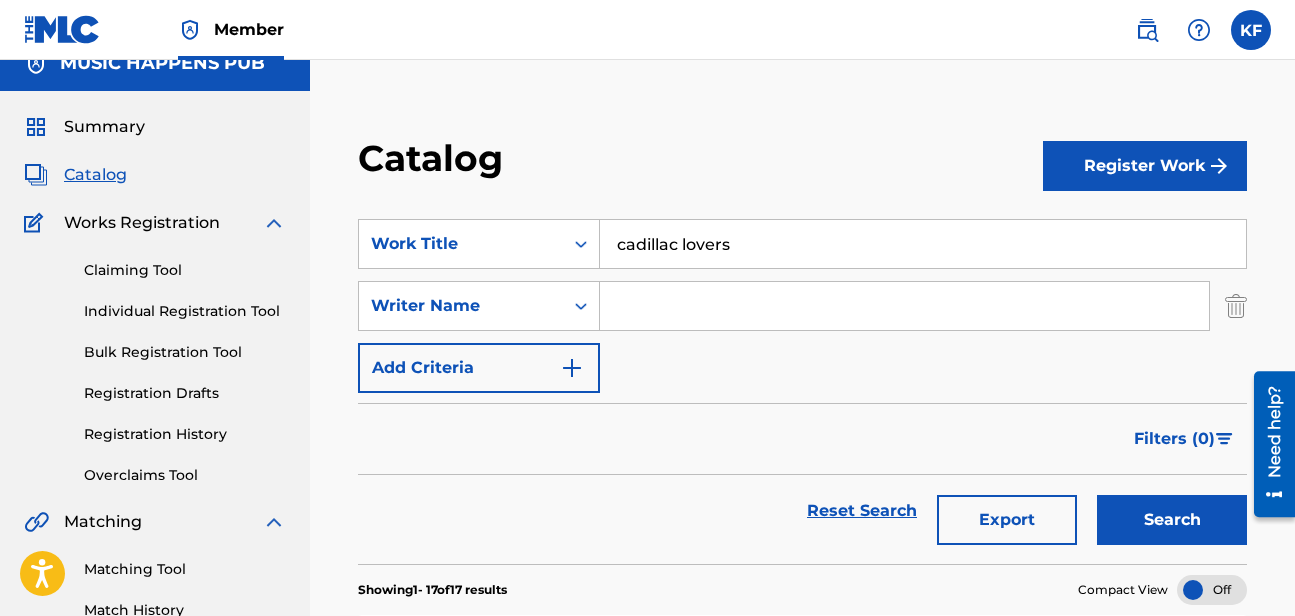 click at bounding box center [904, 306] 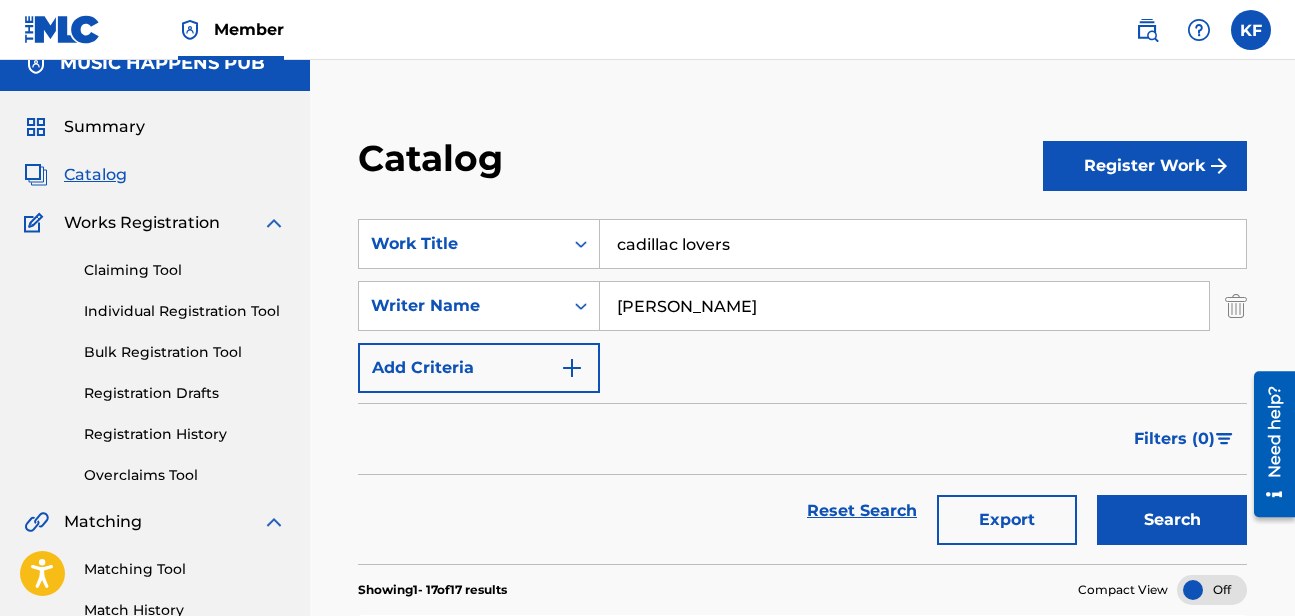 click on "Search" at bounding box center [1172, 520] 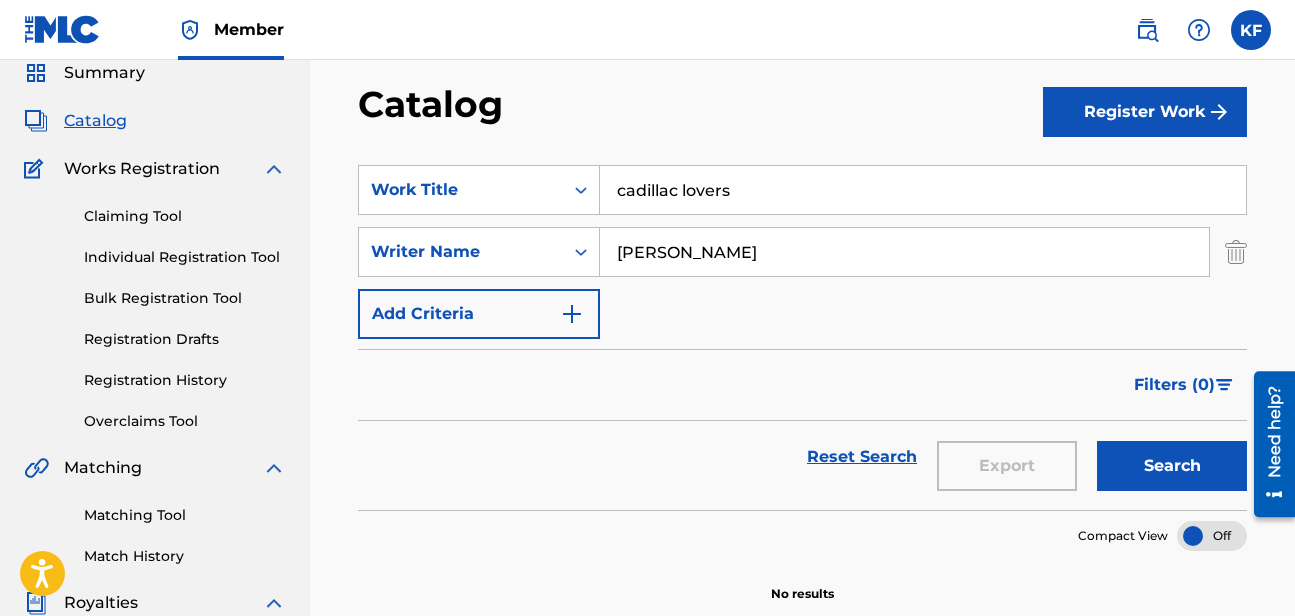 scroll, scrollTop: 79, scrollLeft: 0, axis: vertical 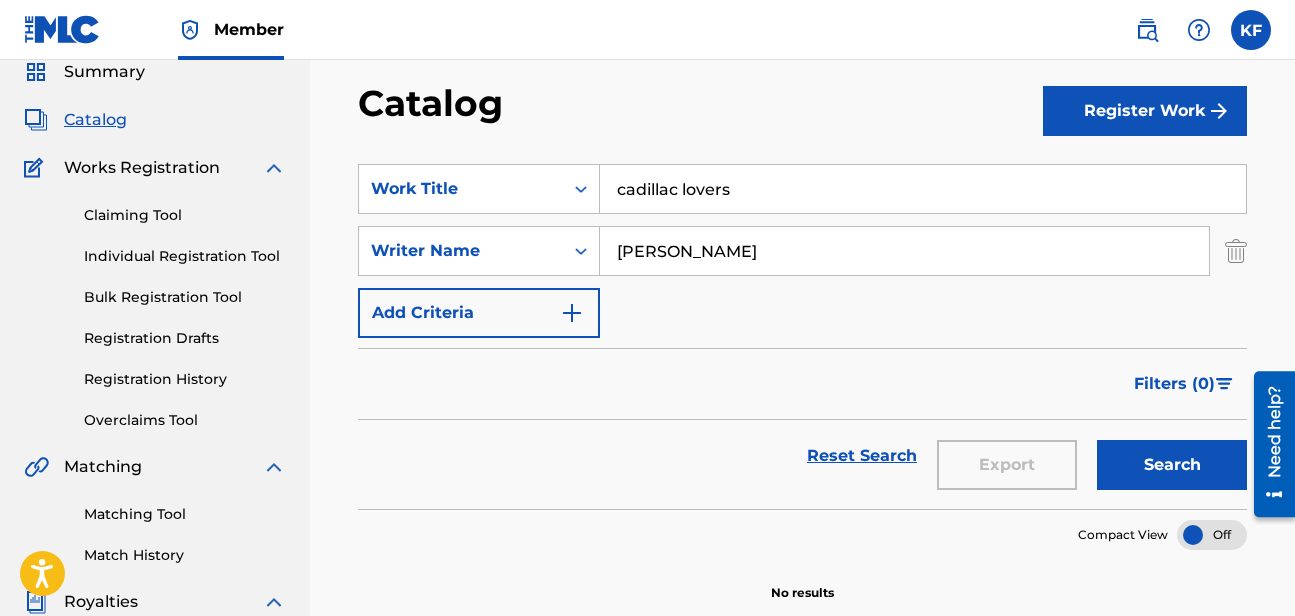 click at bounding box center (572, 313) 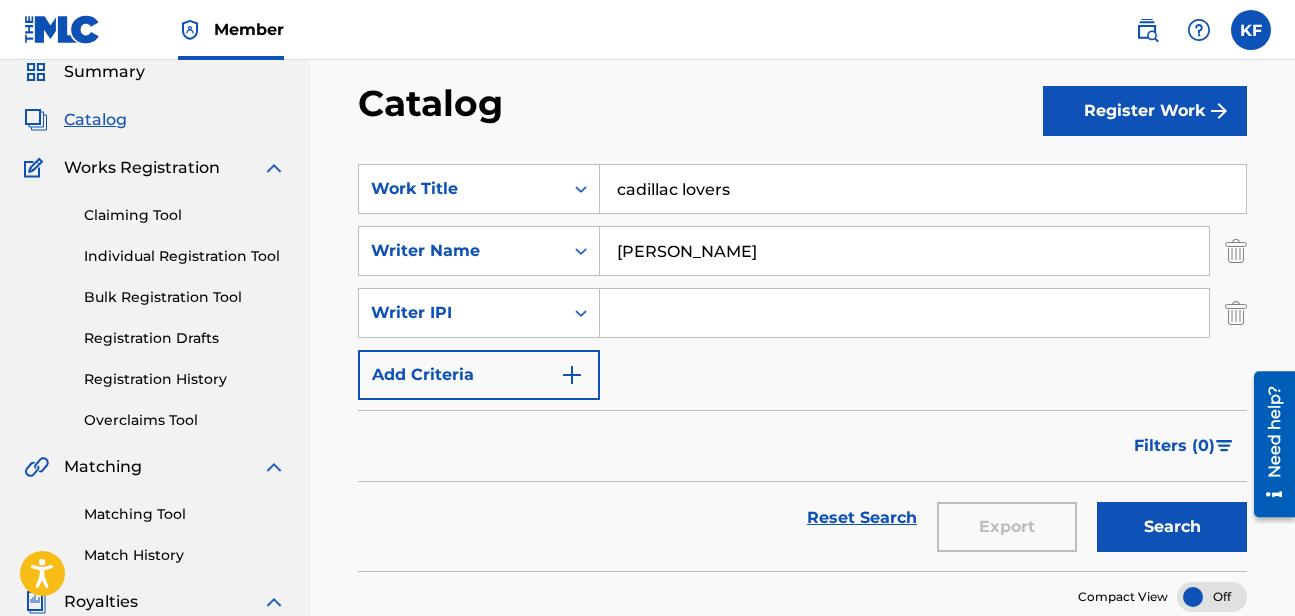 click at bounding box center (904, 313) 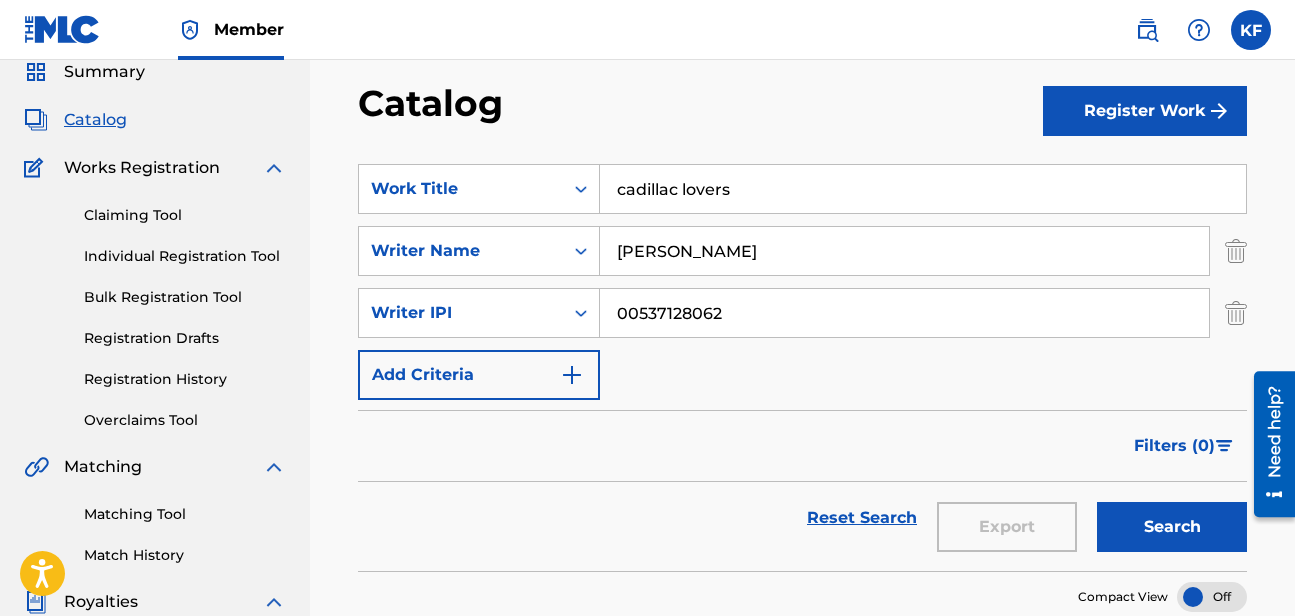 click at bounding box center [572, 375] 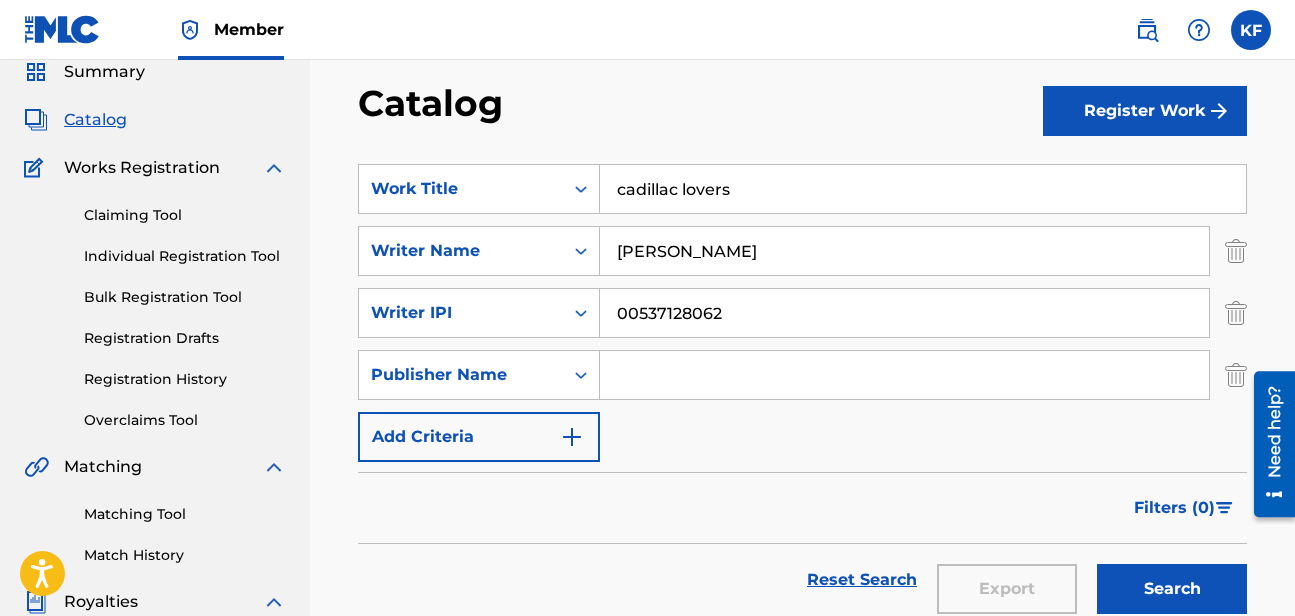 click at bounding box center (904, 375) 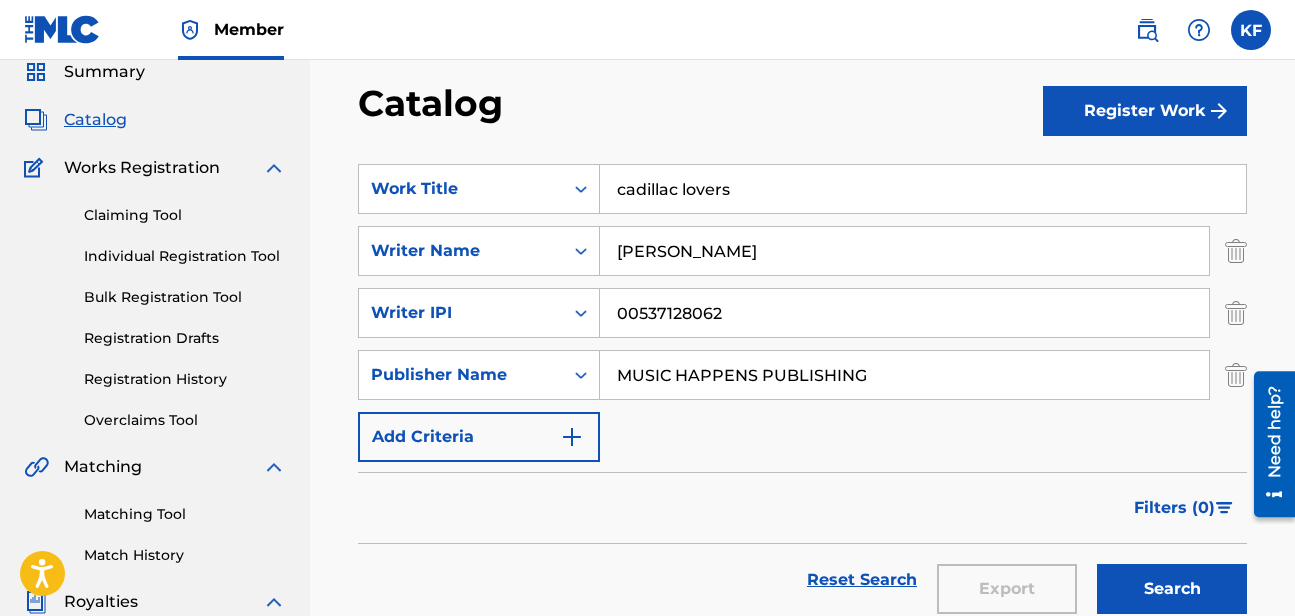 click at bounding box center (572, 437) 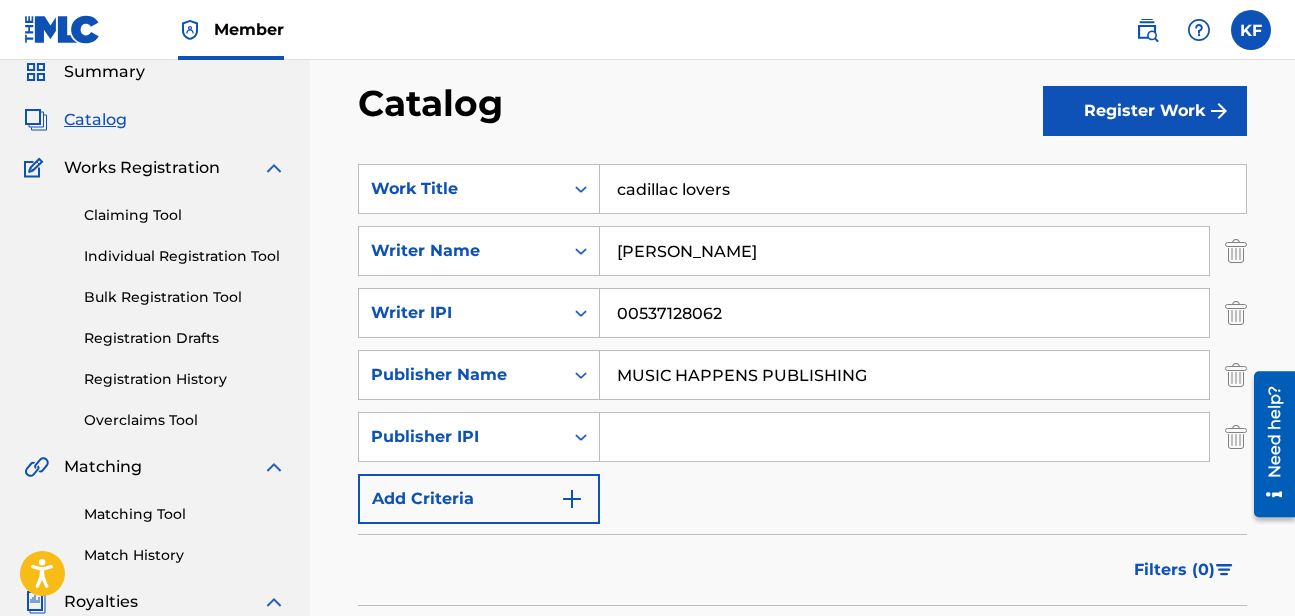 click at bounding box center [904, 437] 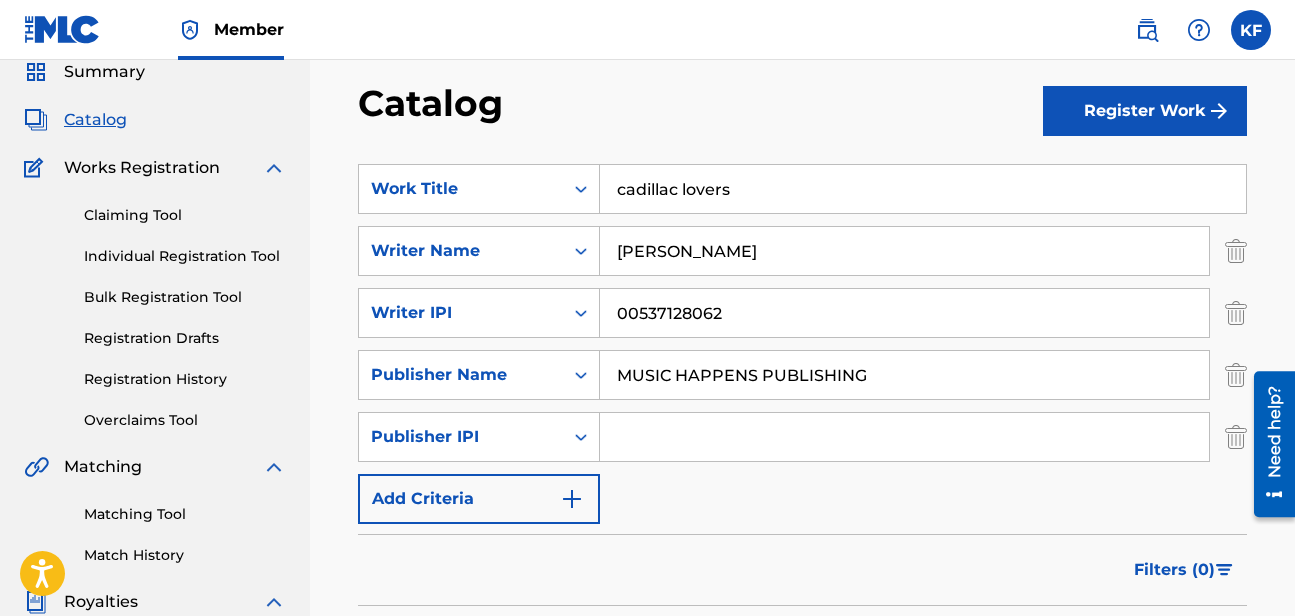 type on "00696792275" 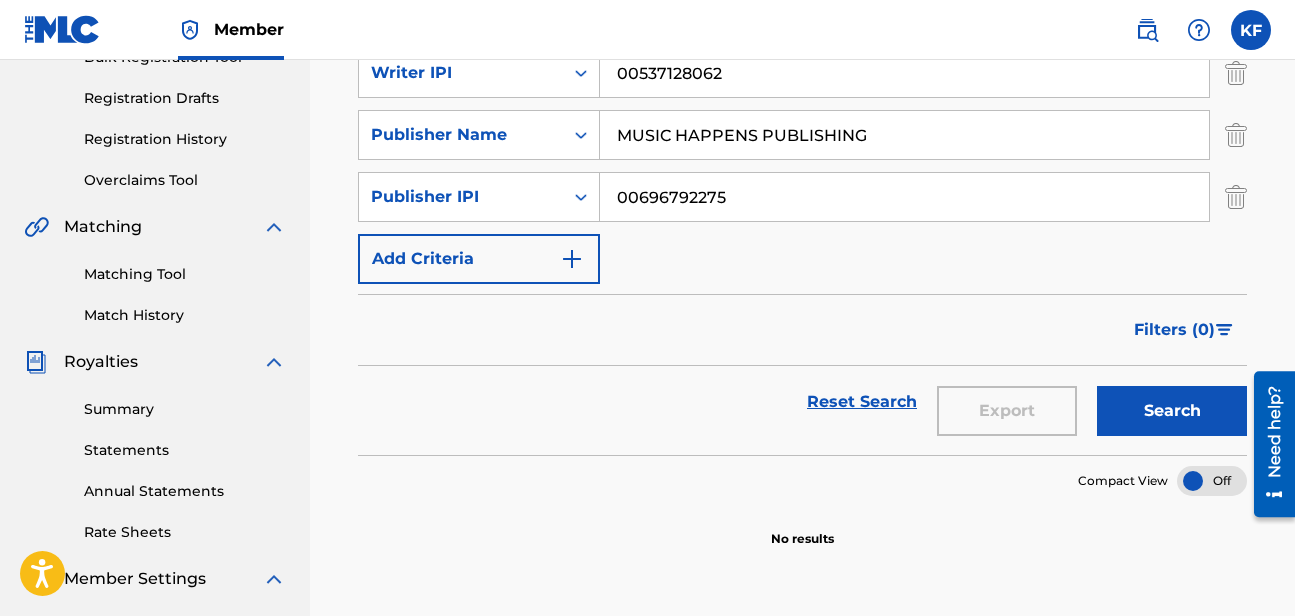 scroll, scrollTop: 362, scrollLeft: 0, axis: vertical 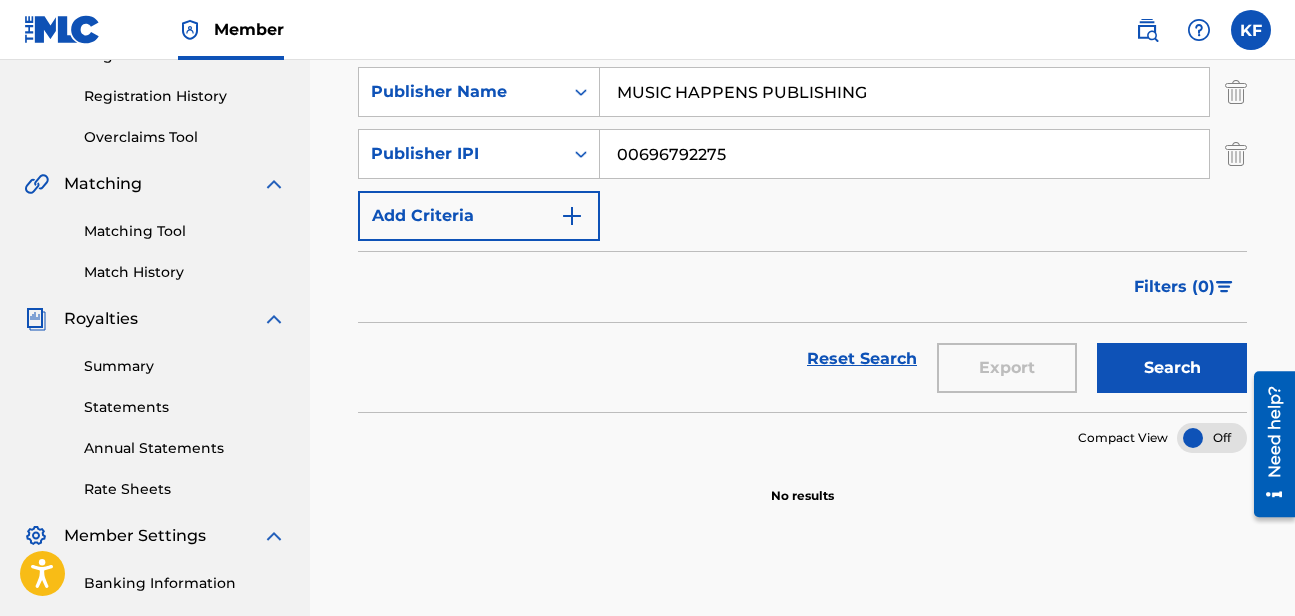 click on "Search" at bounding box center (1172, 368) 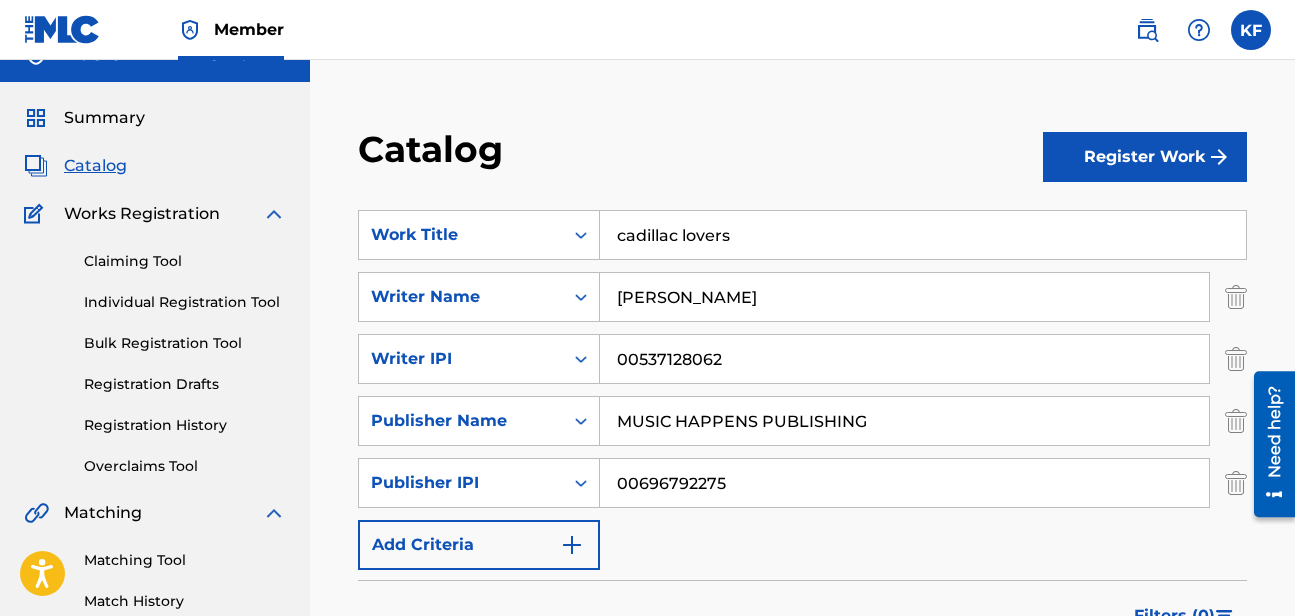scroll, scrollTop: 32, scrollLeft: 0, axis: vertical 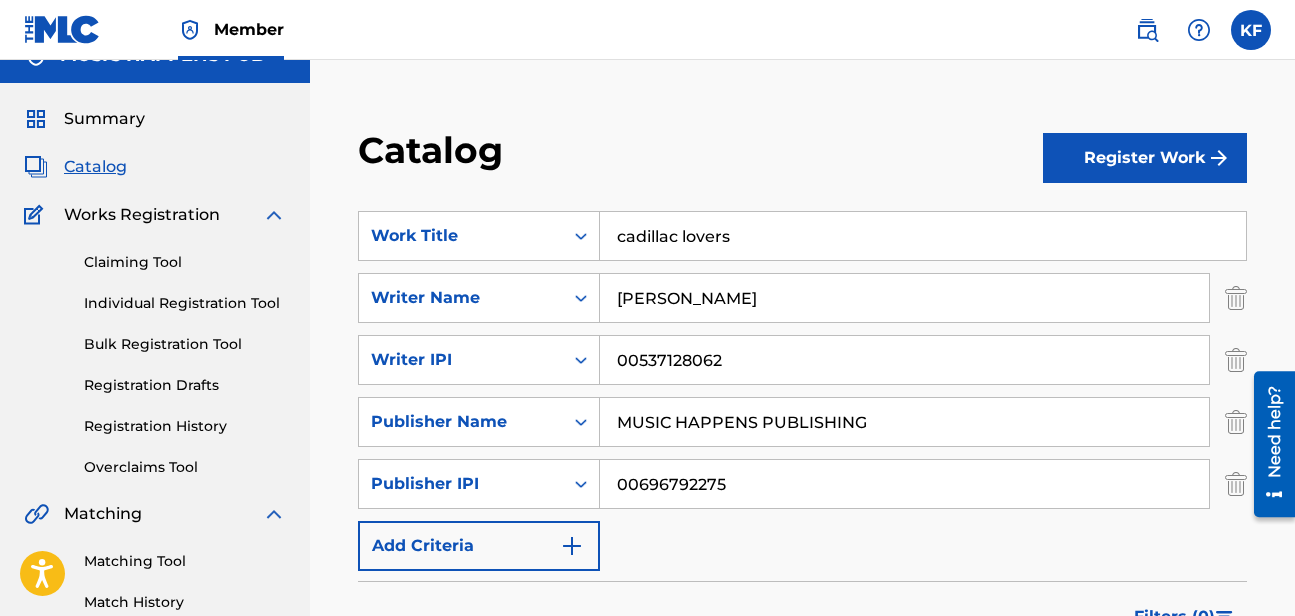 click on "Register Work" at bounding box center (1145, 158) 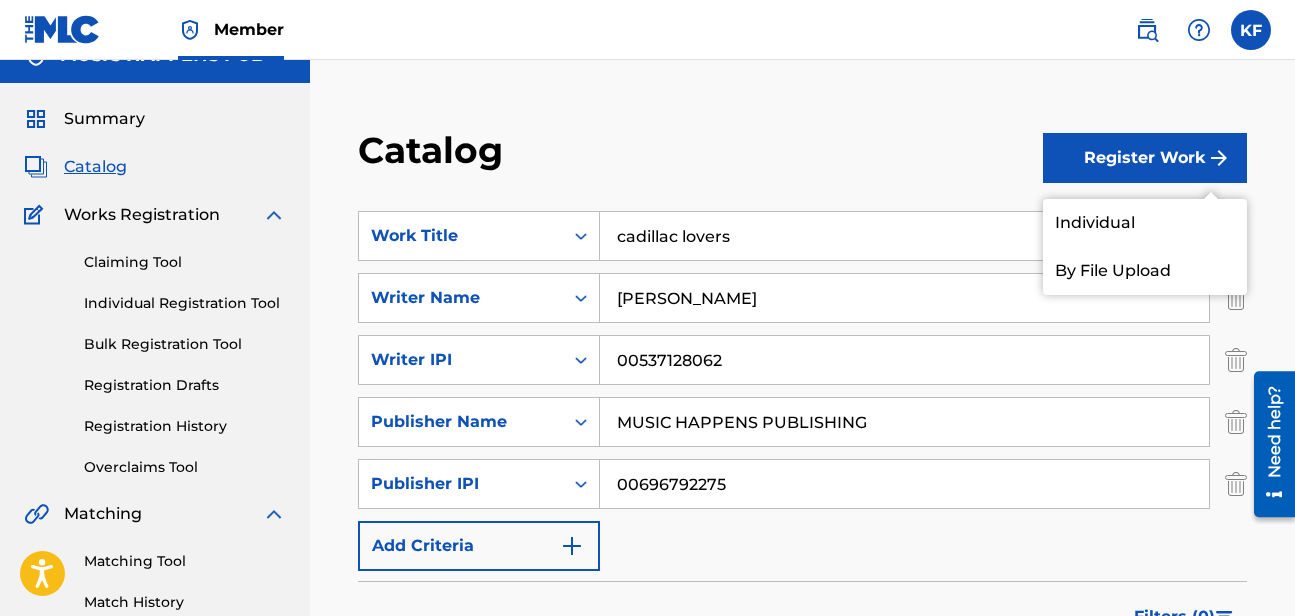click on "Individual" at bounding box center (1145, 223) 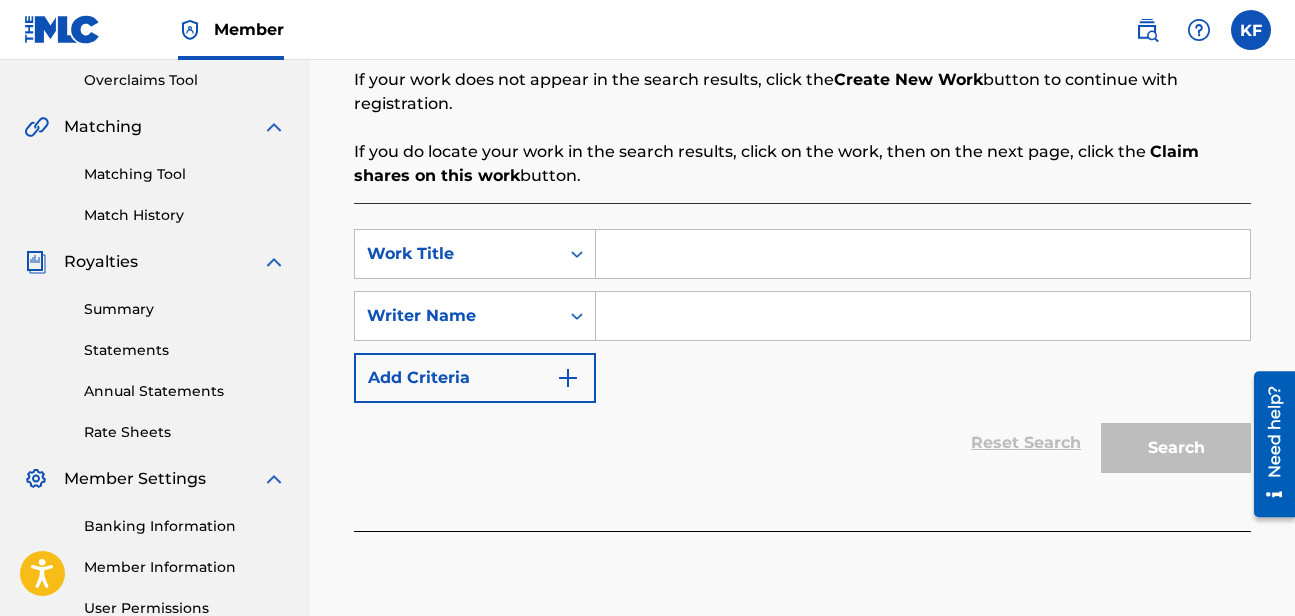 scroll, scrollTop: 425, scrollLeft: 0, axis: vertical 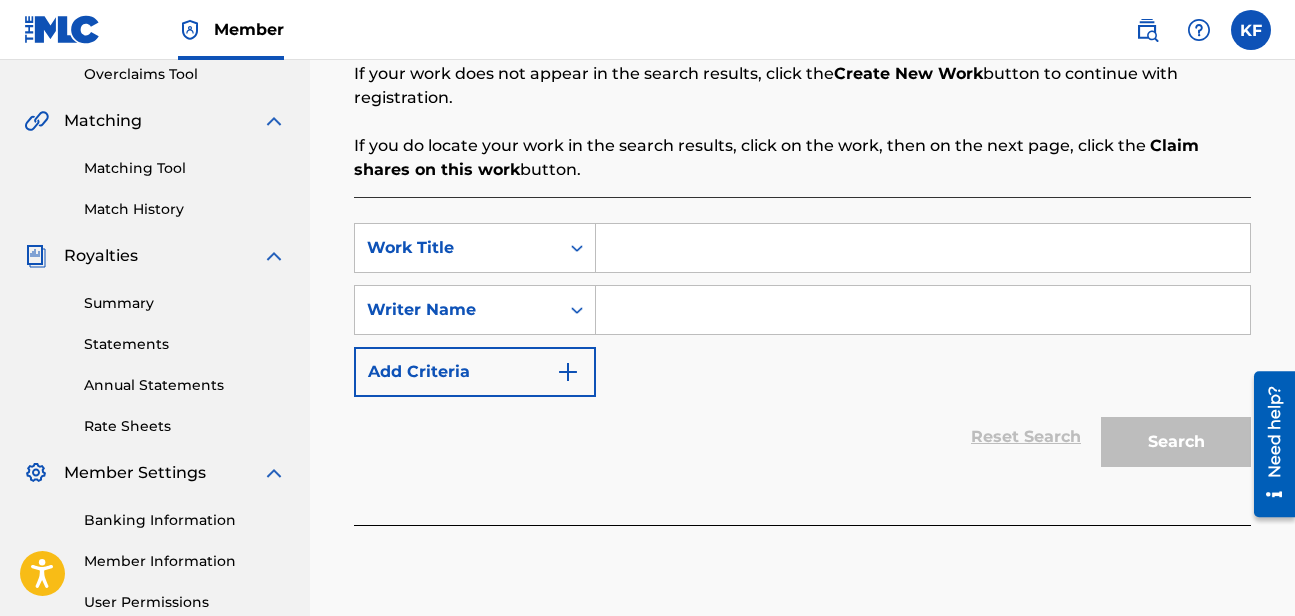 click at bounding box center [923, 248] 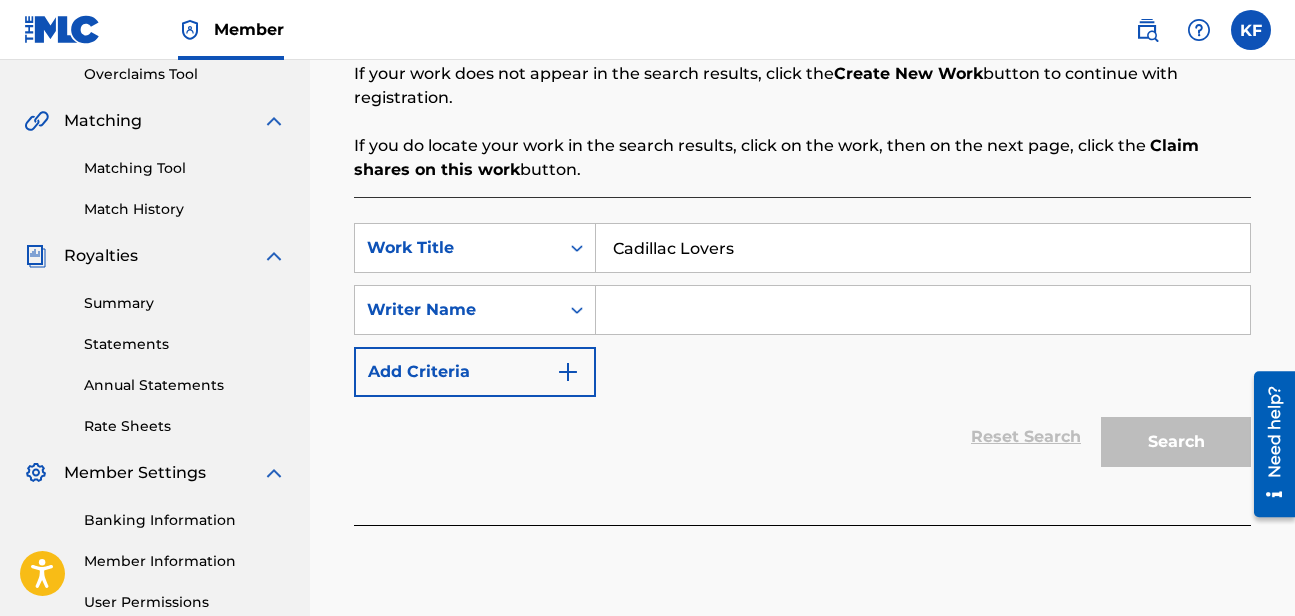 type on "Cadillac Lovers" 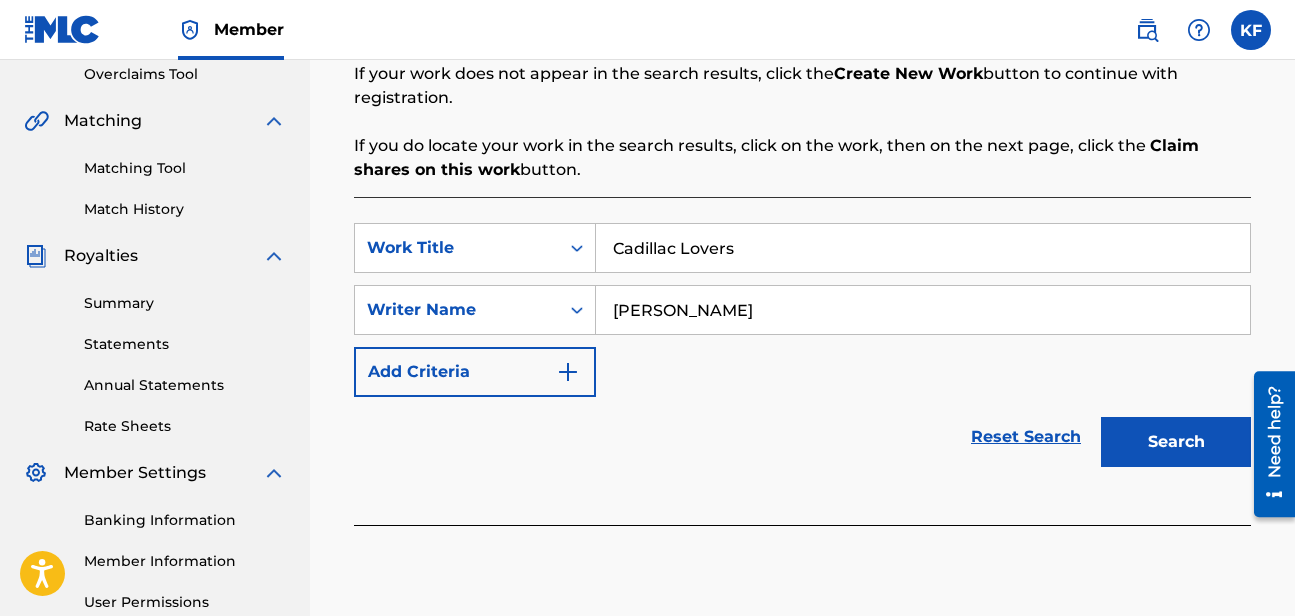 click at bounding box center (568, 372) 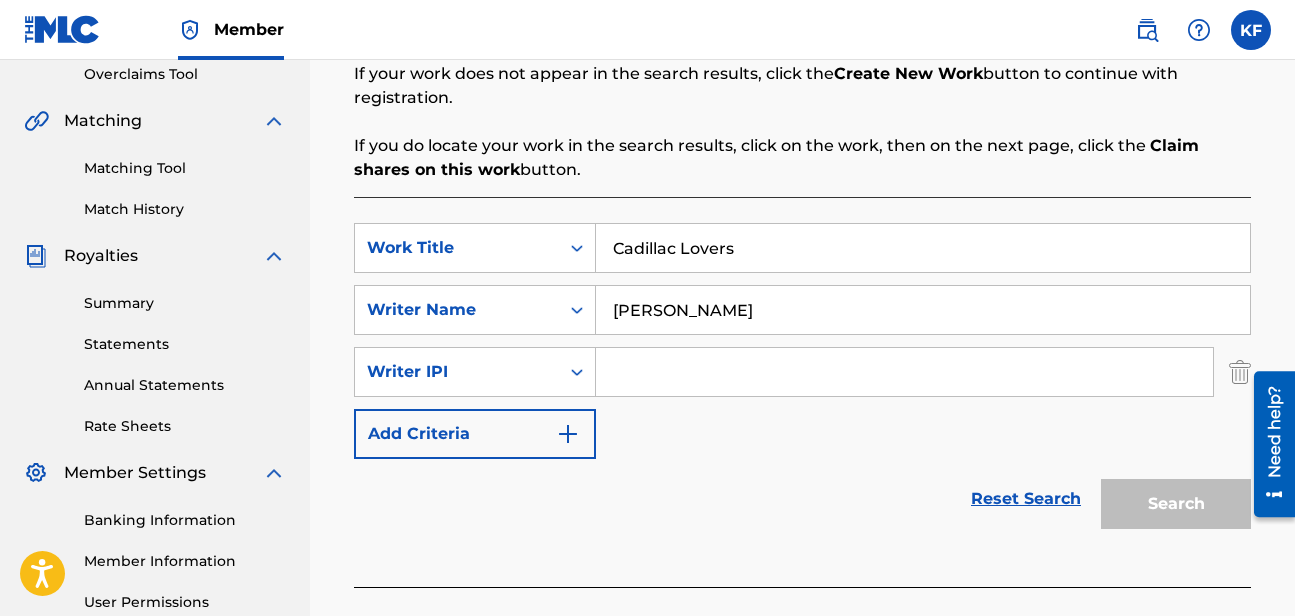 click at bounding box center (904, 372) 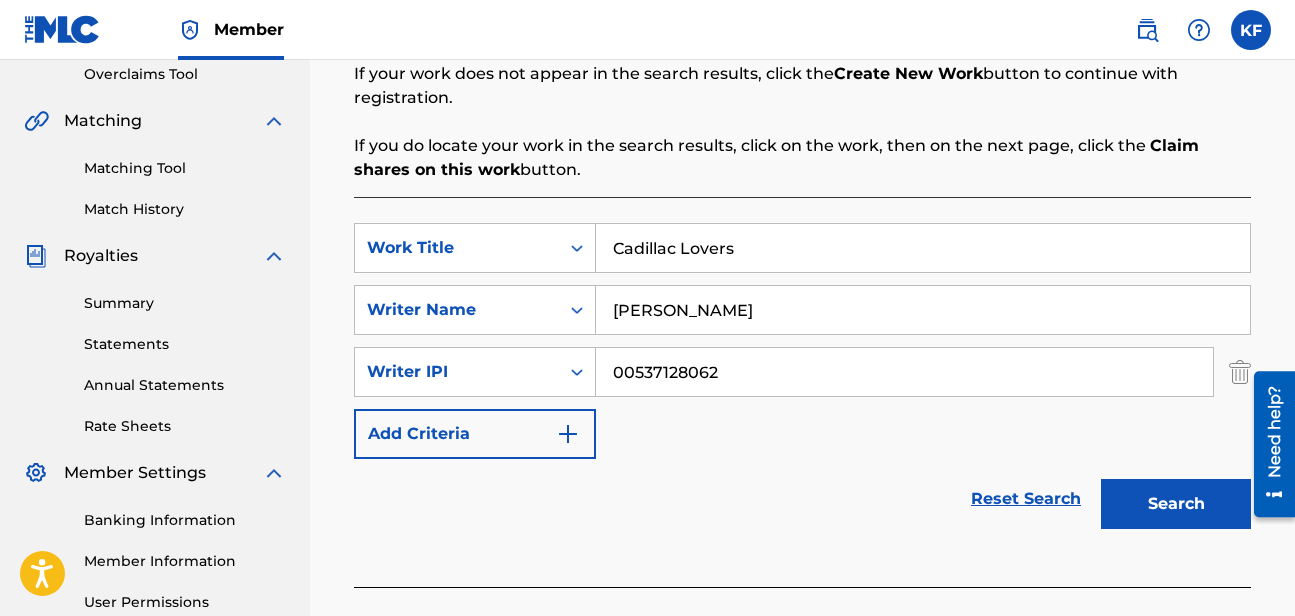 click at bounding box center [568, 434] 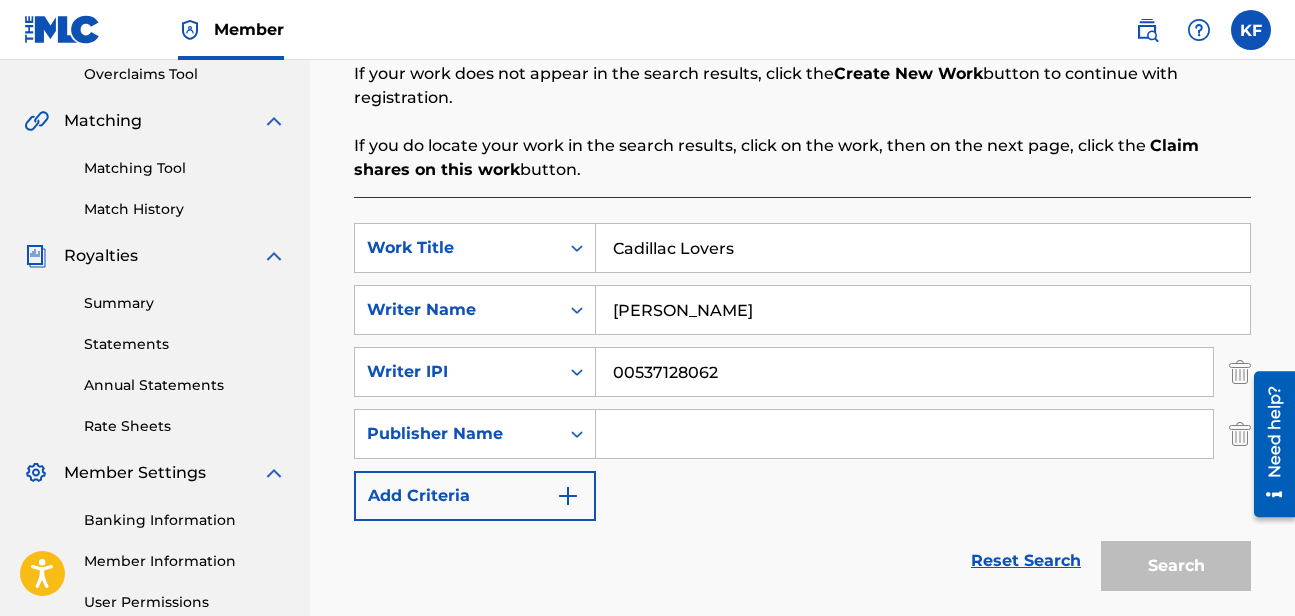 click at bounding box center (904, 434) 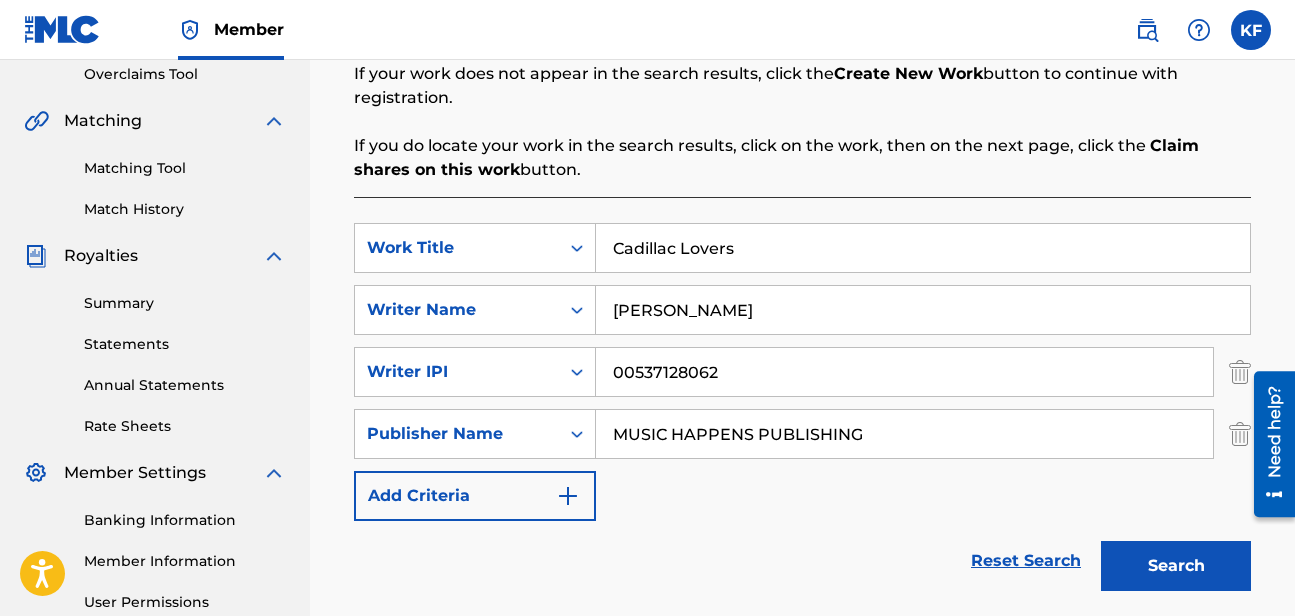 click at bounding box center [568, 496] 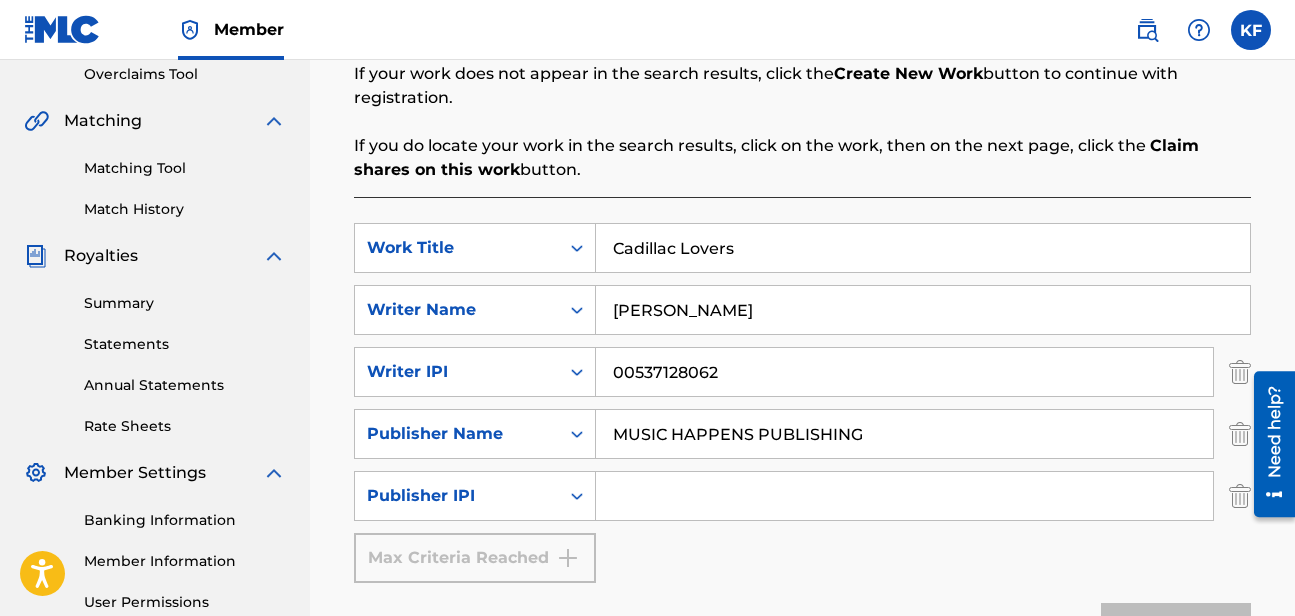 click at bounding box center [904, 496] 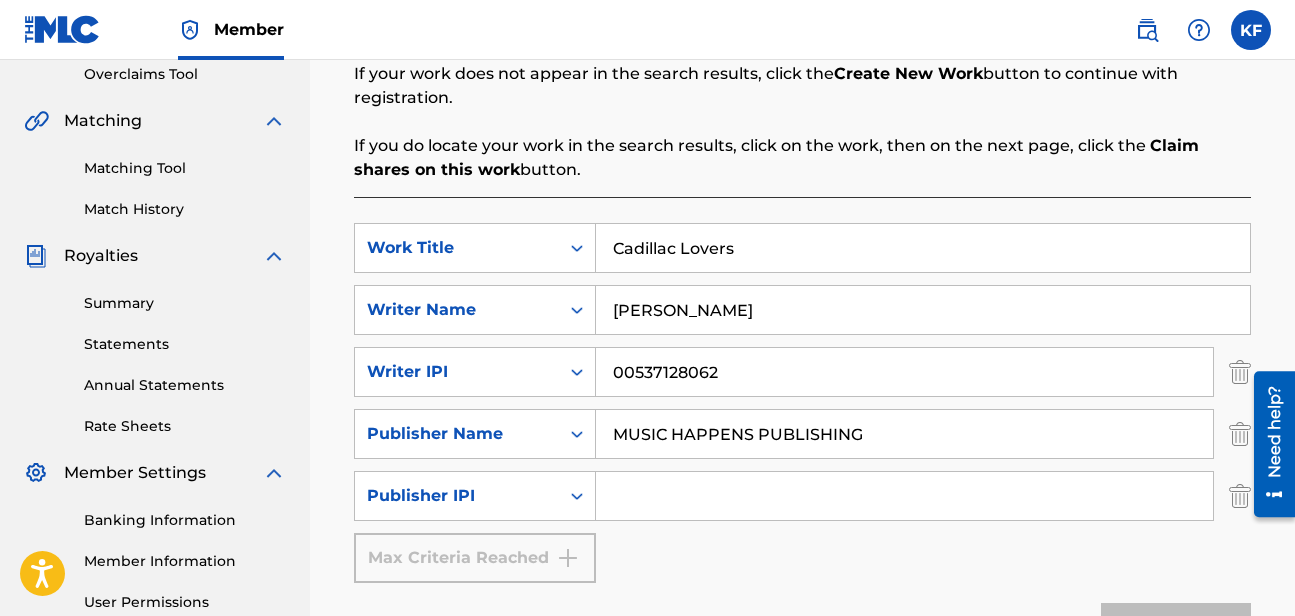 type on "00696792275" 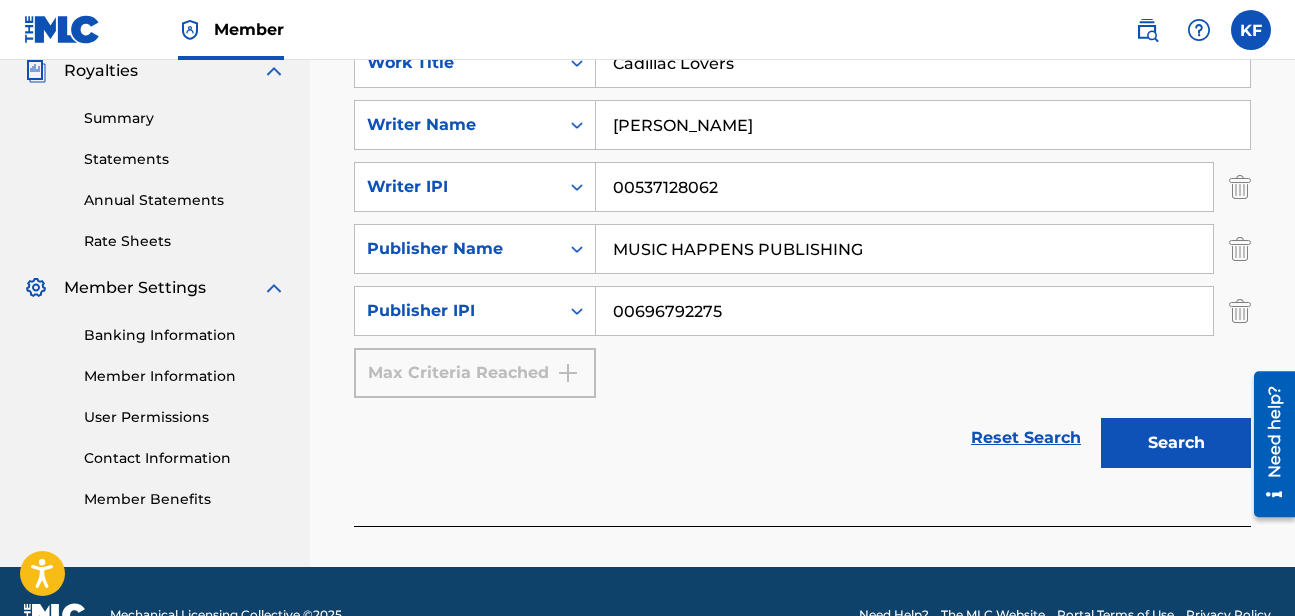 scroll, scrollTop: 625, scrollLeft: 0, axis: vertical 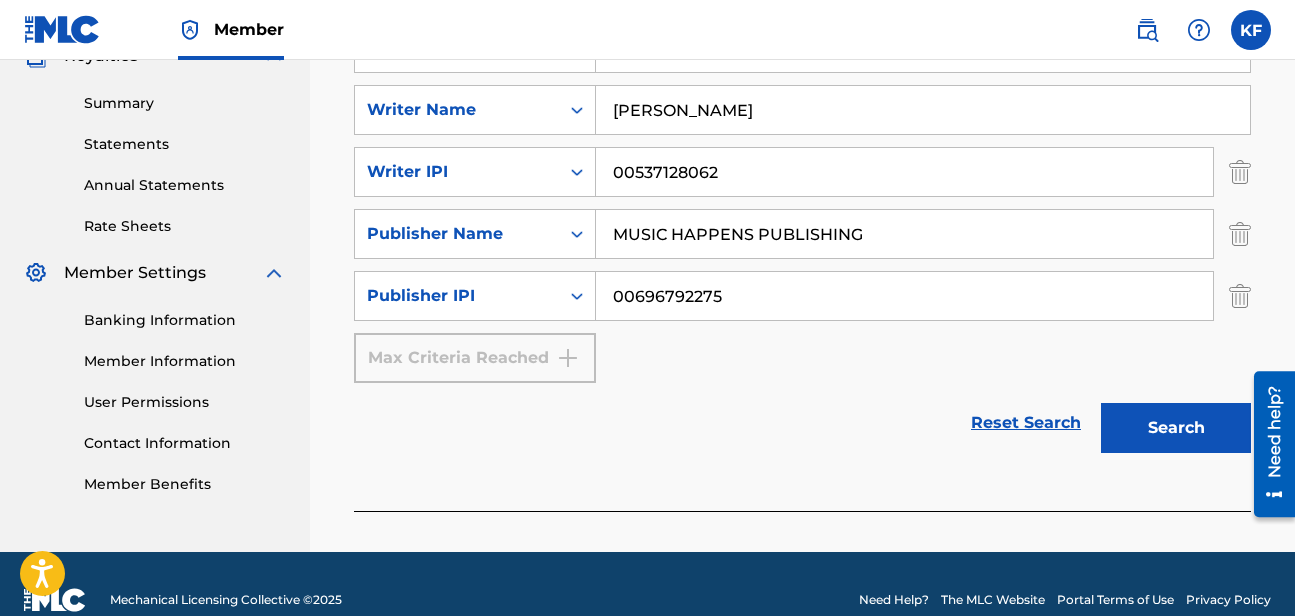 click on "Search" at bounding box center [1176, 428] 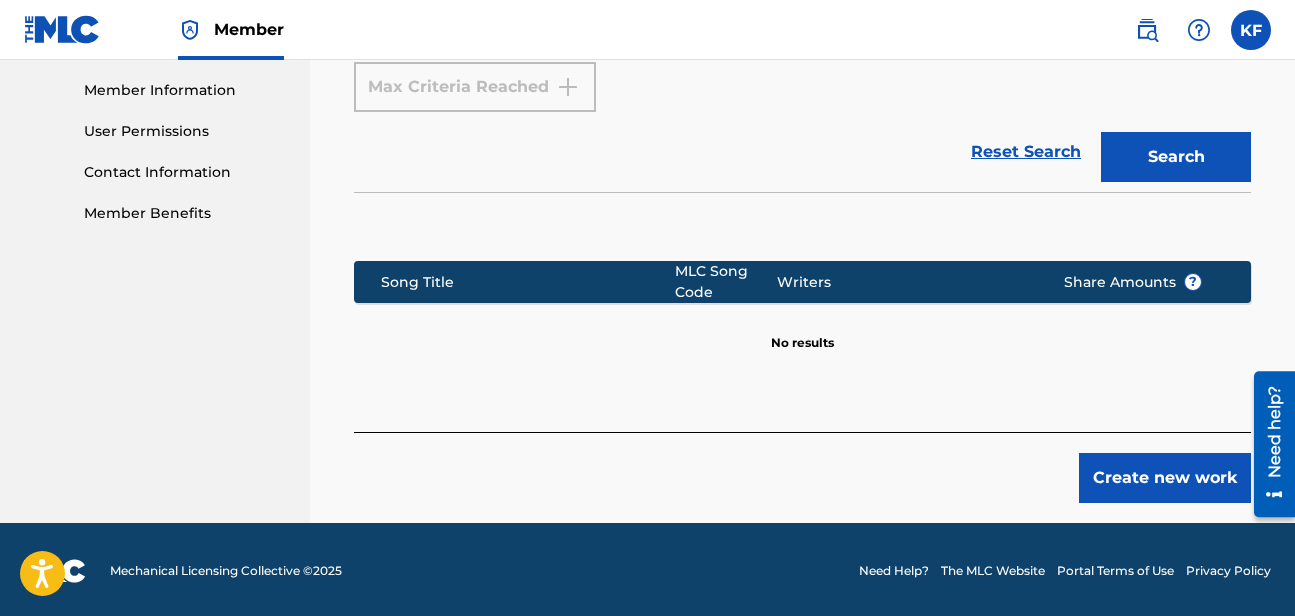 scroll, scrollTop: 899, scrollLeft: 0, axis: vertical 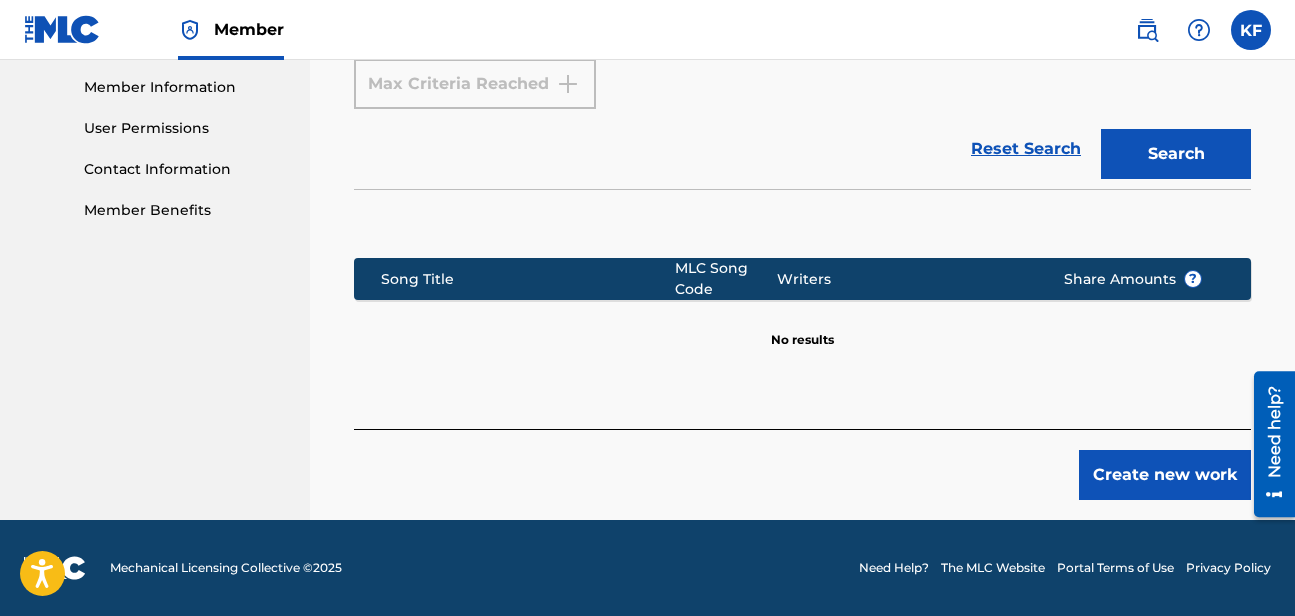 click on "Create new work" at bounding box center [1165, 475] 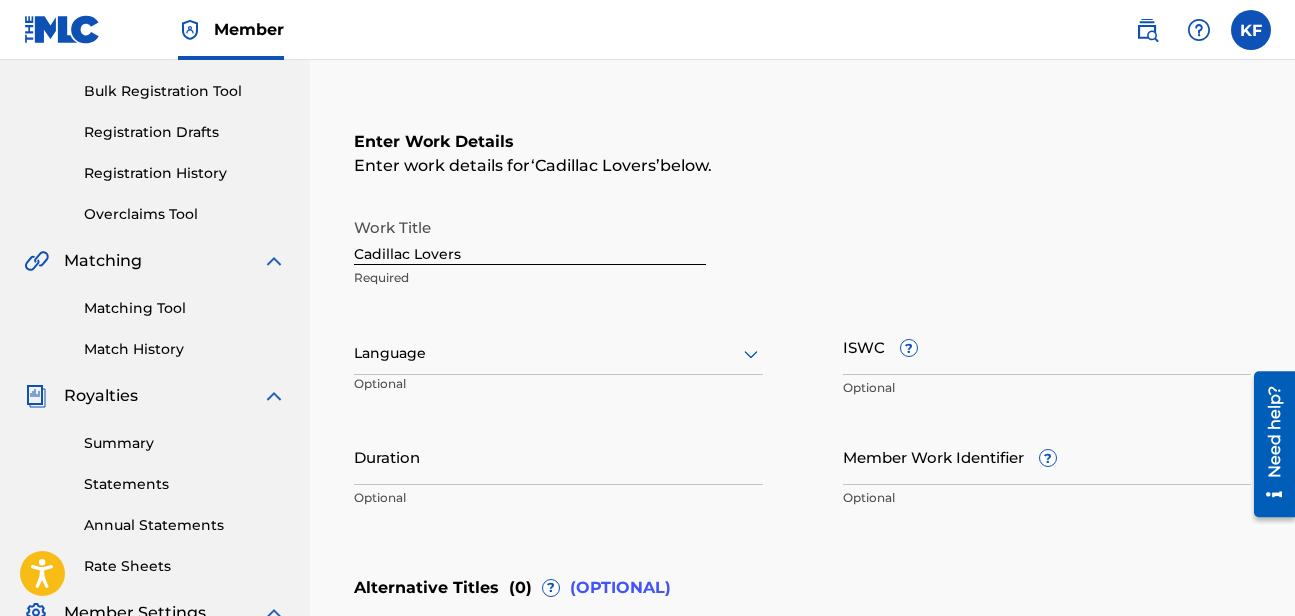 scroll, scrollTop: 266, scrollLeft: 0, axis: vertical 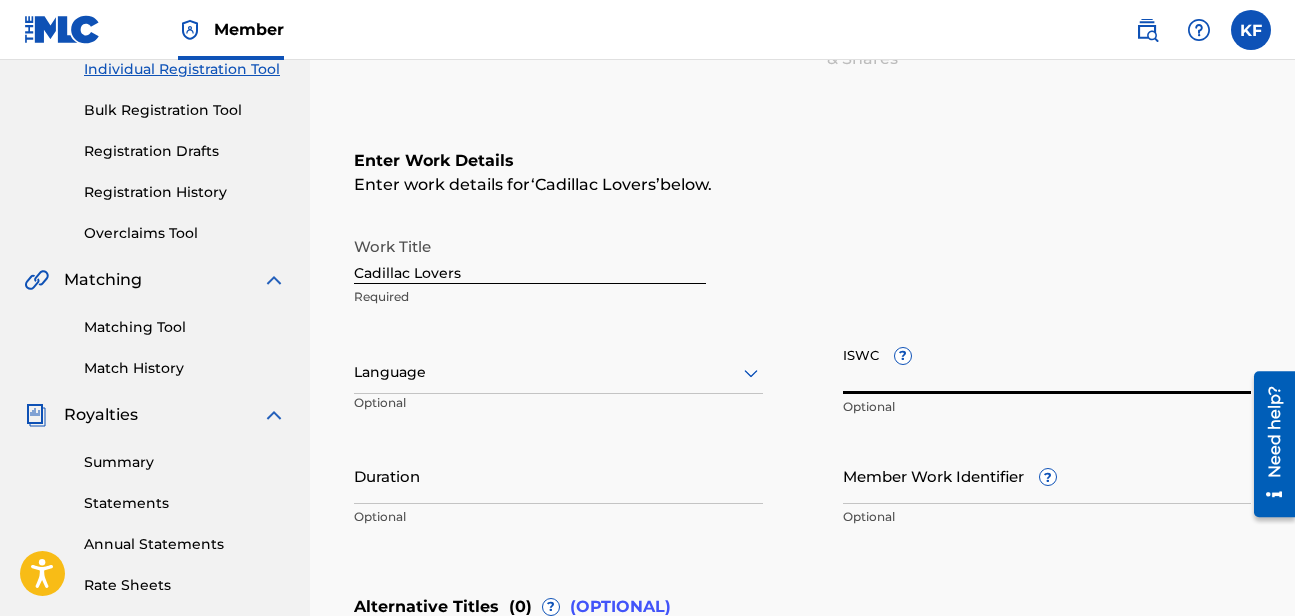 click on "ISWC   ?" at bounding box center [1047, 365] 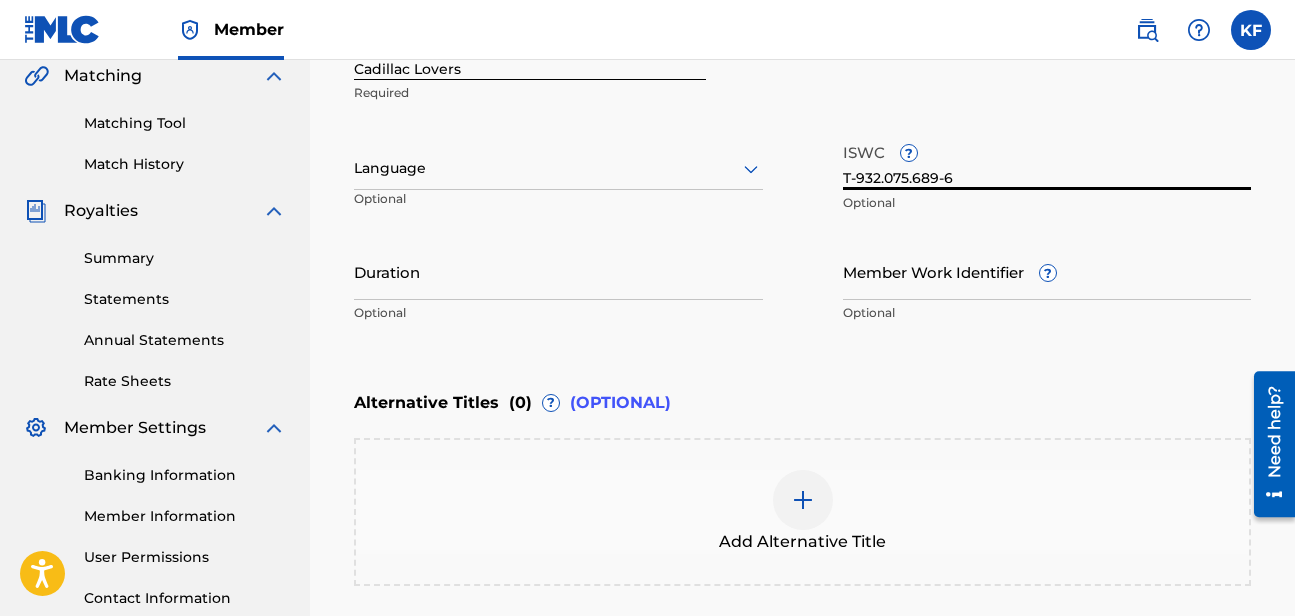 scroll, scrollTop: 479, scrollLeft: 0, axis: vertical 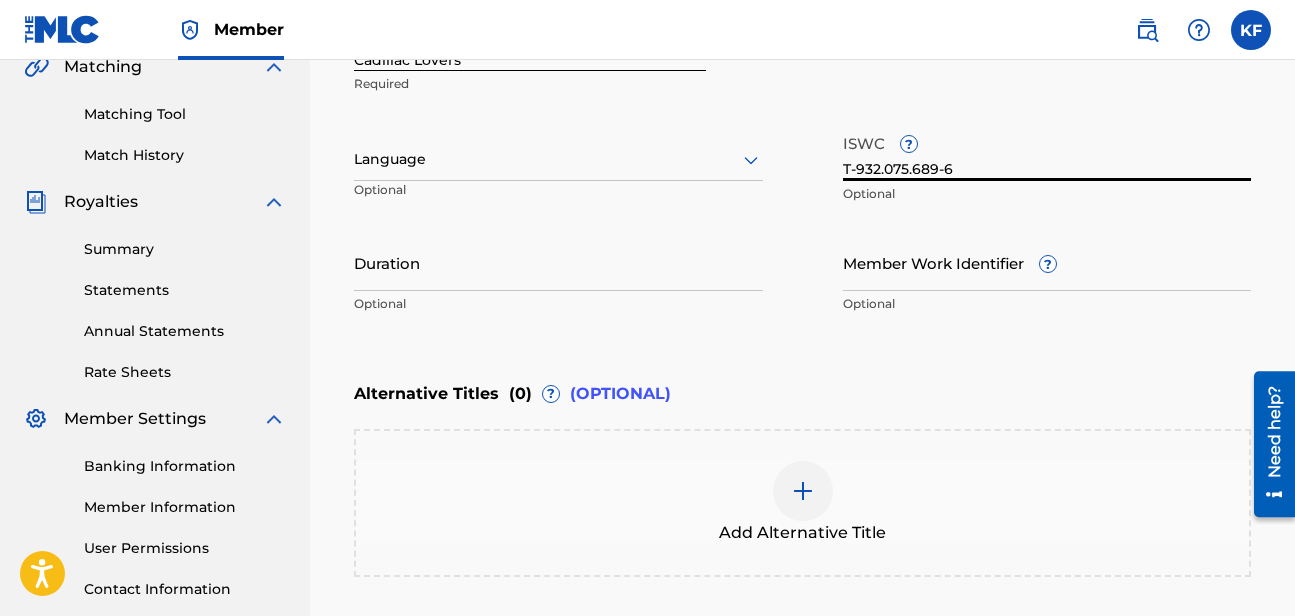 type on "T-932.075.689-6" 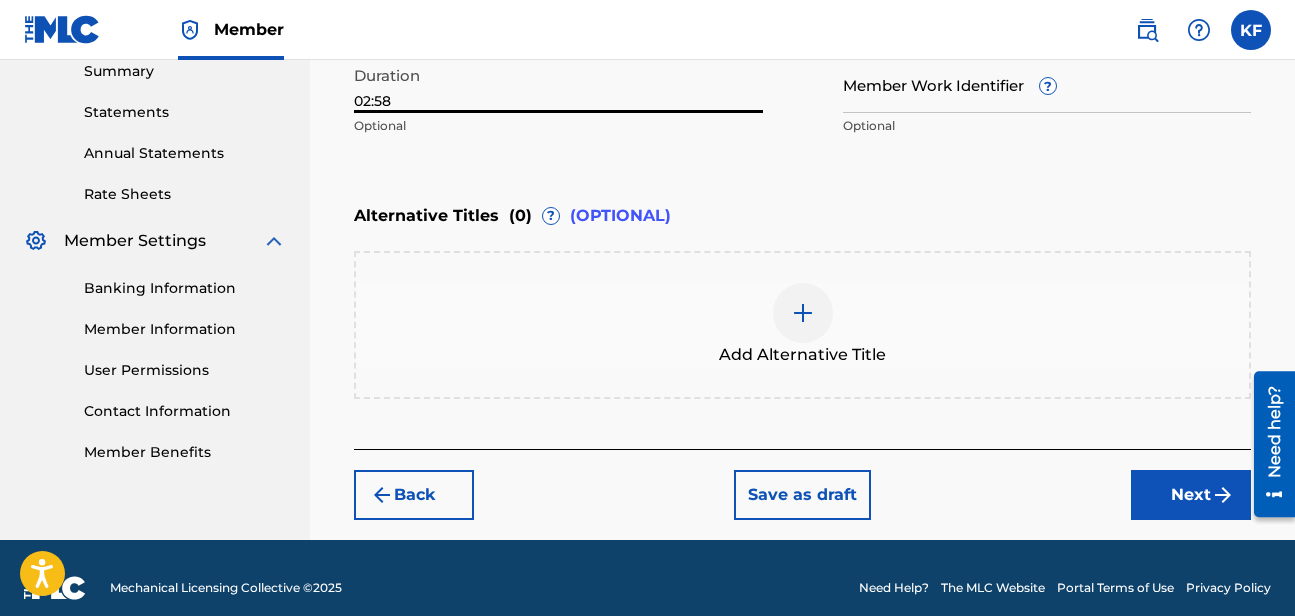 scroll, scrollTop: 676, scrollLeft: 0, axis: vertical 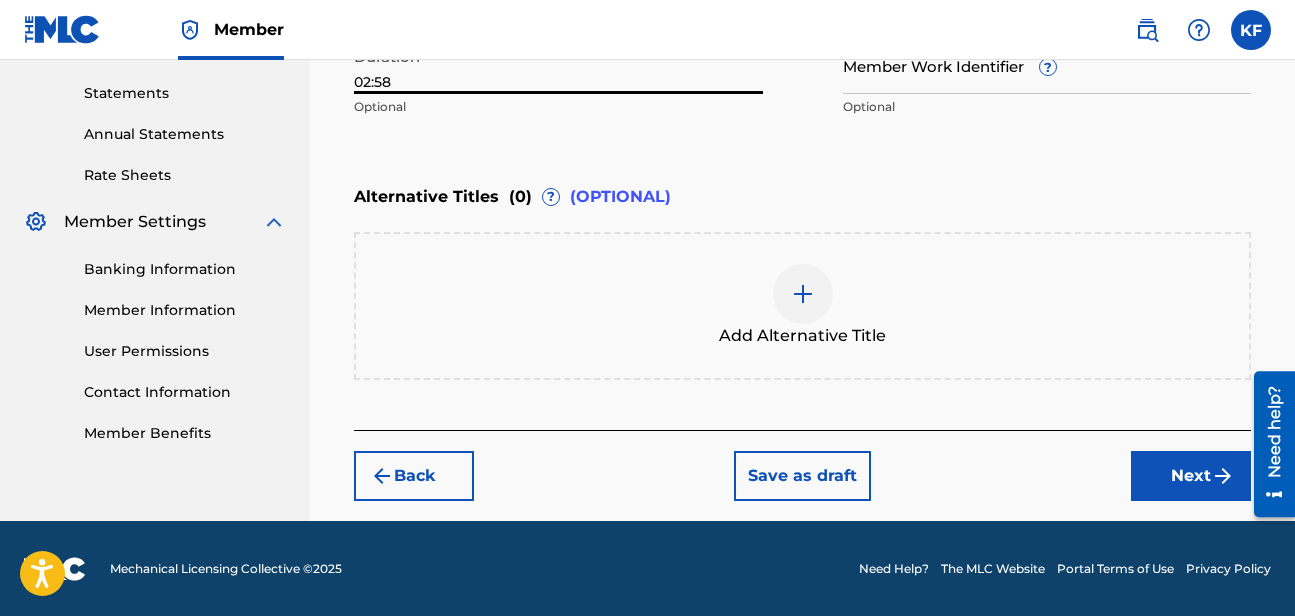 type on "02:58" 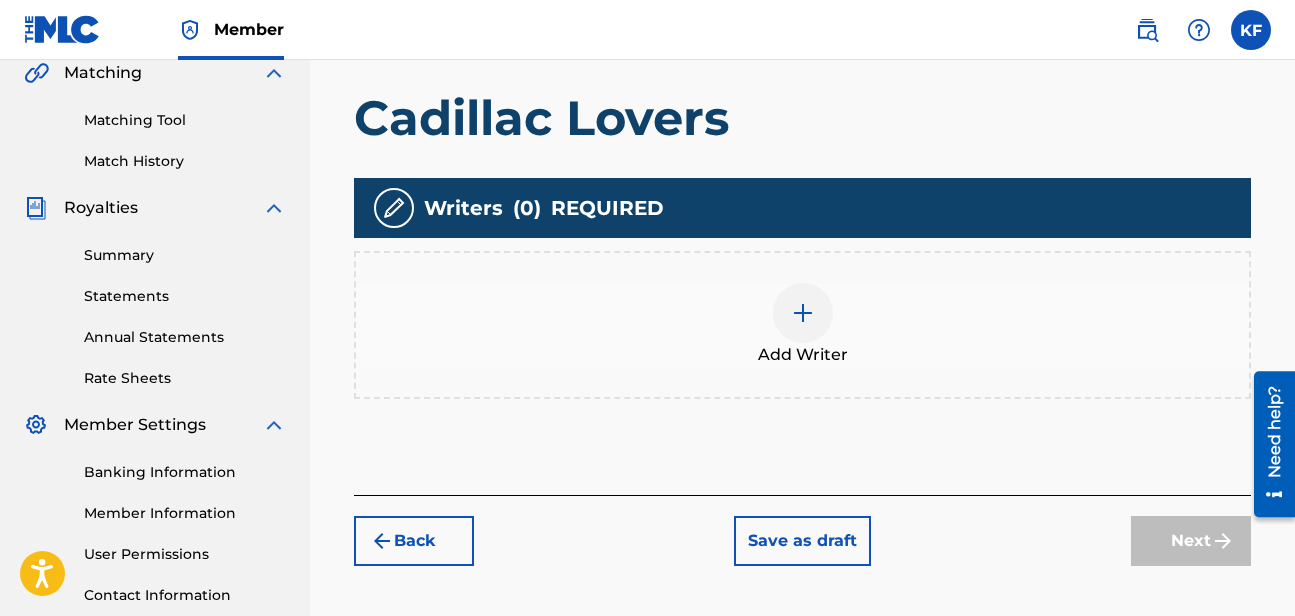 scroll, scrollTop: 519, scrollLeft: 0, axis: vertical 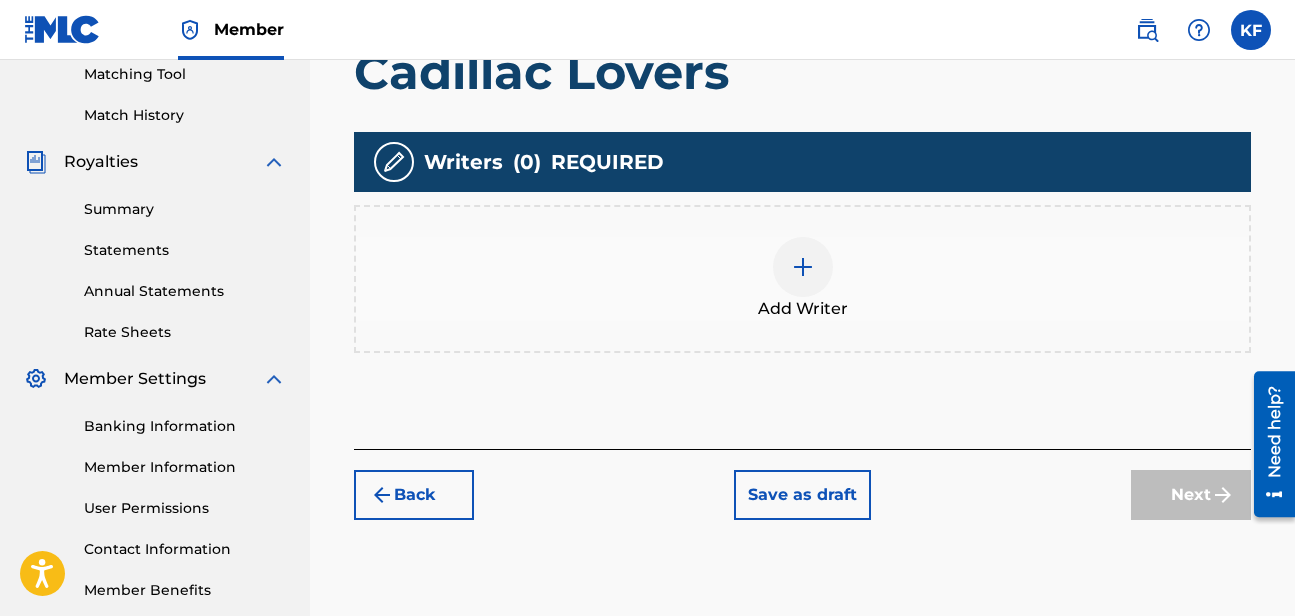 click at bounding box center (803, 267) 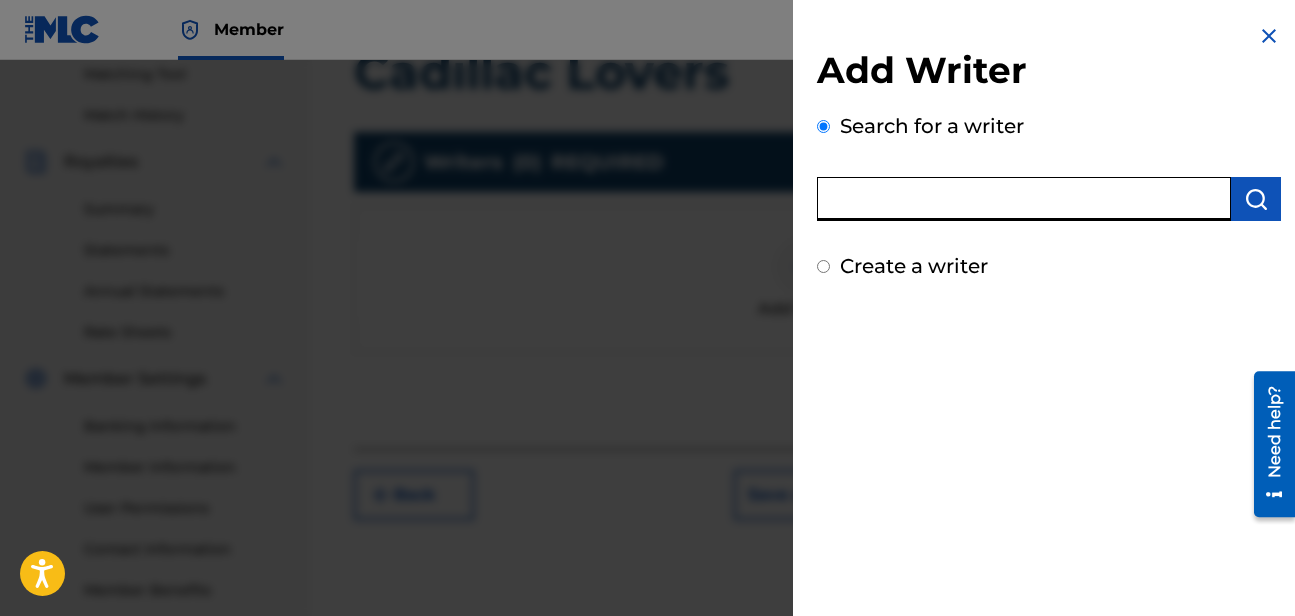 click at bounding box center (1024, 199) 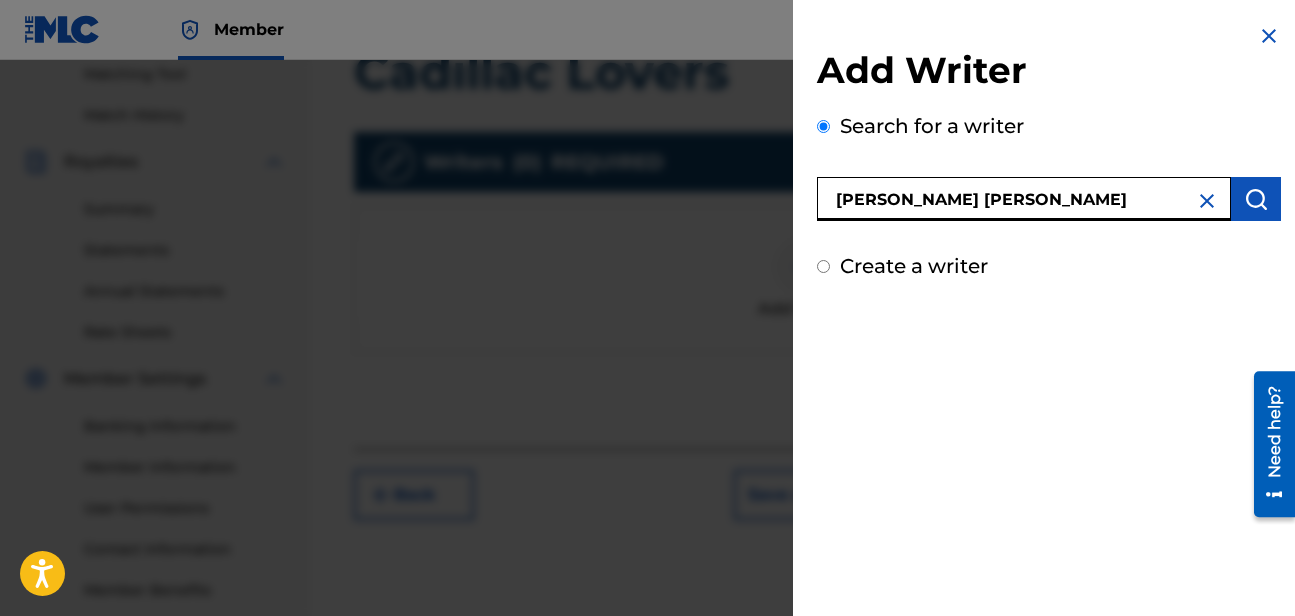 type on "[PERSON_NAME] [PERSON_NAME]" 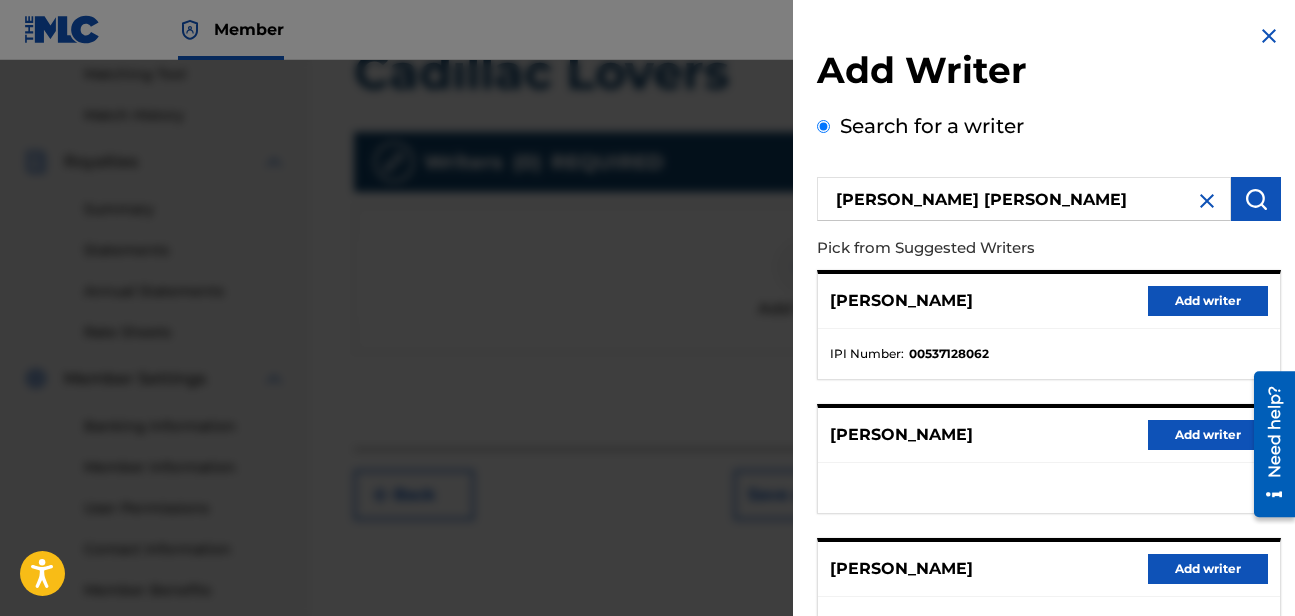 click on "Add writer" at bounding box center (1208, 301) 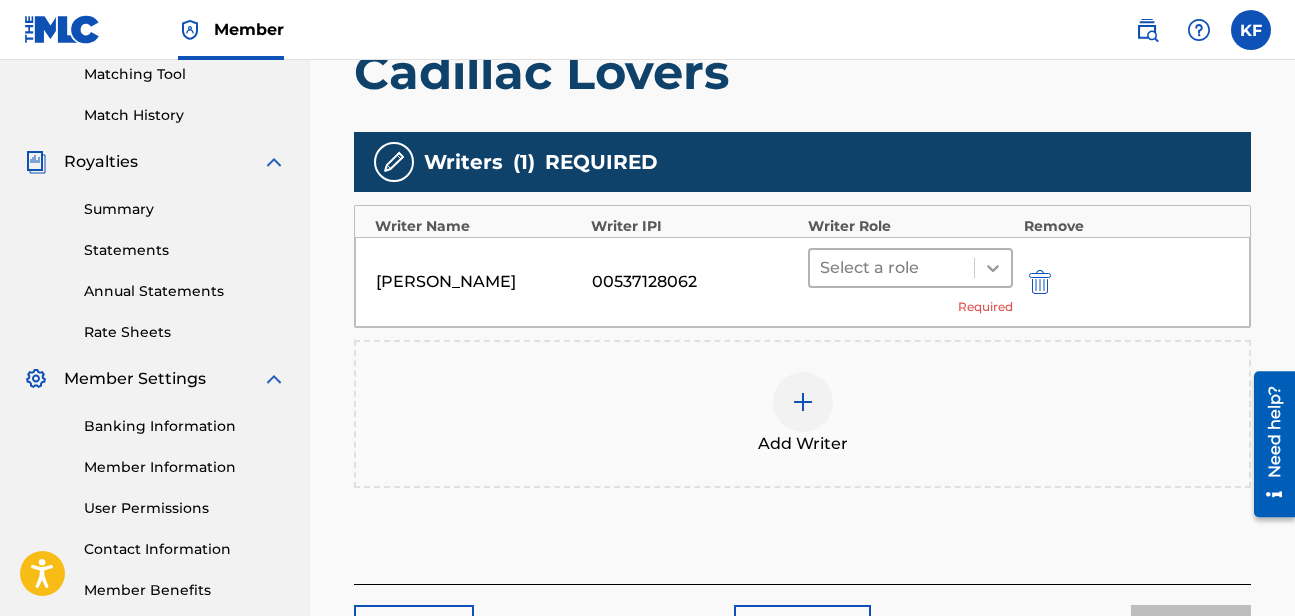 click 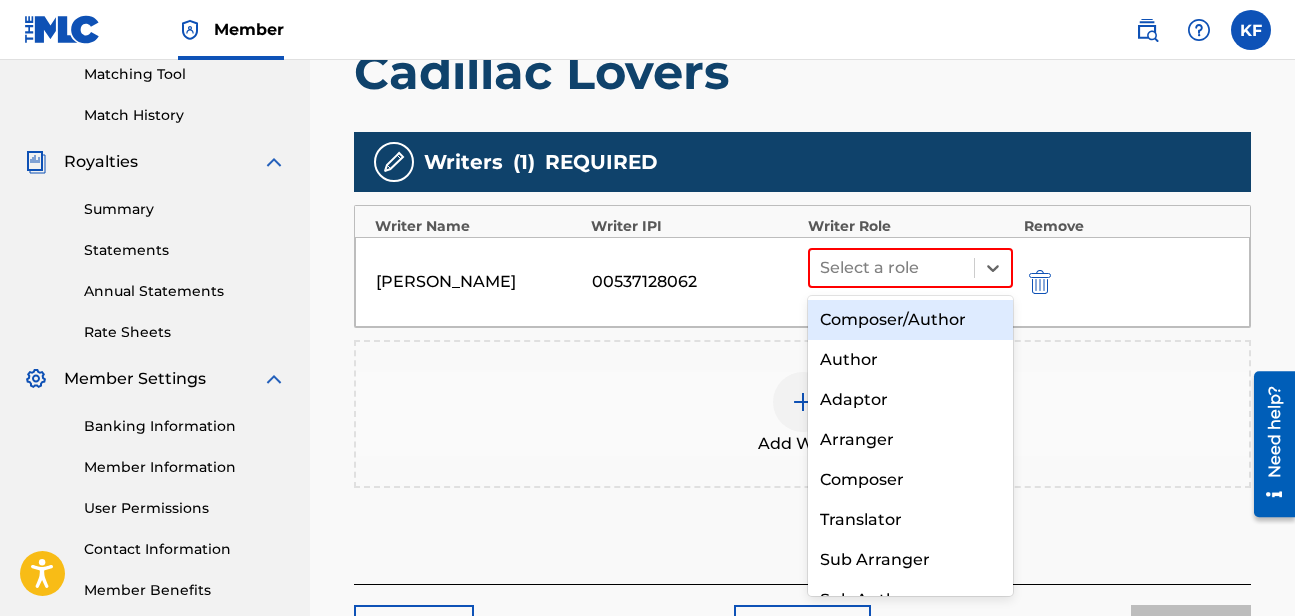 click on "Composer/Author" at bounding box center (911, 320) 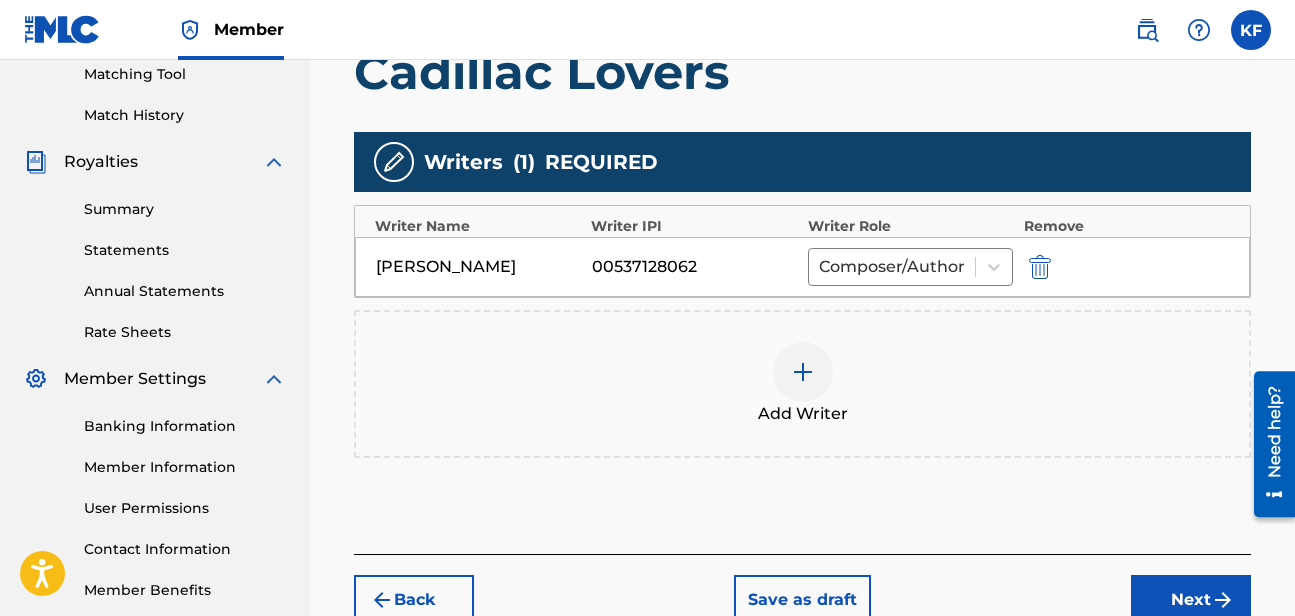 click at bounding box center [803, 372] 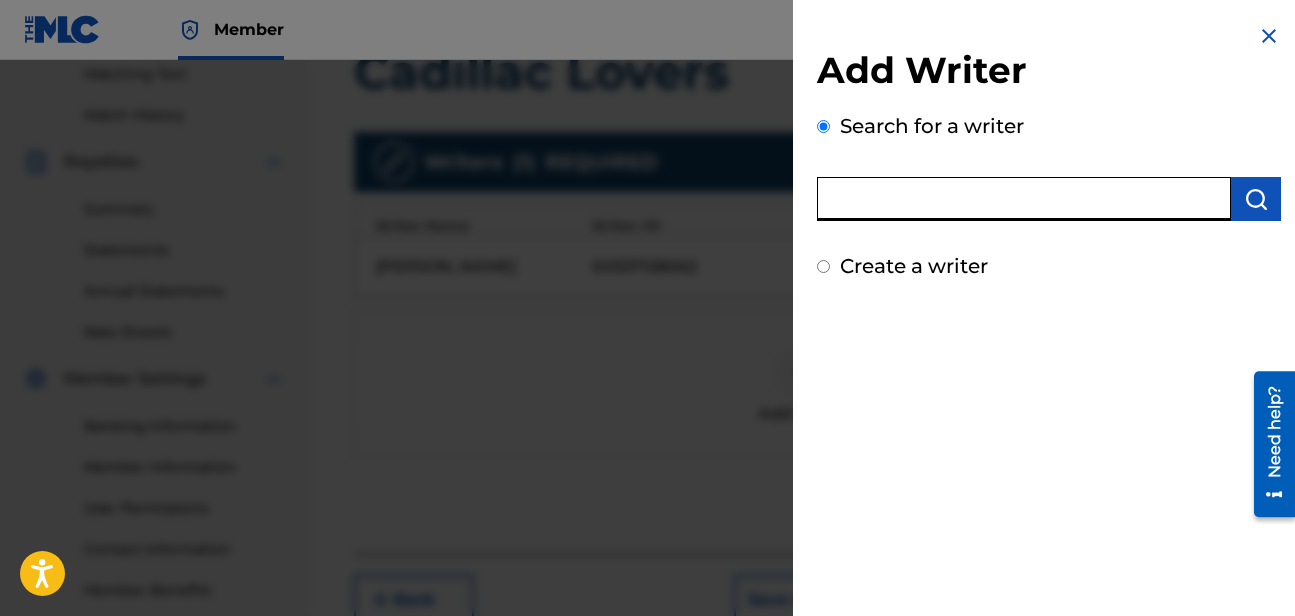 click at bounding box center (1024, 199) 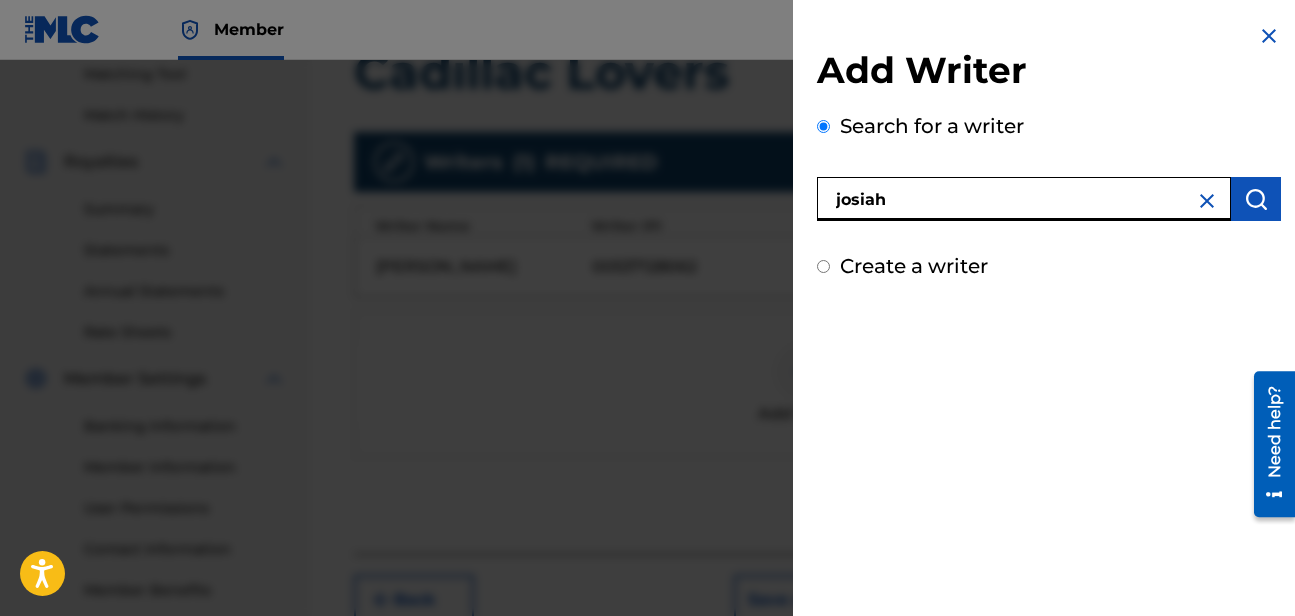 click on "josiah" at bounding box center [1024, 199] 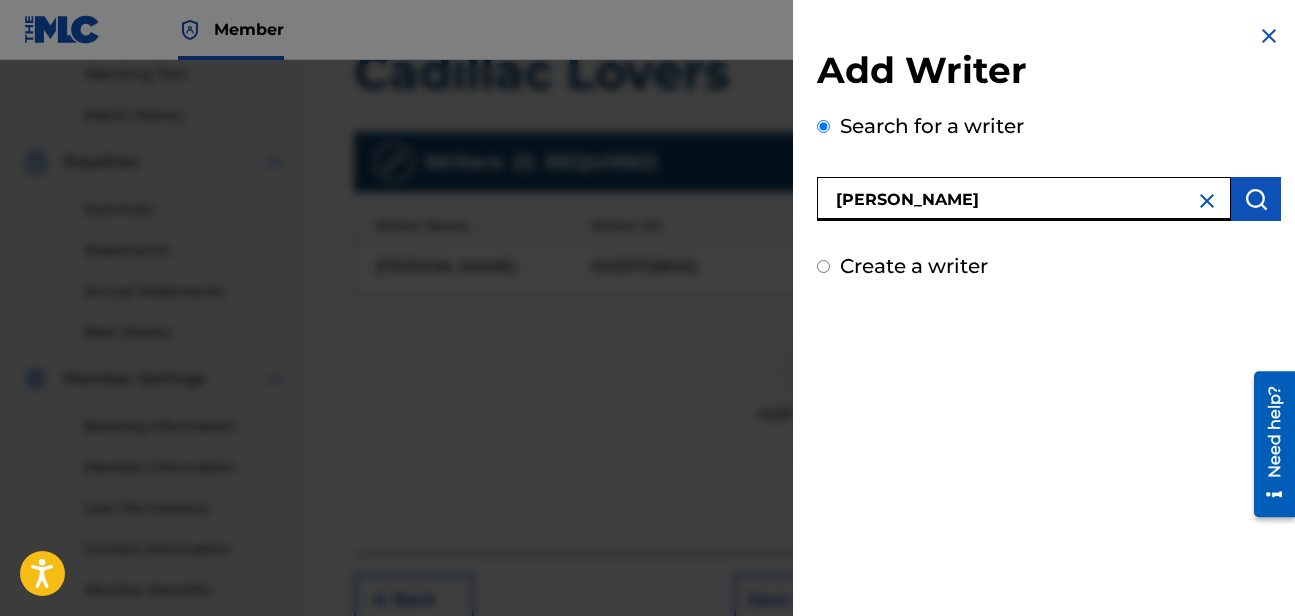 type on "[PERSON_NAME]" 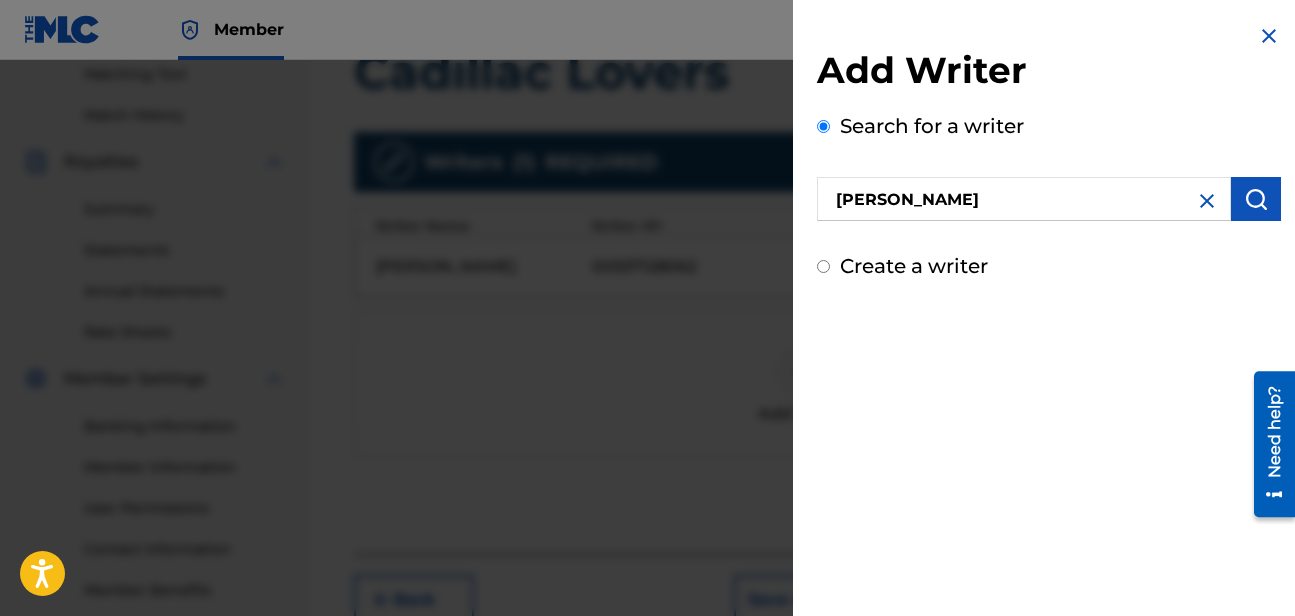 click at bounding box center [1256, 199] 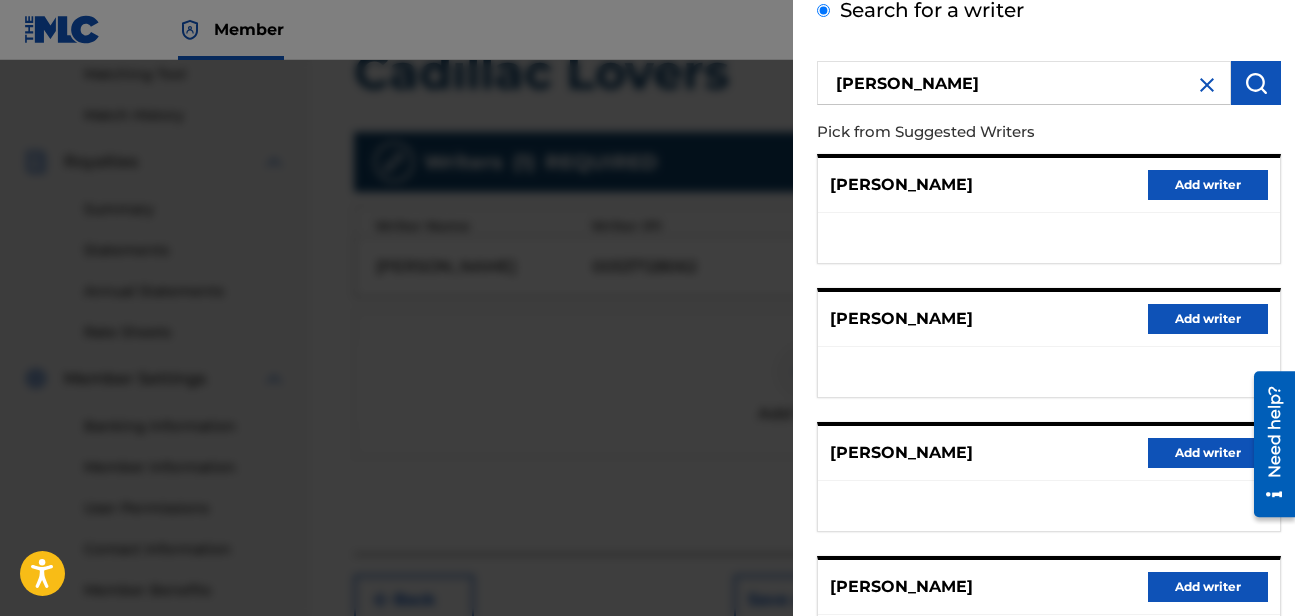scroll, scrollTop: 87, scrollLeft: 0, axis: vertical 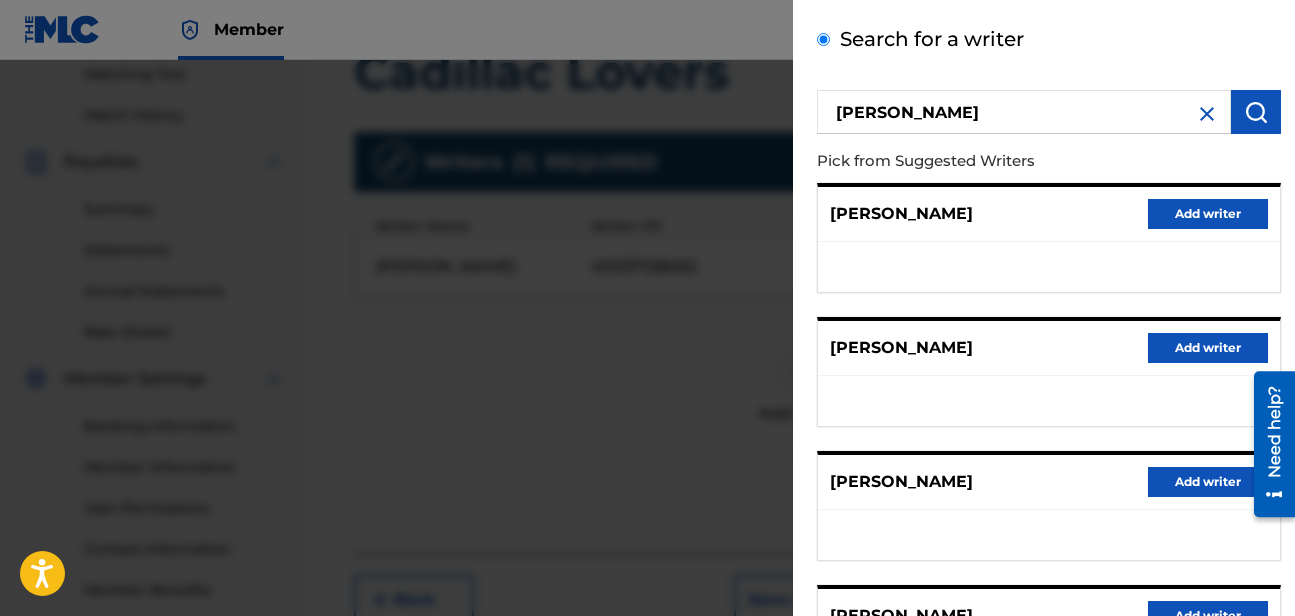 click on "Add writer" at bounding box center [1208, 348] 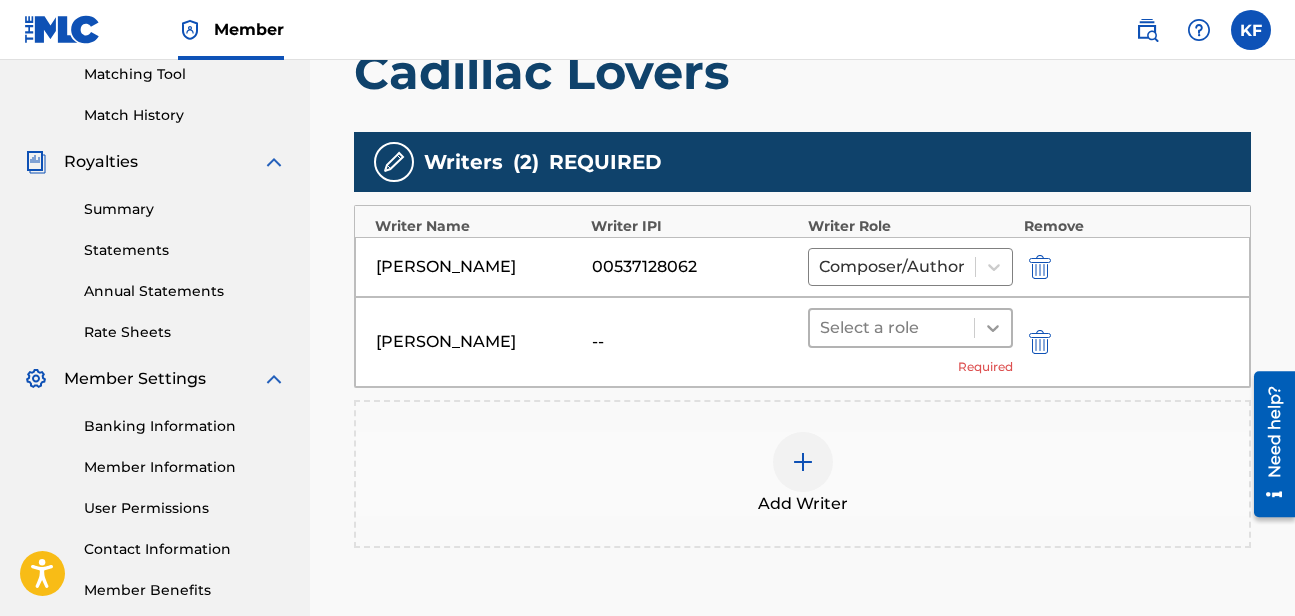 click 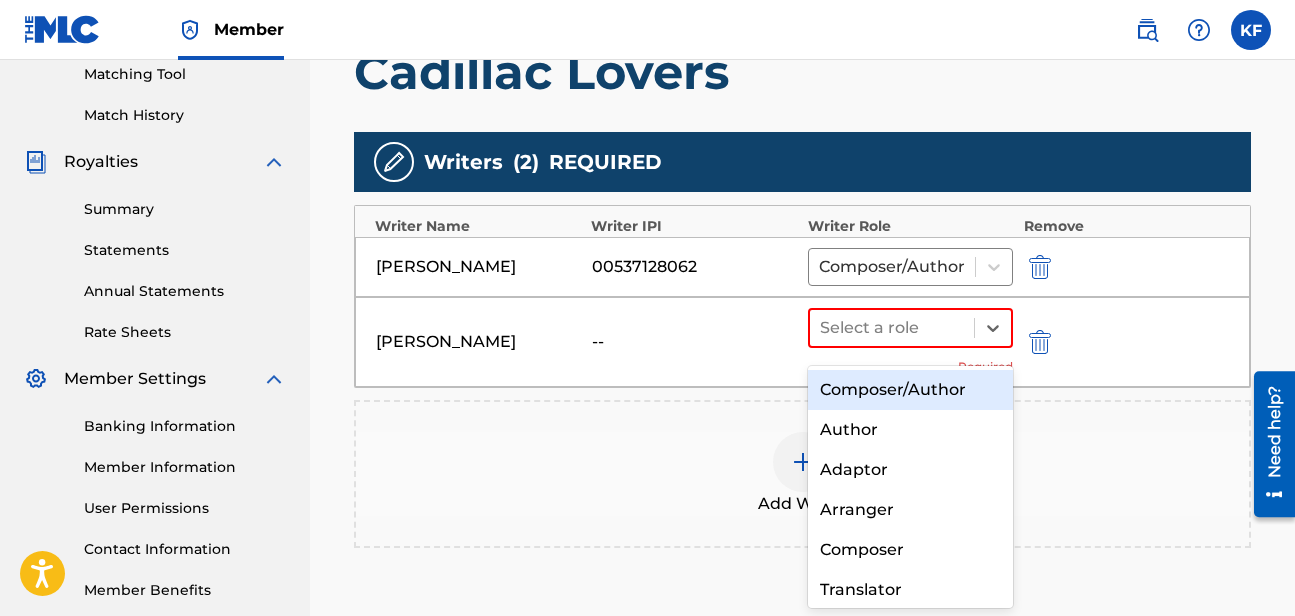 click on "Composer/Author" at bounding box center (911, 390) 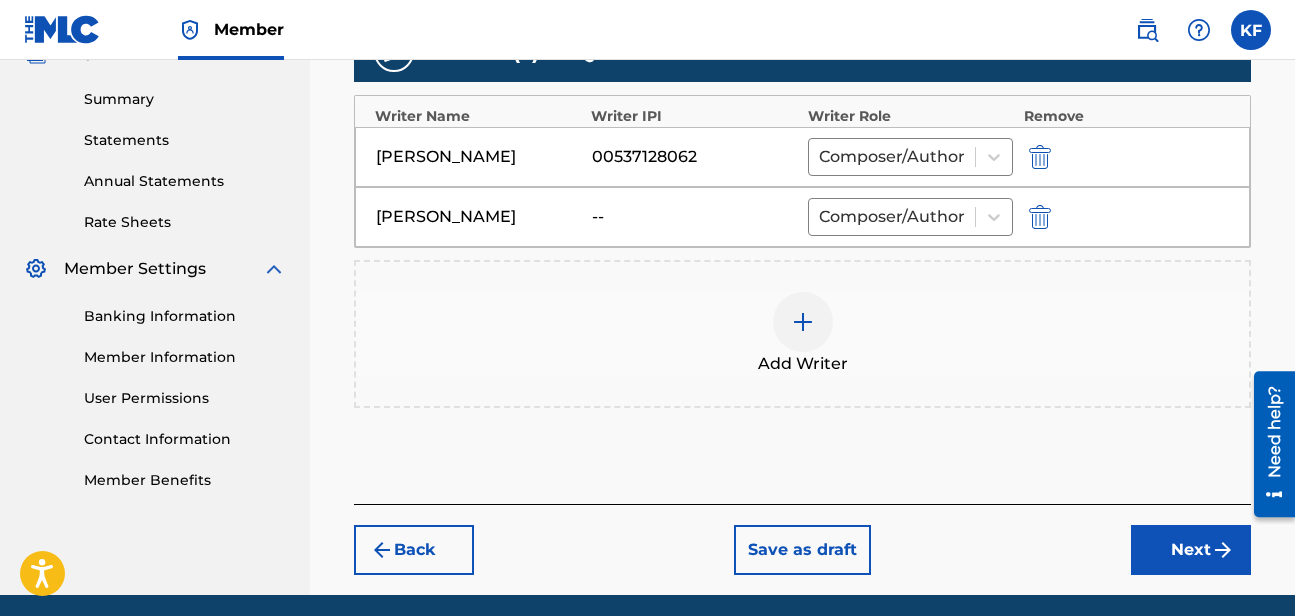 scroll, scrollTop: 637, scrollLeft: 0, axis: vertical 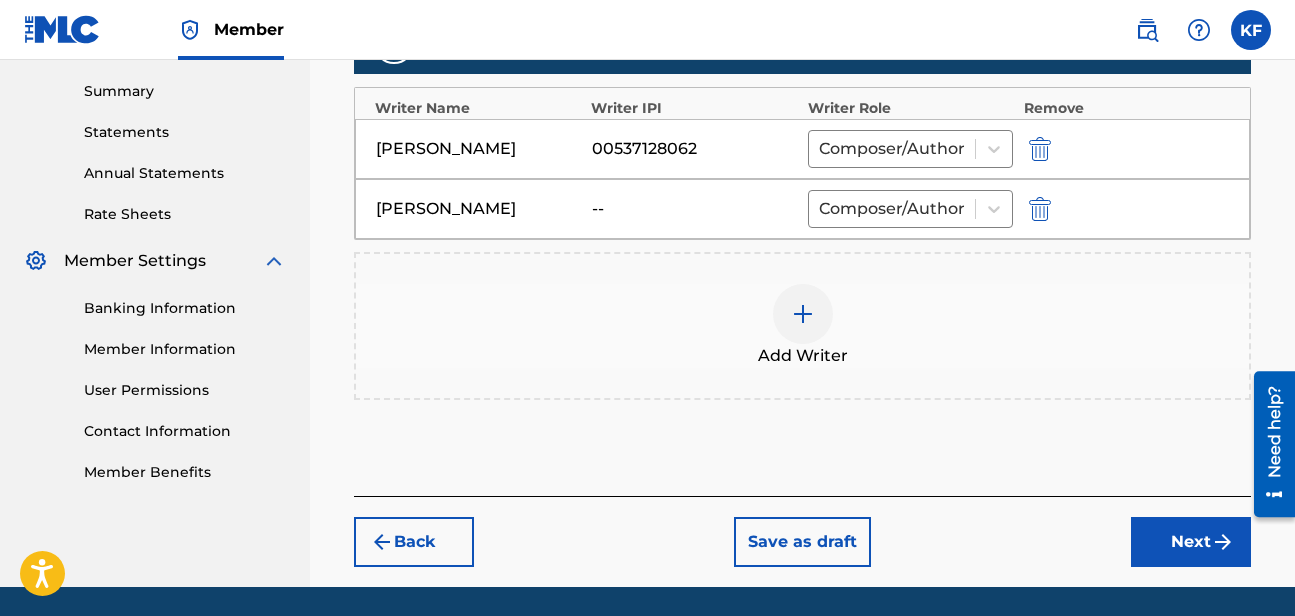 click on "Next" at bounding box center [1191, 542] 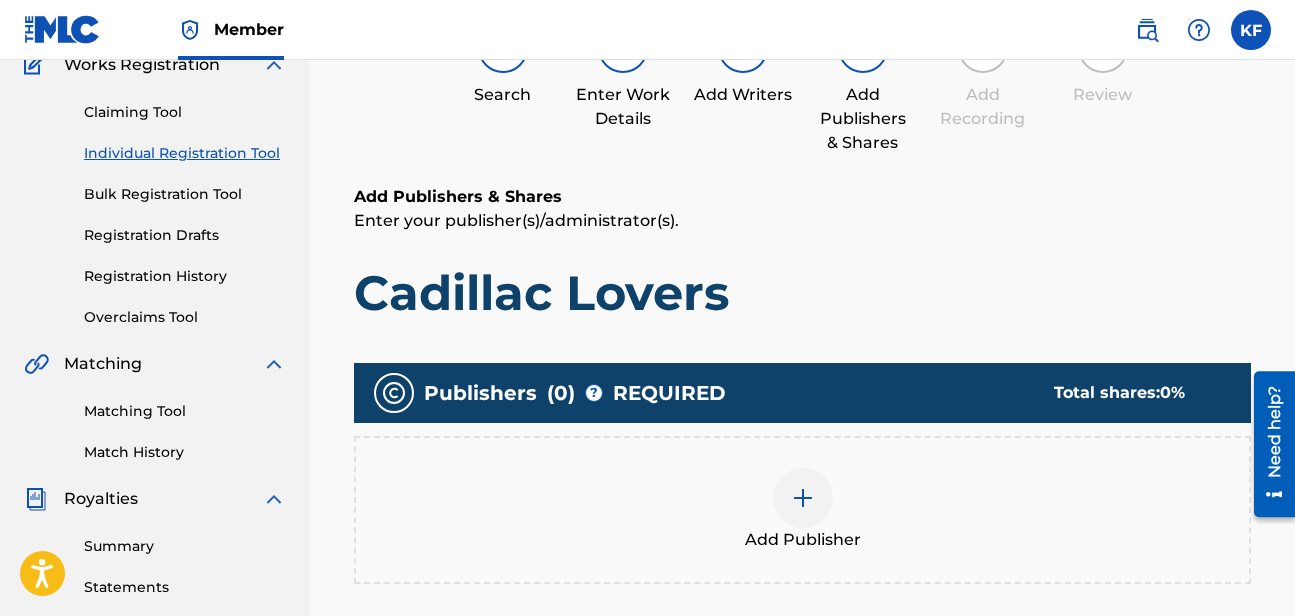 scroll, scrollTop: 185, scrollLeft: 0, axis: vertical 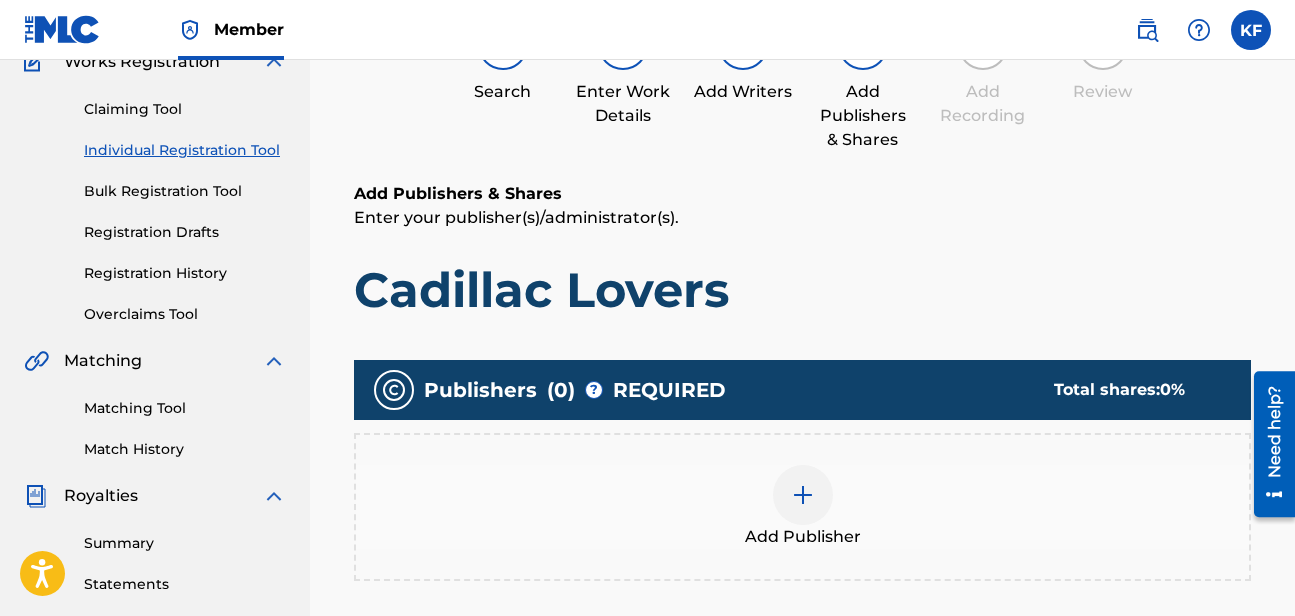 click at bounding box center (803, 495) 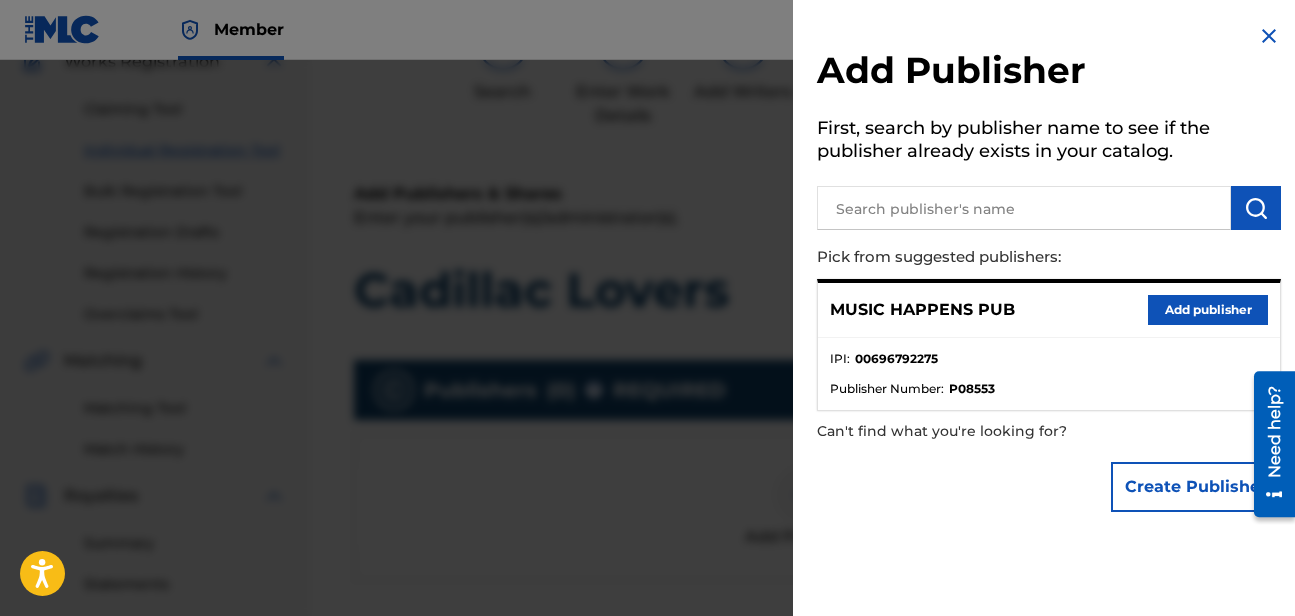 click on "Add publisher" at bounding box center (1208, 310) 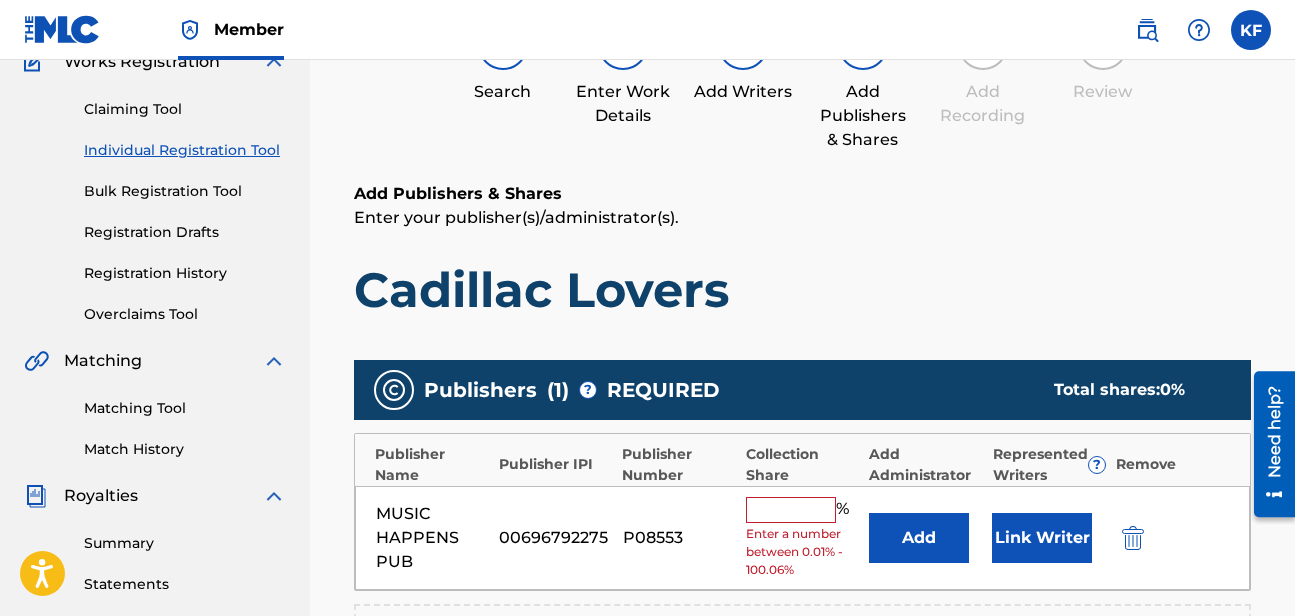 click at bounding box center (791, 510) 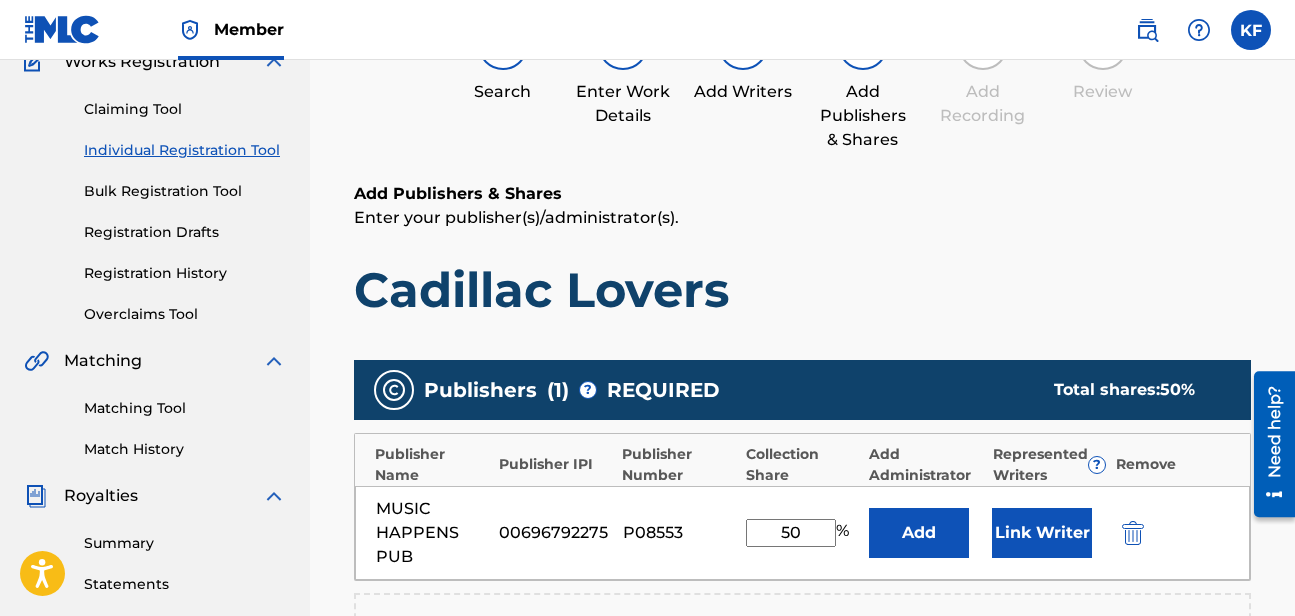 type on "50" 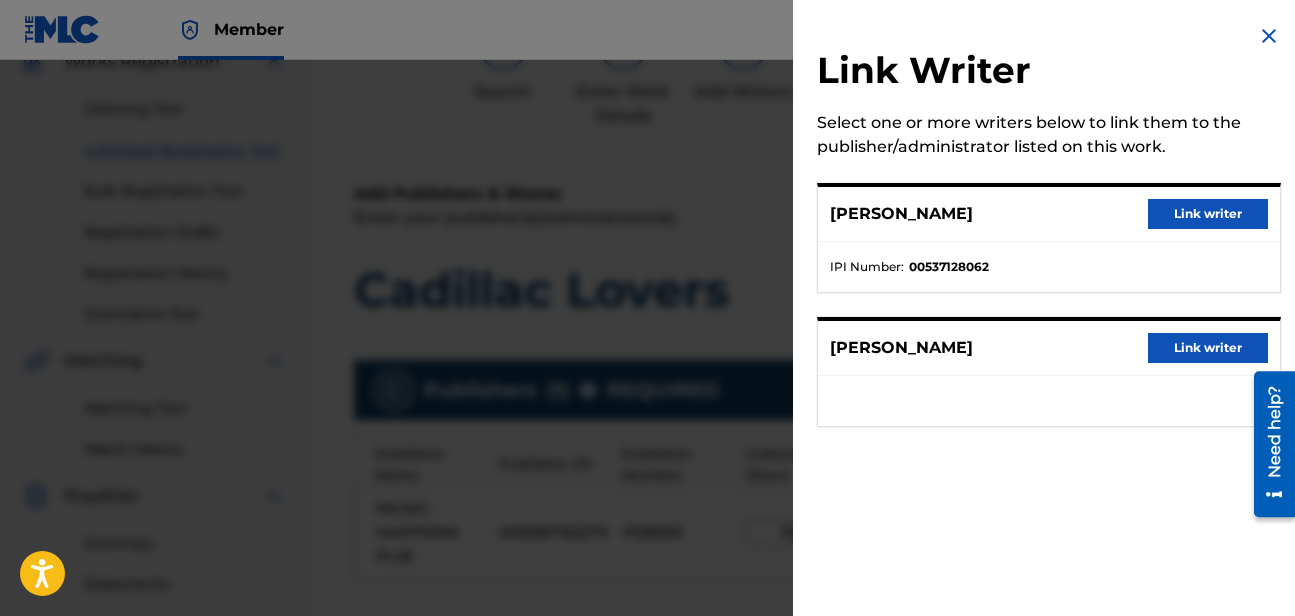 click on "Link writer" at bounding box center (1208, 214) 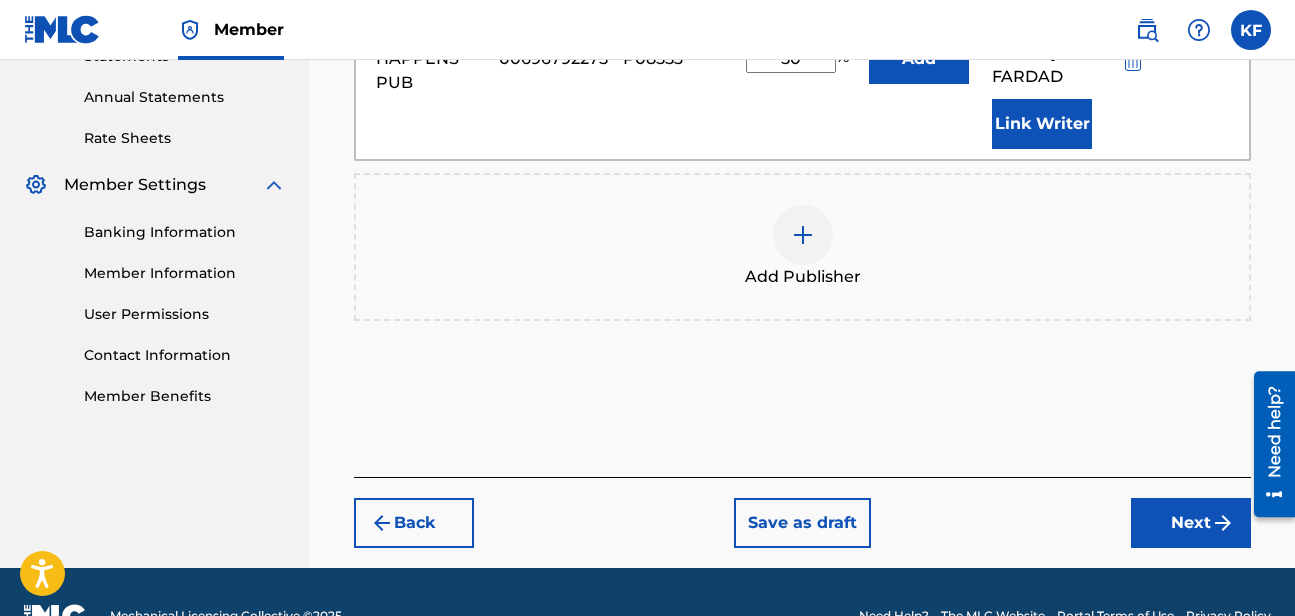 click on "Next" at bounding box center [1191, 523] 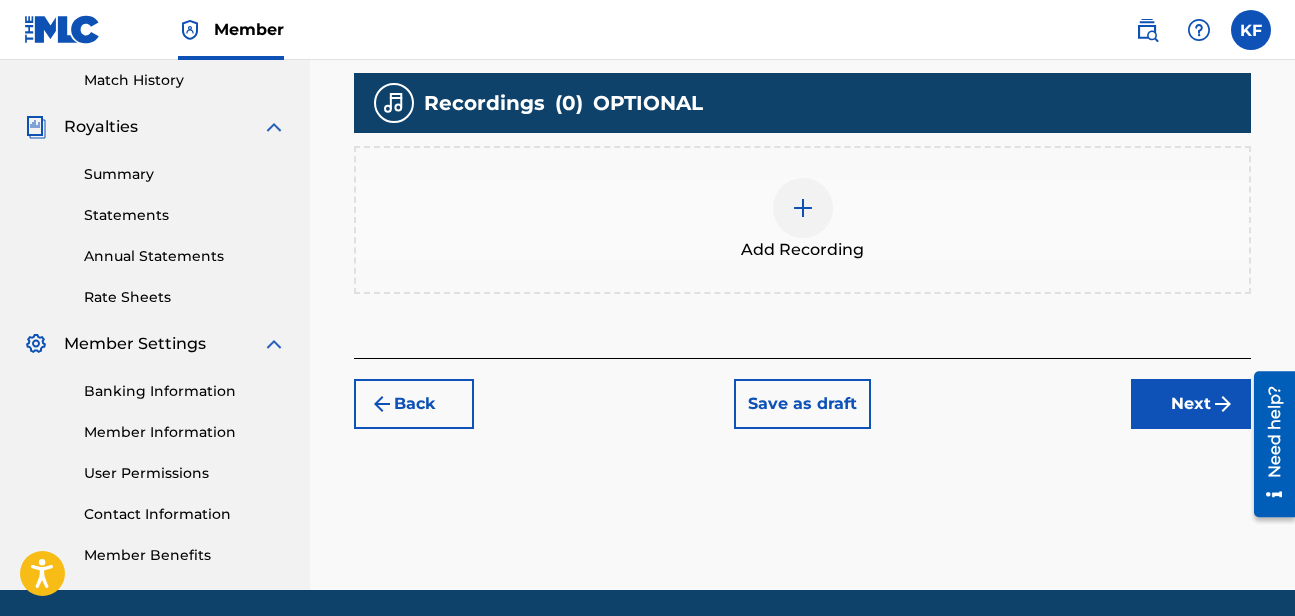 scroll, scrollTop: 624, scrollLeft: 0, axis: vertical 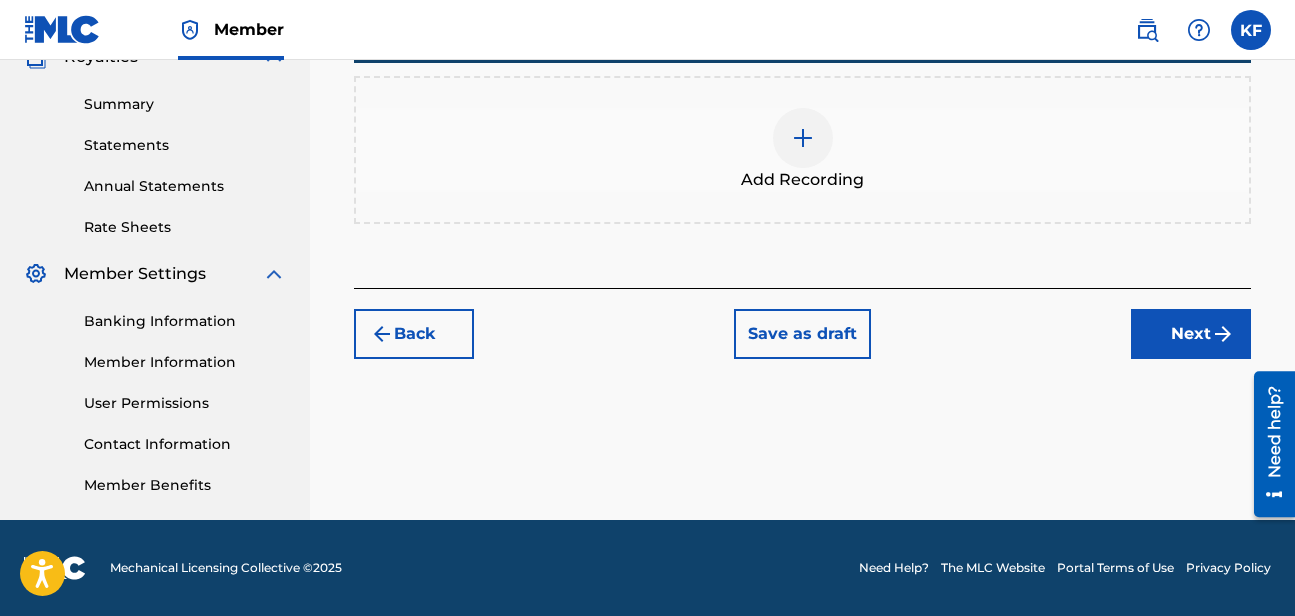 click on "Next" at bounding box center (1191, 334) 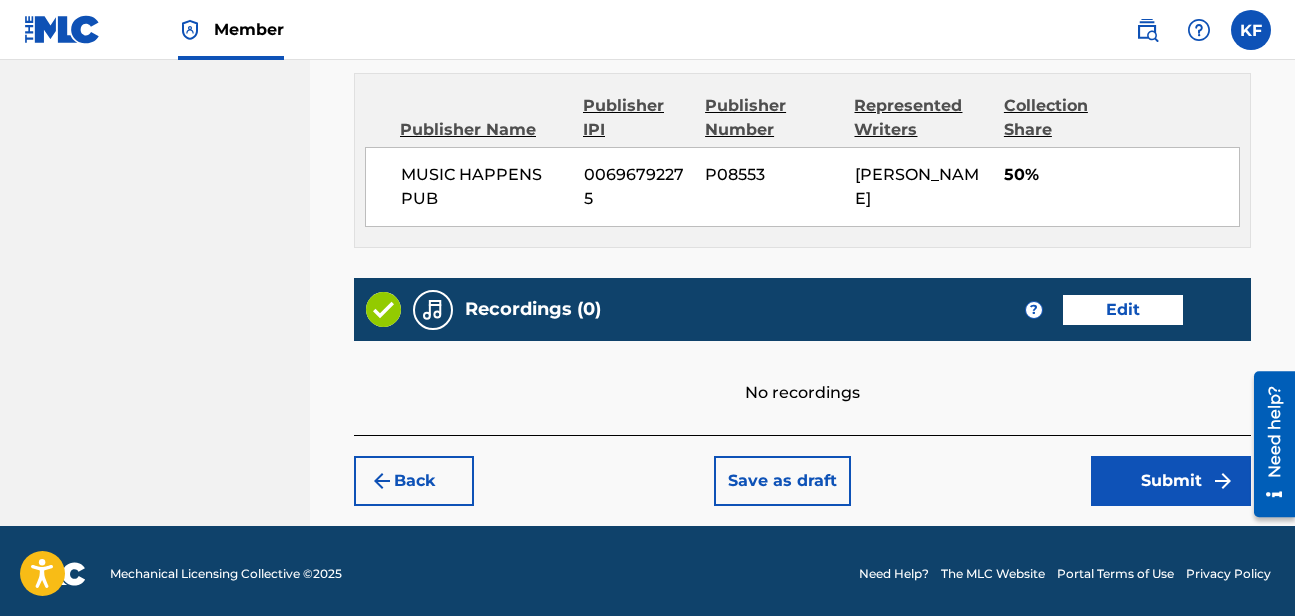 scroll, scrollTop: 1110, scrollLeft: 0, axis: vertical 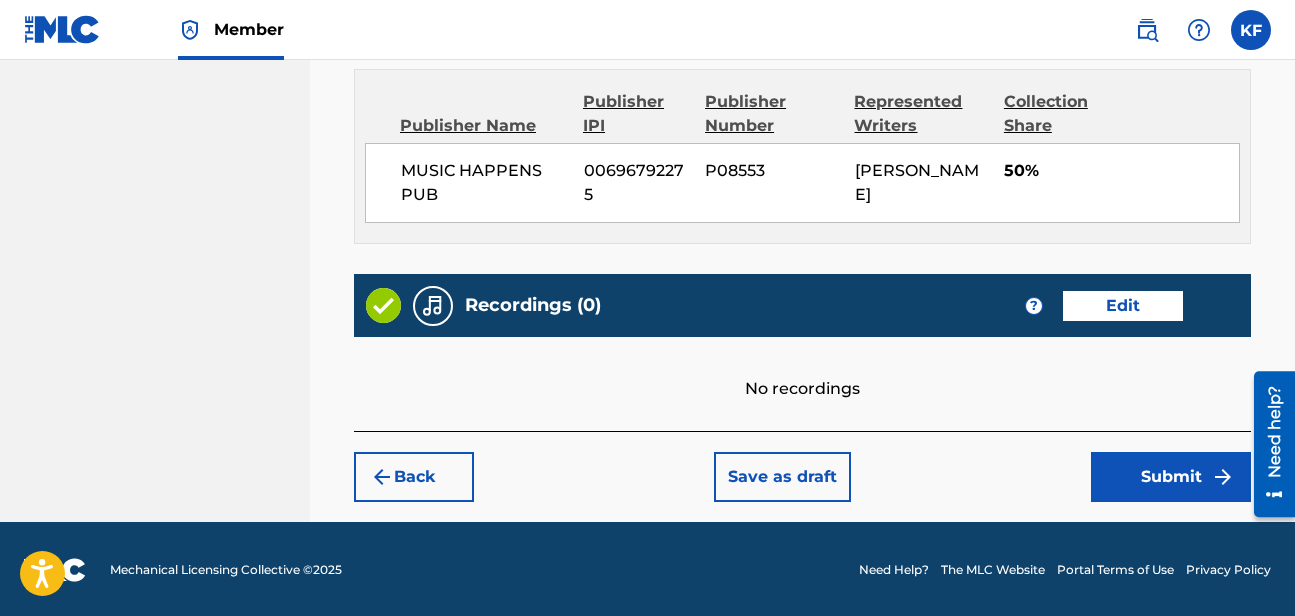 click on "Edit" at bounding box center [1123, 306] 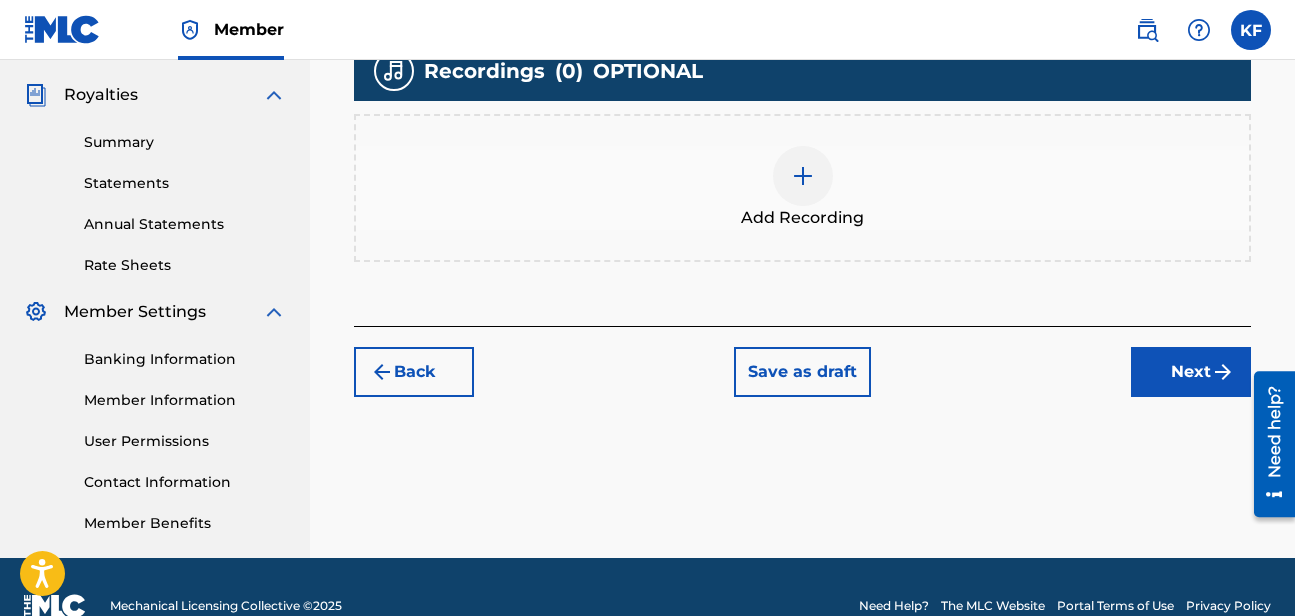 scroll, scrollTop: 546, scrollLeft: 0, axis: vertical 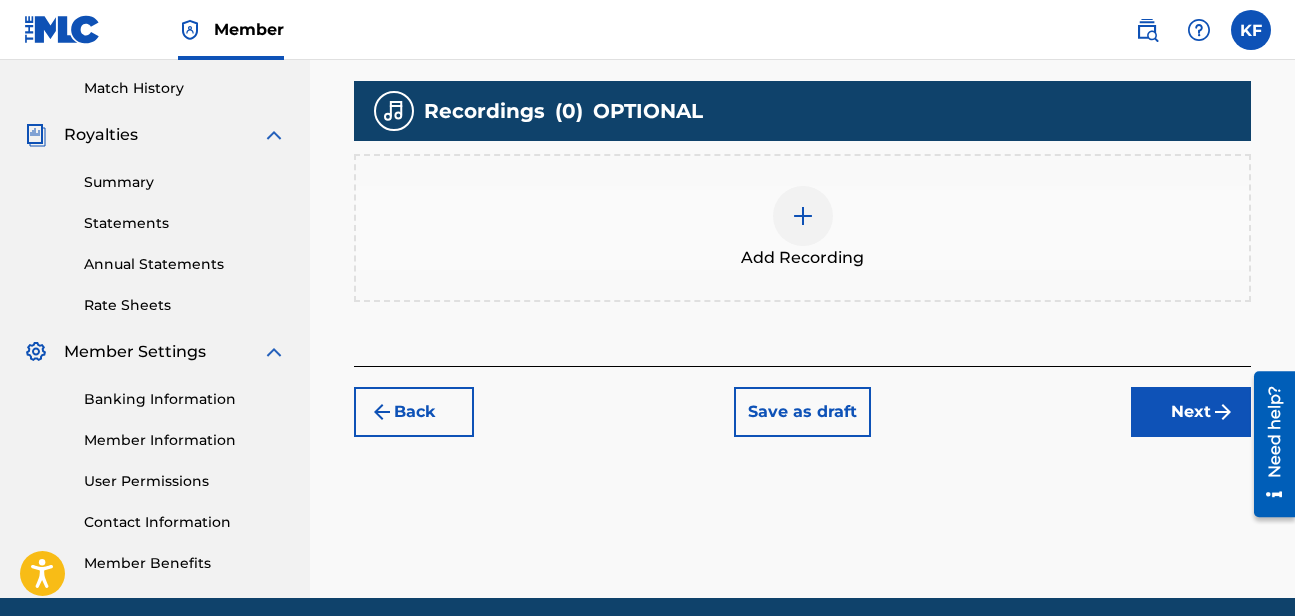 click at bounding box center [803, 216] 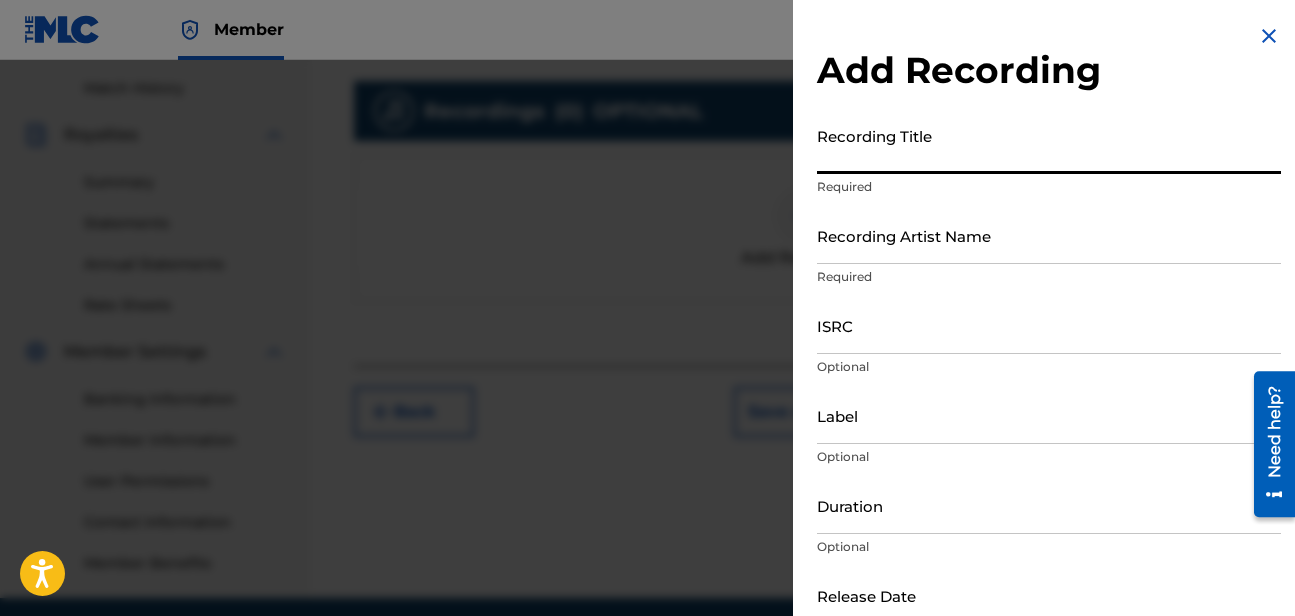 click on "Recording Title" at bounding box center [1049, 145] 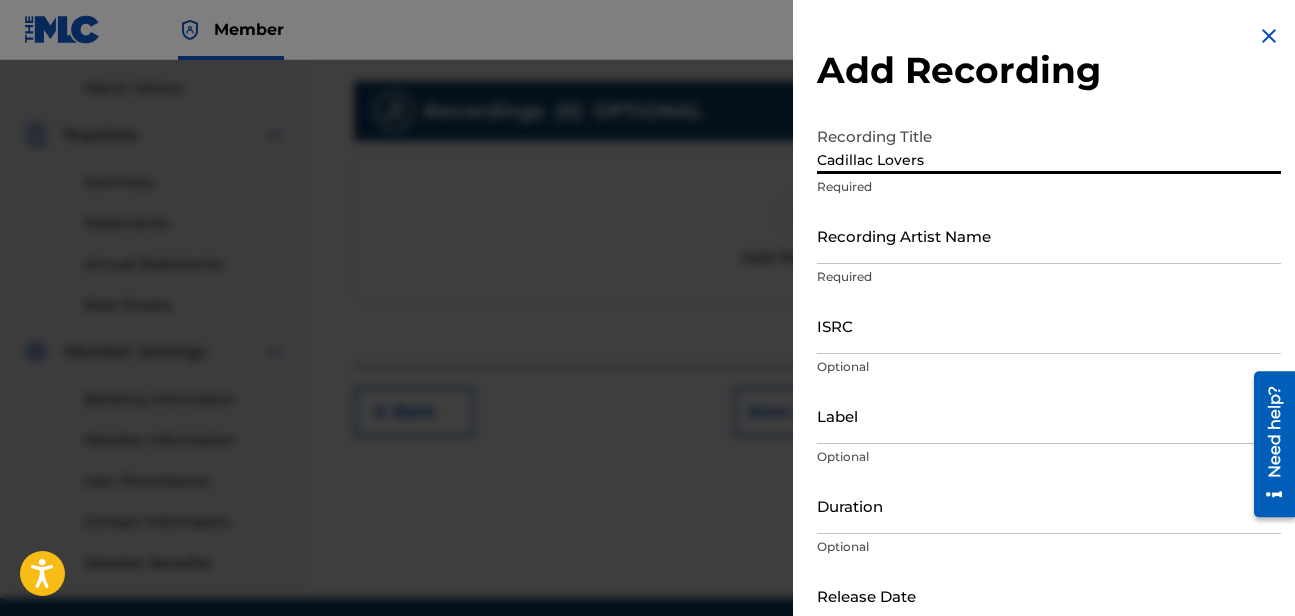 type on "Cadillac Lovers" 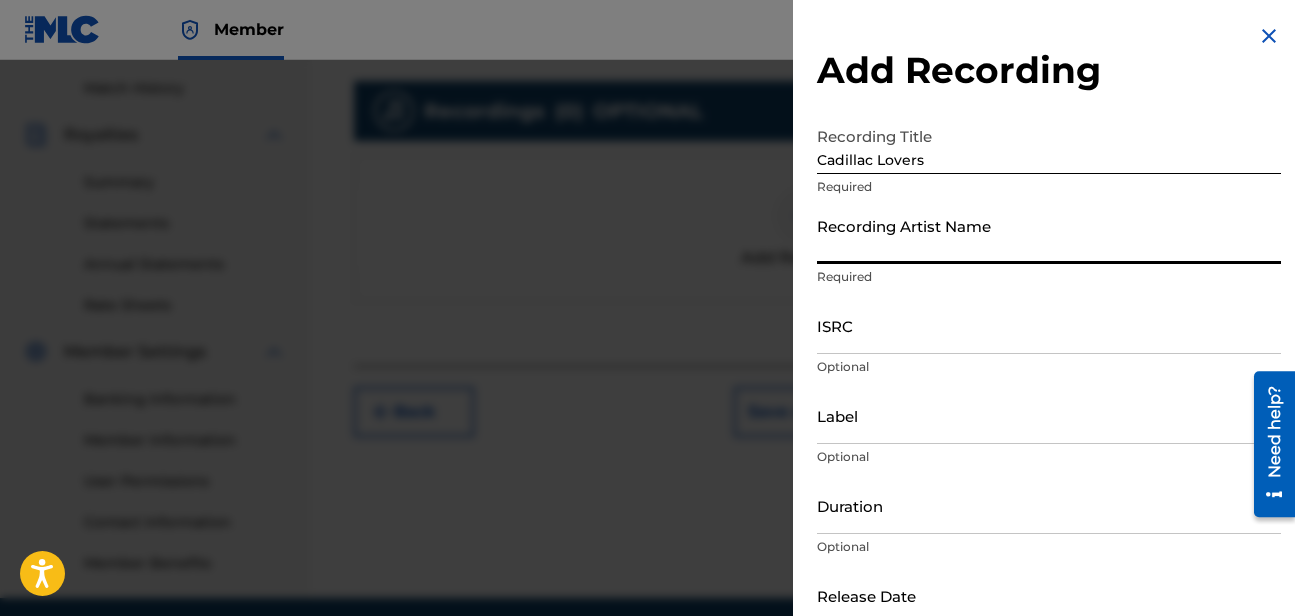 type on "[PERSON_NAME] [PERSON_NAME]" 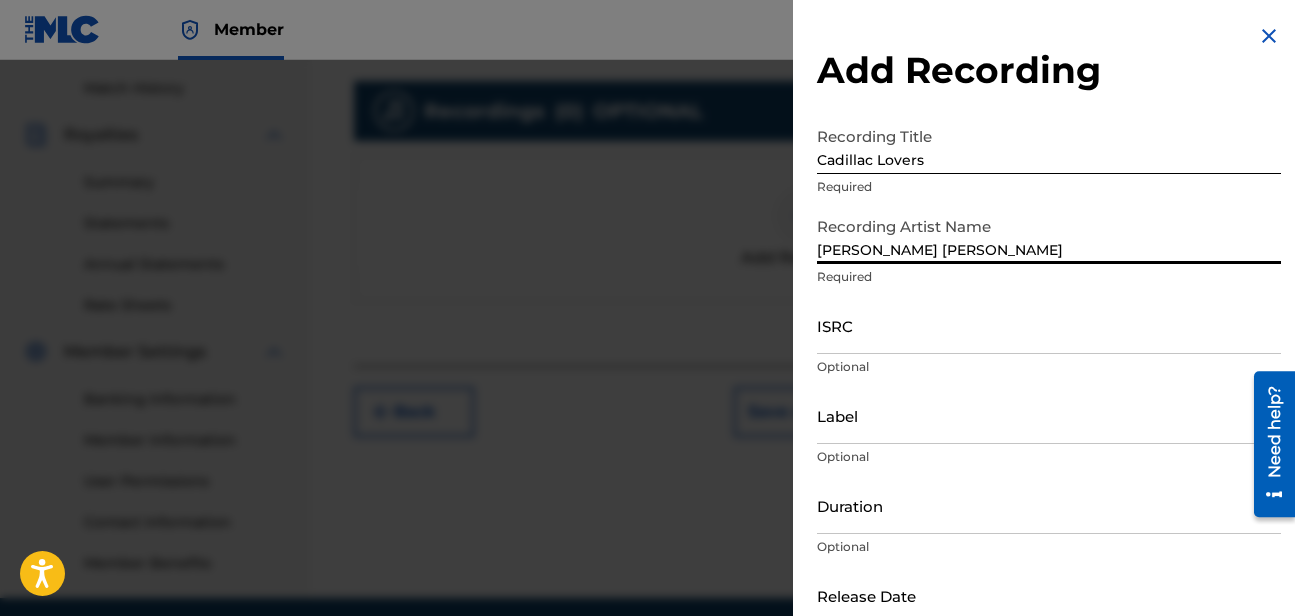 click on "ISRC" at bounding box center (1049, 325) 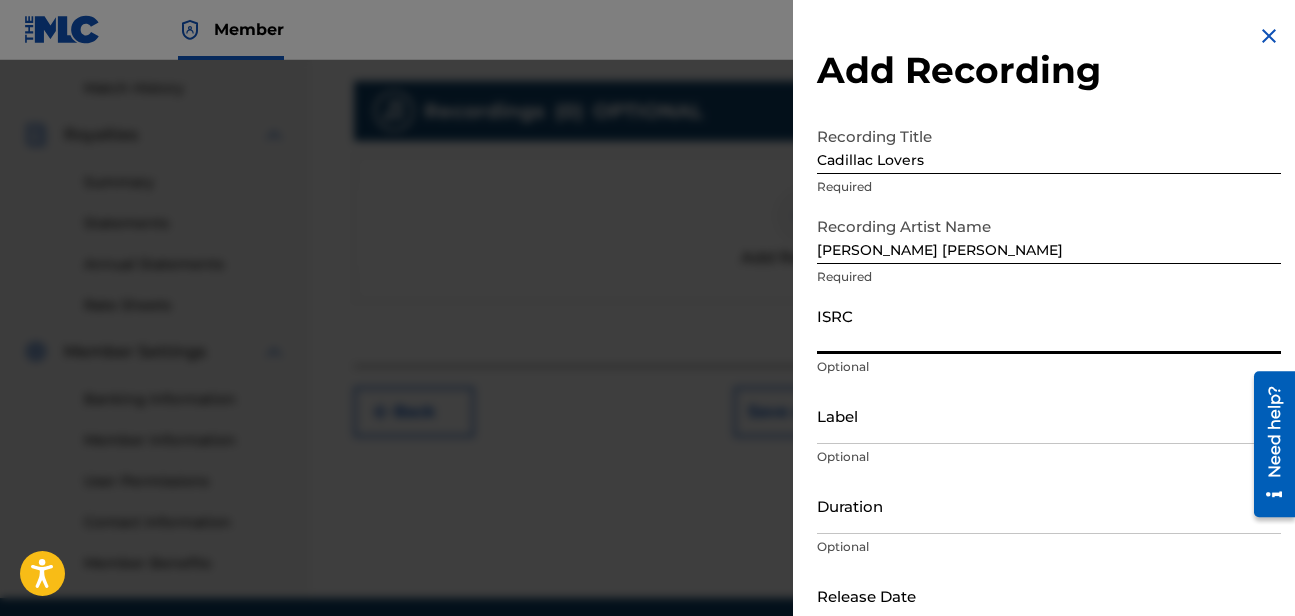 paste on "TCADQ1868004" 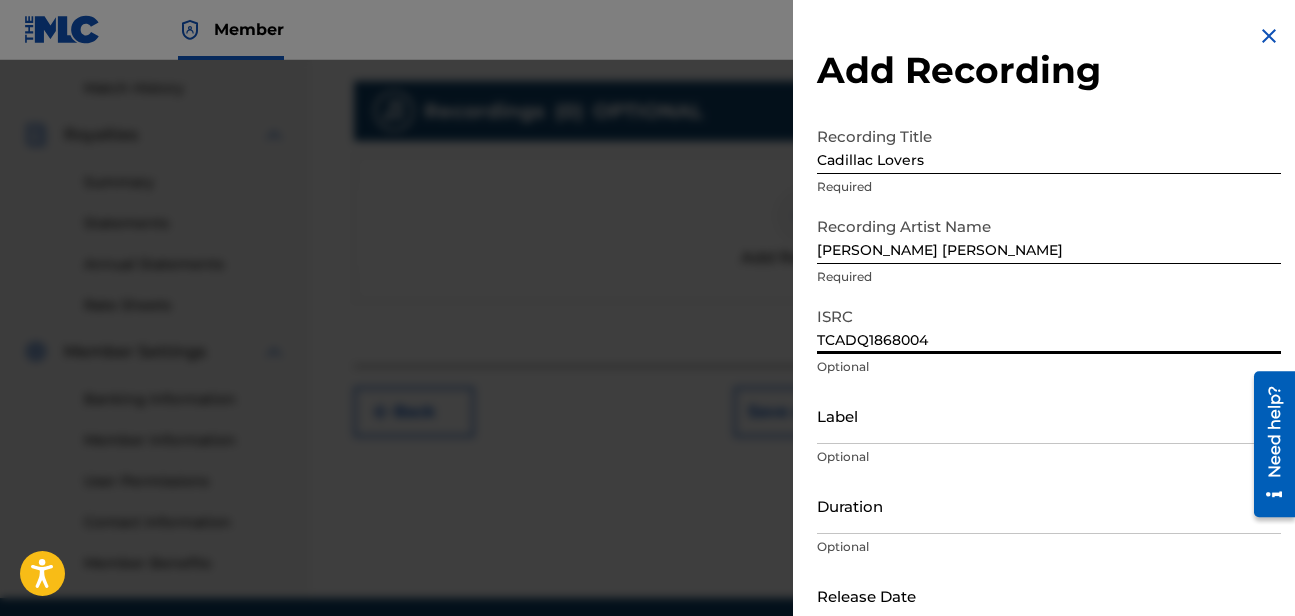 type on "TCADQ1868004" 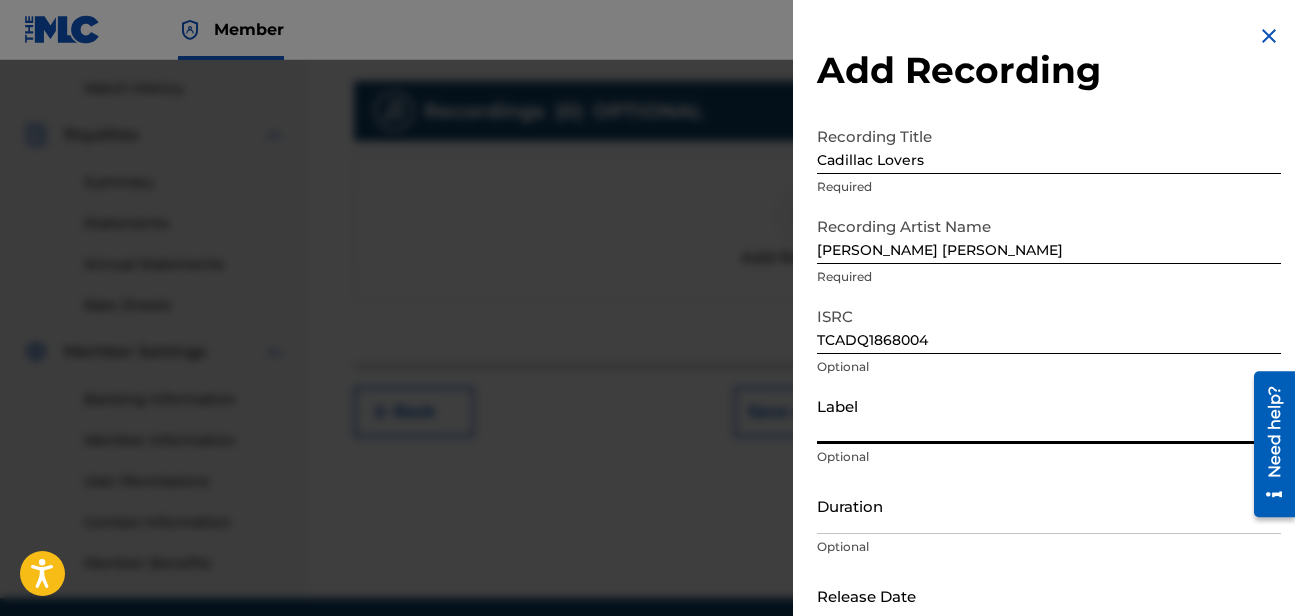 type on "Independent" 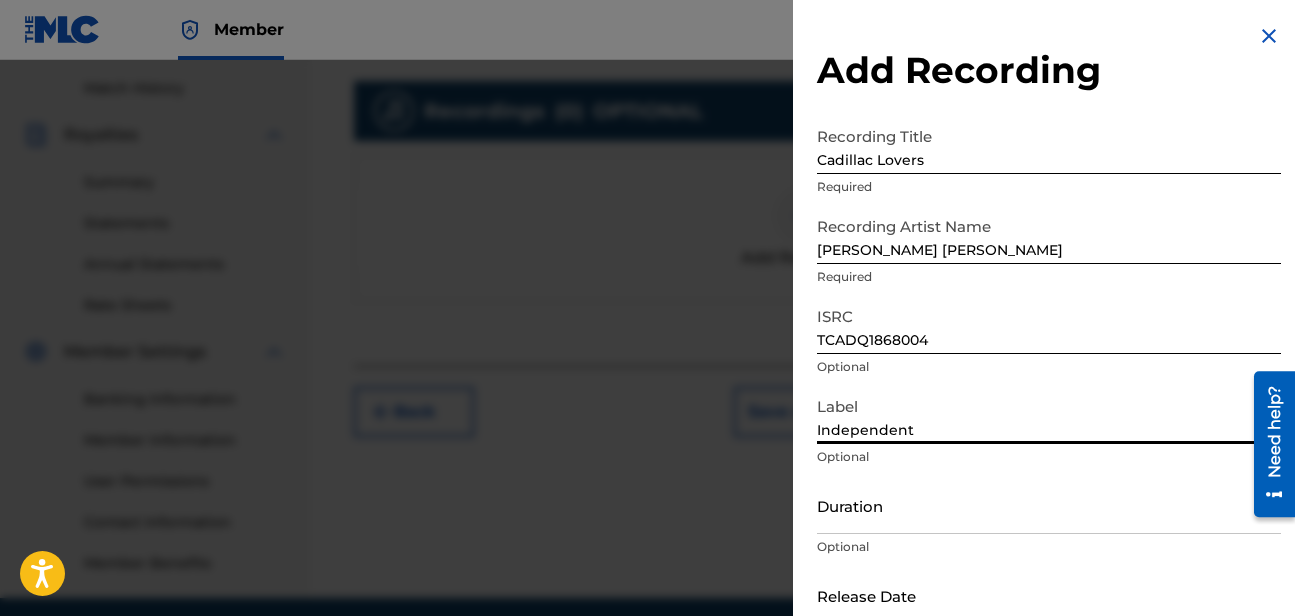 click on "Duration" at bounding box center [1049, 505] 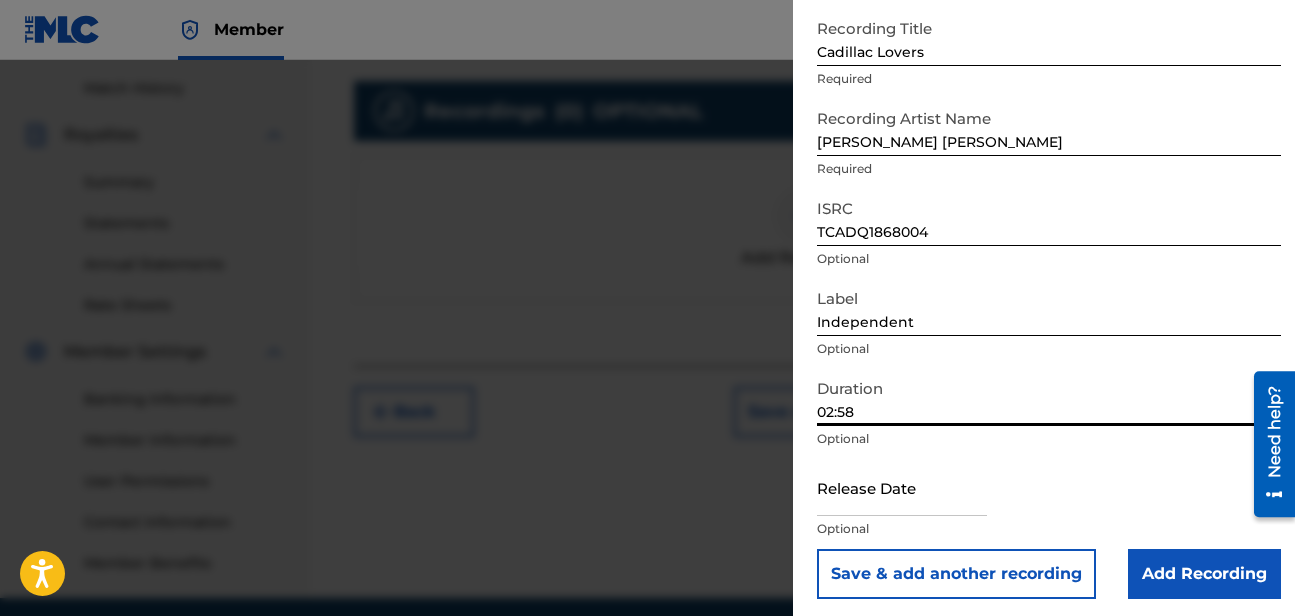 scroll, scrollTop: 115, scrollLeft: 0, axis: vertical 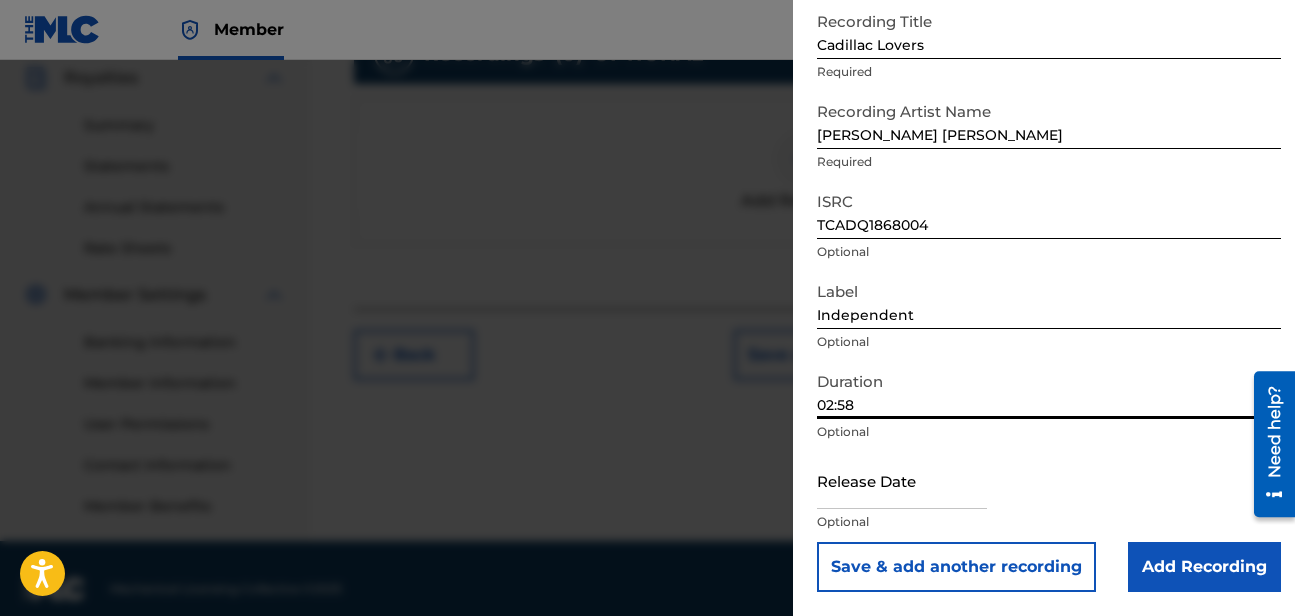 type on "02:58" 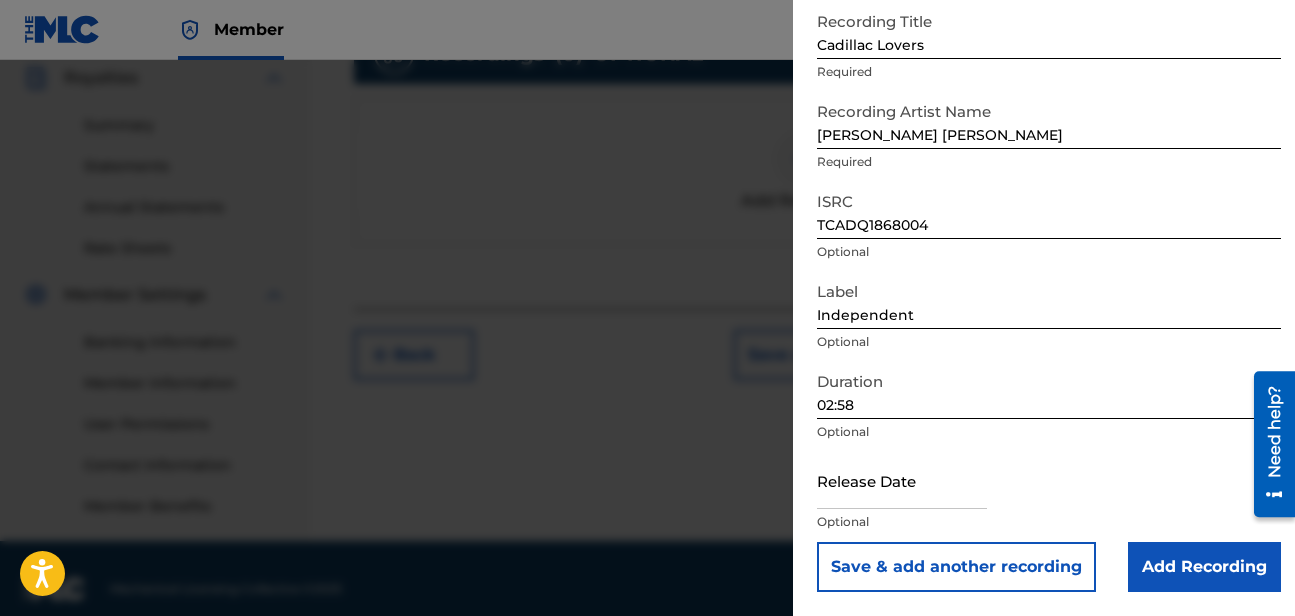 click at bounding box center [902, 480] 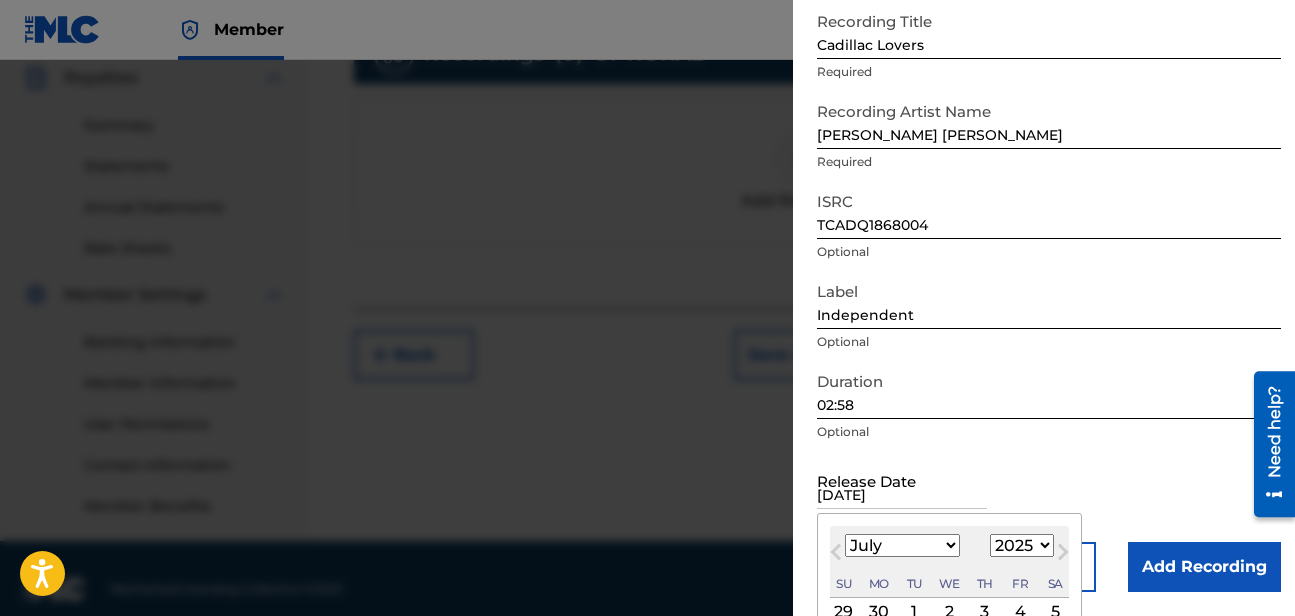 scroll, scrollTop: 624, scrollLeft: 0, axis: vertical 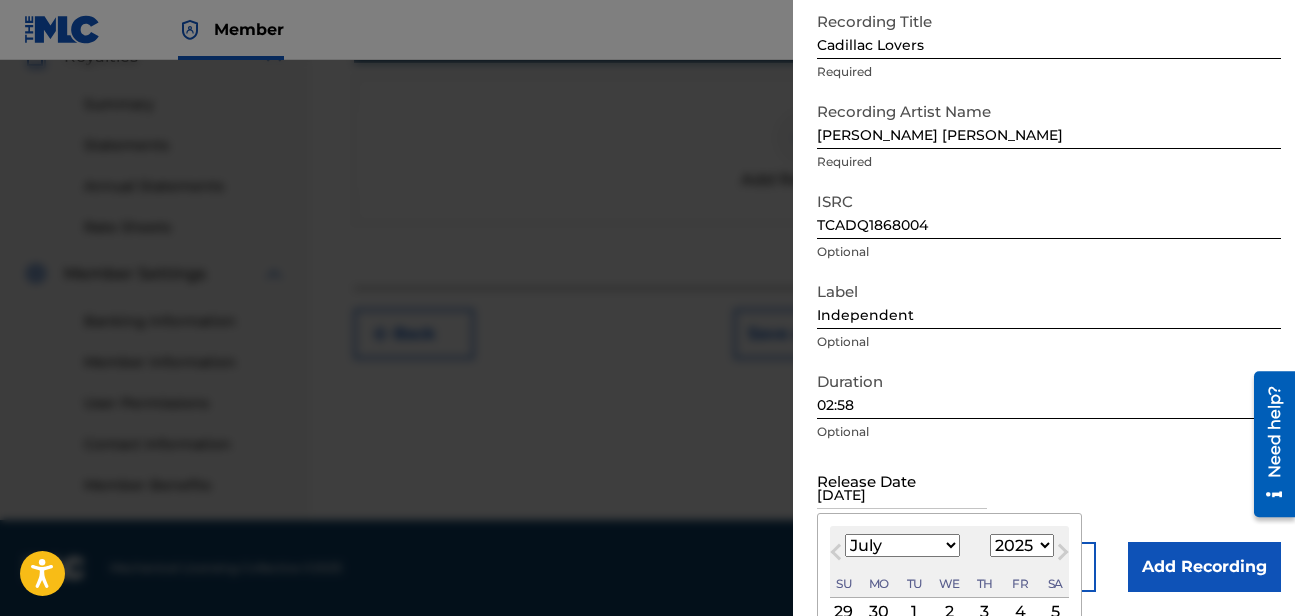 type on "[DATE]" 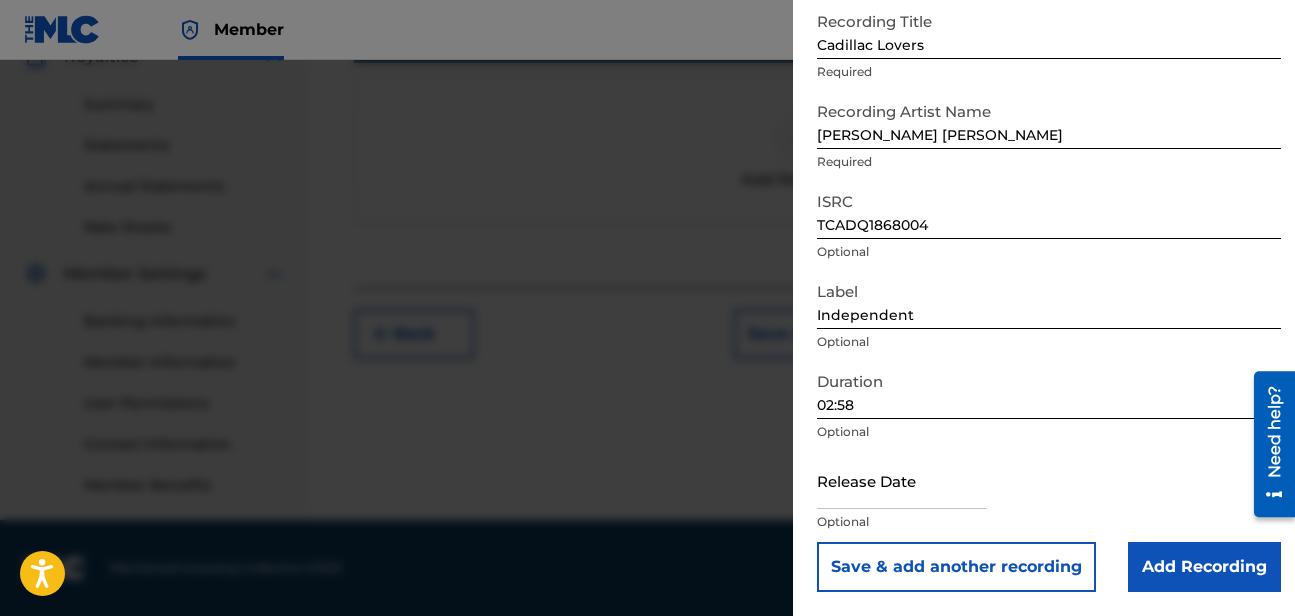click at bounding box center (902, 480) 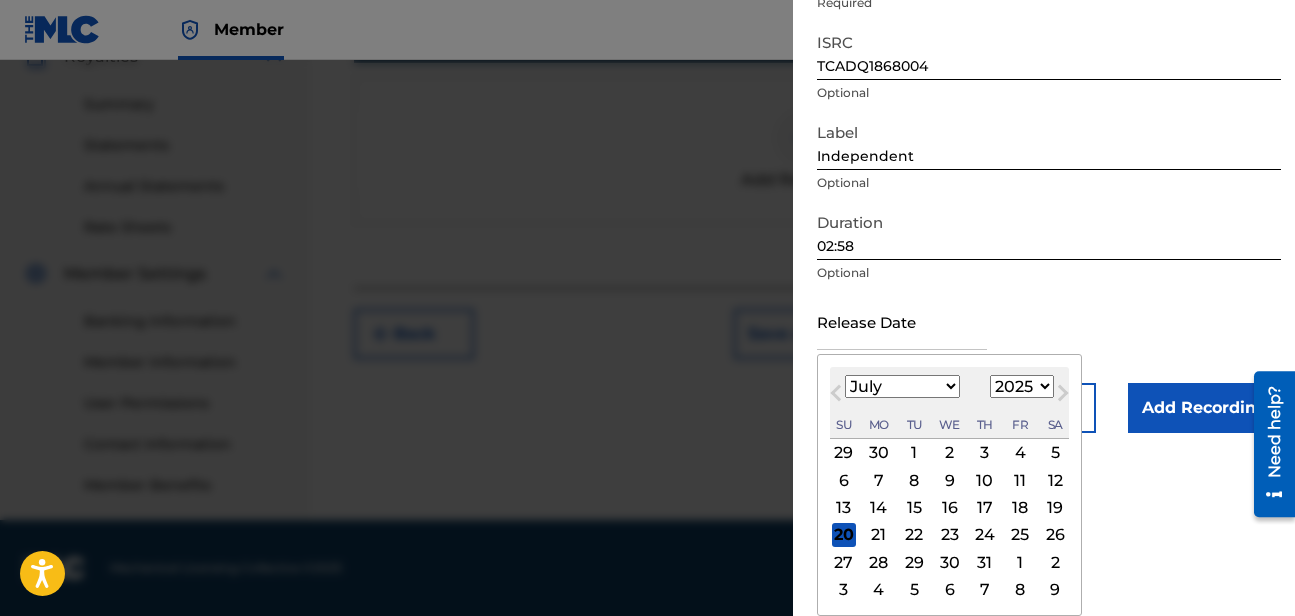 scroll, scrollTop: 273, scrollLeft: 0, axis: vertical 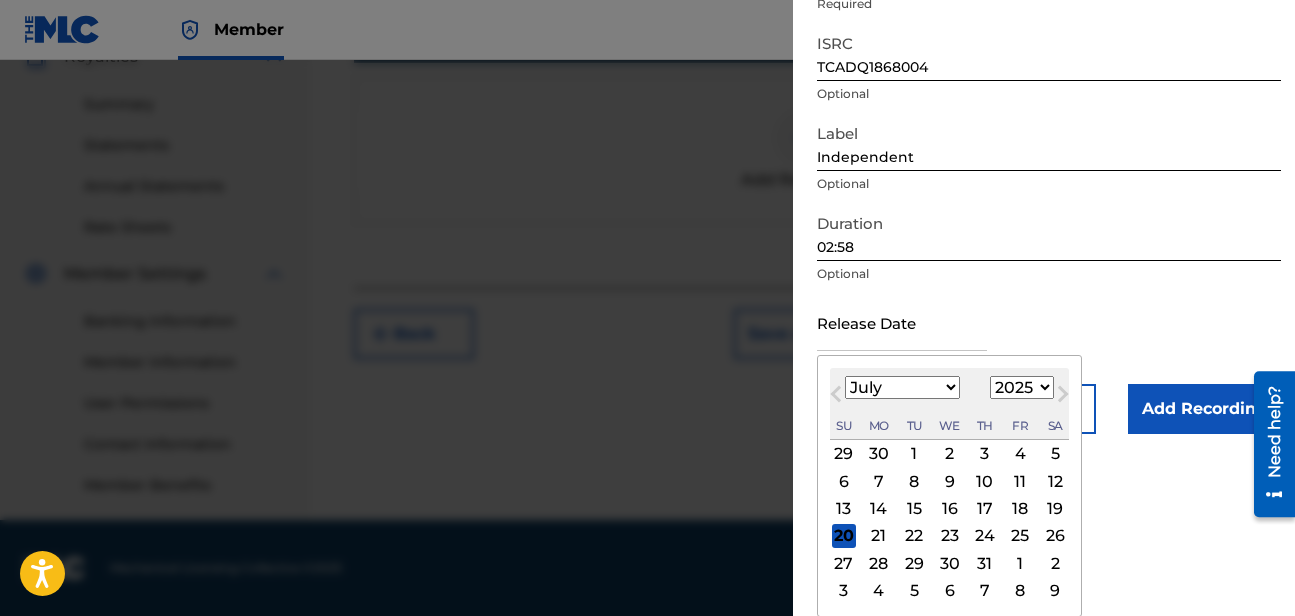 click on "1899 1900 1901 1902 1903 1904 1905 1906 1907 1908 1909 1910 1911 1912 1913 1914 1915 1916 1917 1918 1919 1920 1921 1922 1923 1924 1925 1926 1927 1928 1929 1930 1931 1932 1933 1934 1935 1936 1937 1938 1939 1940 1941 1942 1943 1944 1945 1946 1947 1948 1949 1950 1951 1952 1953 1954 1955 1956 1957 1958 1959 1960 1961 1962 1963 1964 1965 1966 1967 1968 1969 1970 1971 1972 1973 1974 1975 1976 1977 1978 1979 1980 1981 1982 1983 1984 1985 1986 1987 1988 1989 1990 1991 1992 1993 1994 1995 1996 1997 1998 1999 2000 2001 2002 2003 2004 2005 2006 2007 2008 2009 2010 2011 2012 2013 2014 2015 2016 2017 2018 2019 2020 2021 2022 2023 2024 2025 2026 2027 2028 2029 2030 2031 2032 2033 2034 2035 2036 2037 2038 2039 2040 2041 2042 2043 2044 2045 2046 2047 2048 2049 2050 2051 2052 2053 2054 2055 2056 2057 2058 2059 2060 2061 2062 2063 2064 2065 2066 2067 2068 2069 2070 2071 2072 2073 2074 2075 2076 2077 2078 2079 2080 2081 2082 2083 2084 2085 2086 2087 2088 2089 2090 2091 2092 2093 2094 2095 2096 2097 2098 2099 2100" at bounding box center (1022, 387) 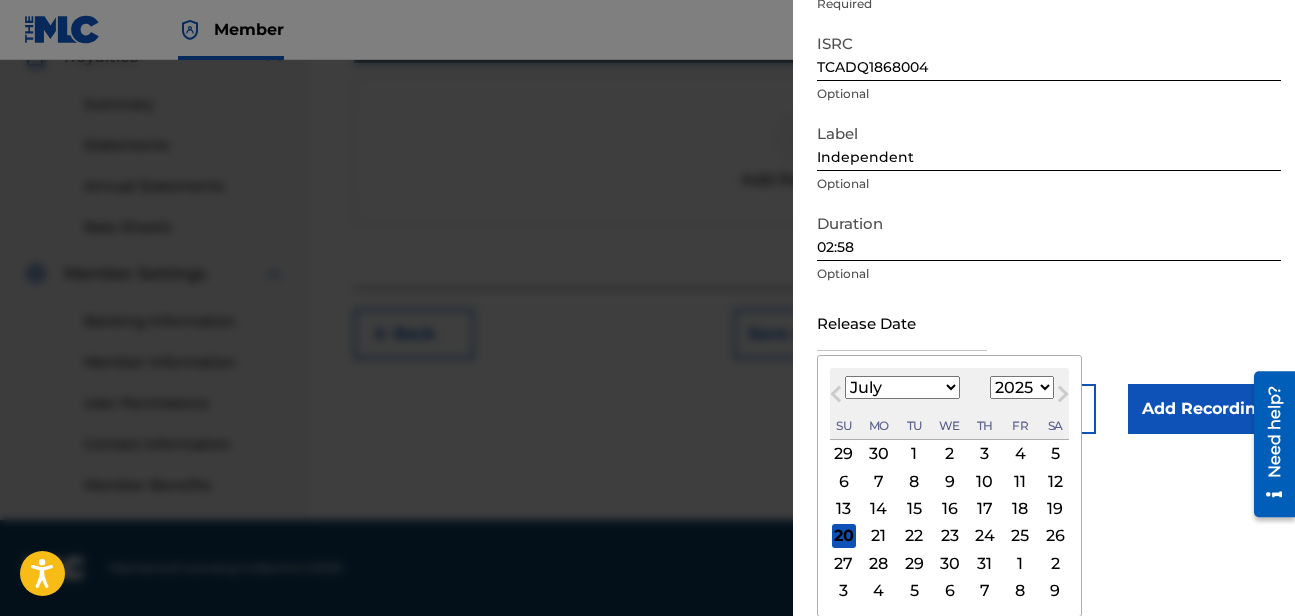 select on "2017" 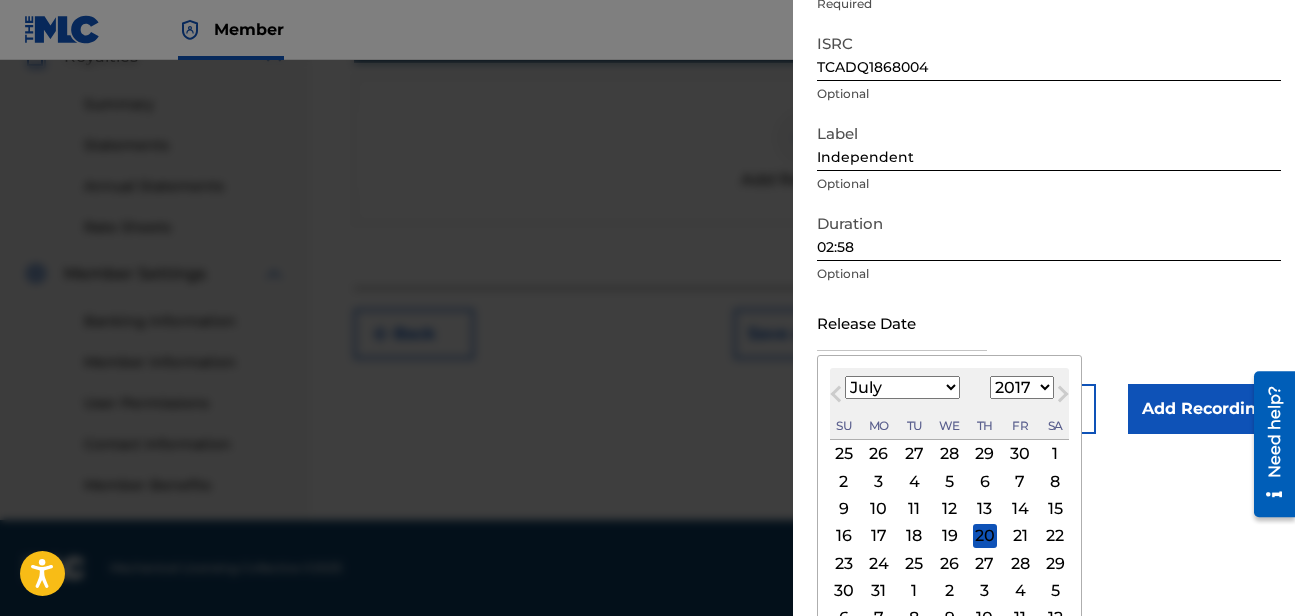 click on "January February March April May June July August September October November December" at bounding box center (902, 387) 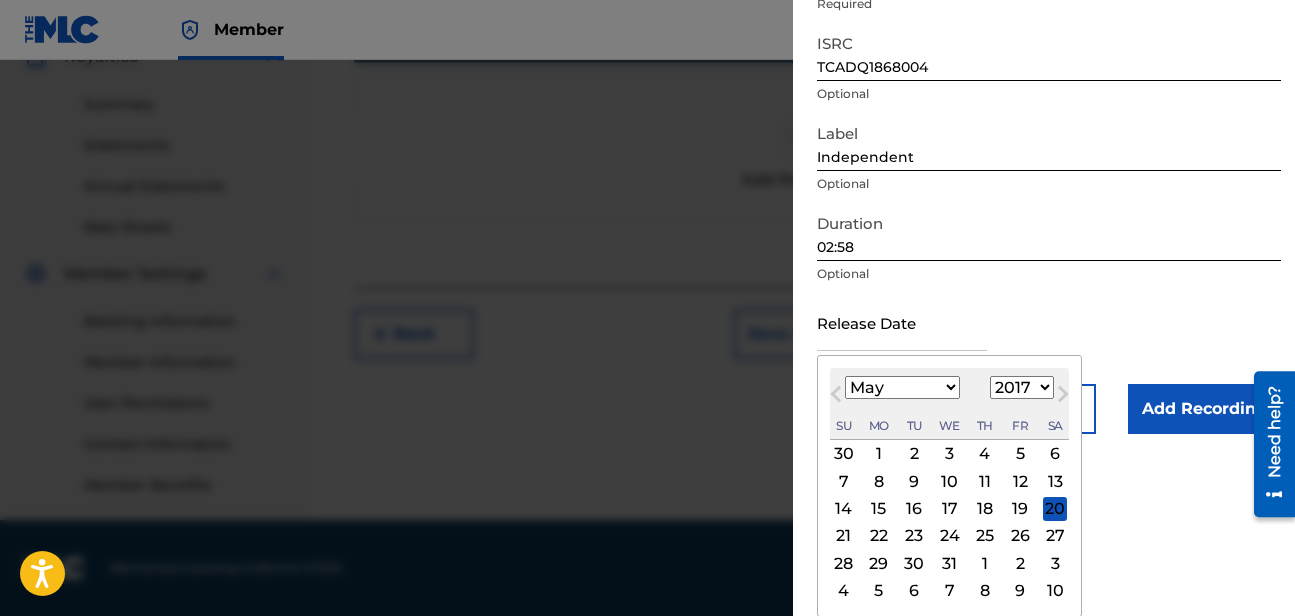 click on "17" at bounding box center [950, 509] 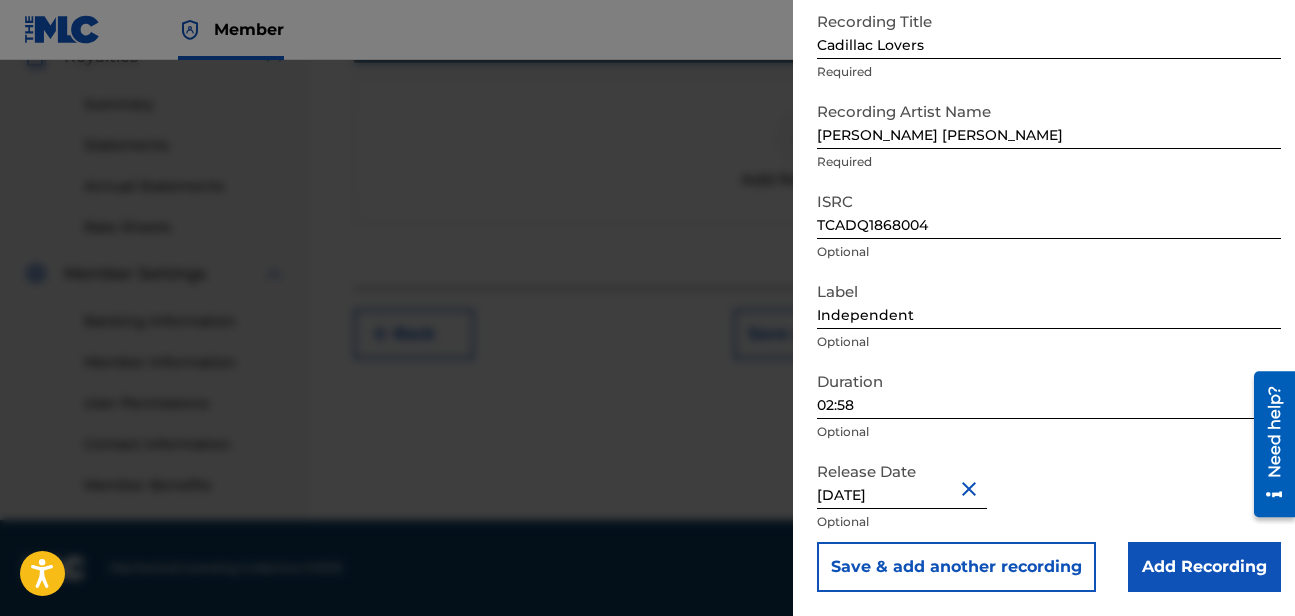 scroll, scrollTop: 115, scrollLeft: 0, axis: vertical 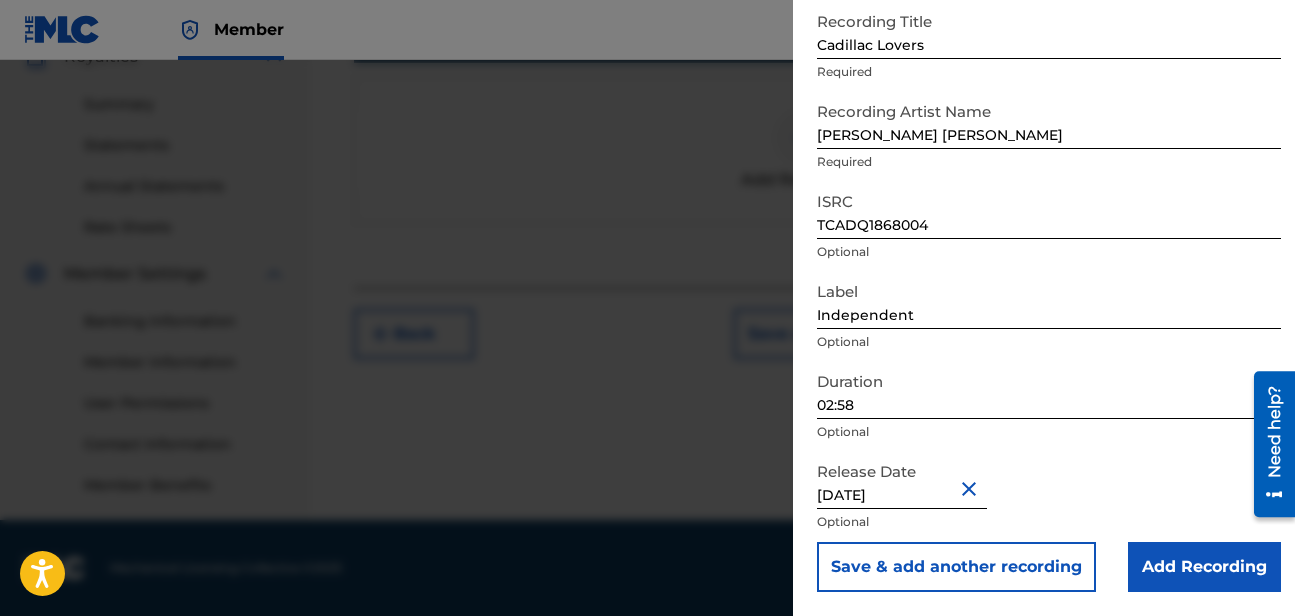 click on "Add Recording" at bounding box center (1204, 567) 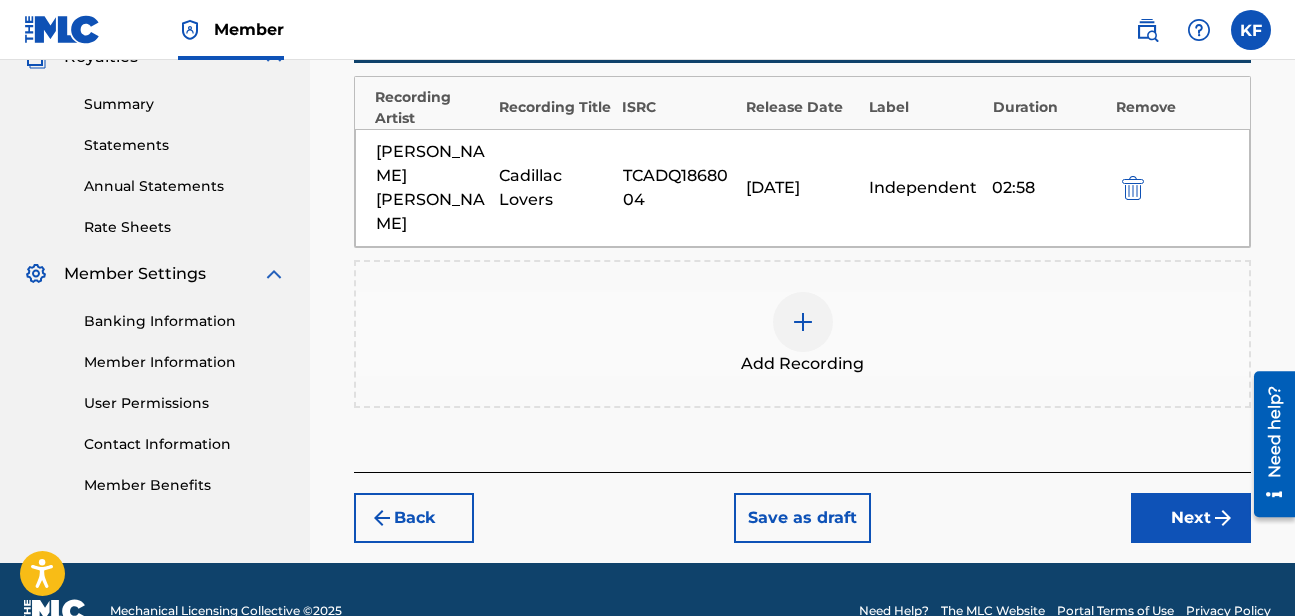 click on "Next" at bounding box center (1191, 518) 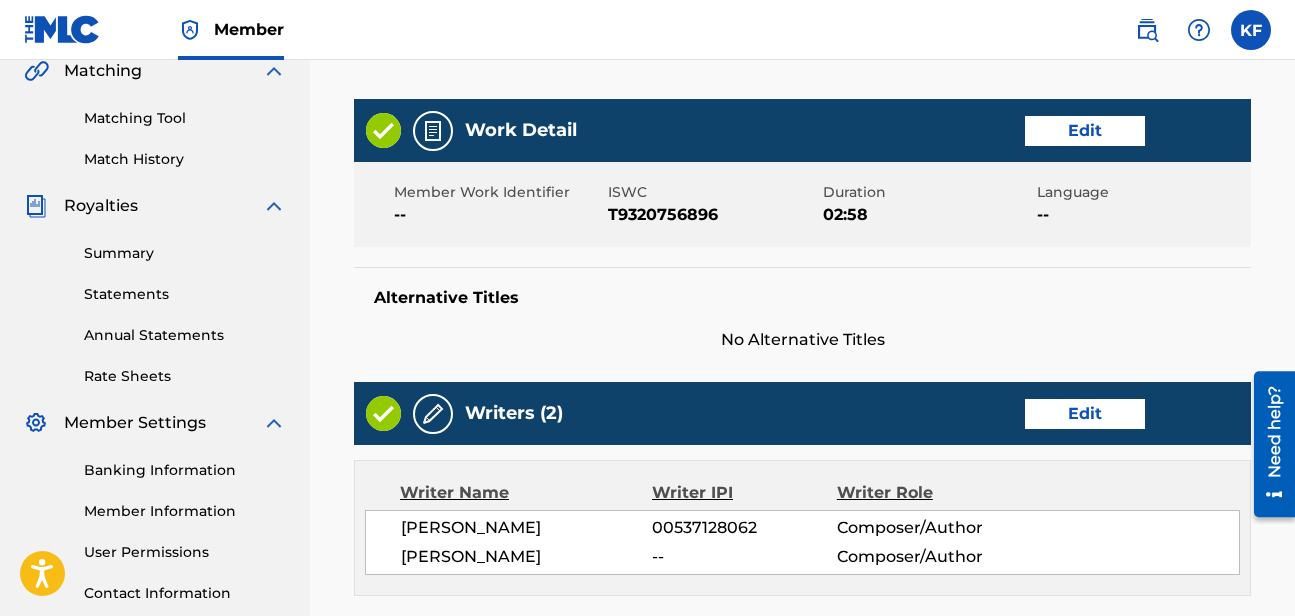 scroll, scrollTop: 1175, scrollLeft: 0, axis: vertical 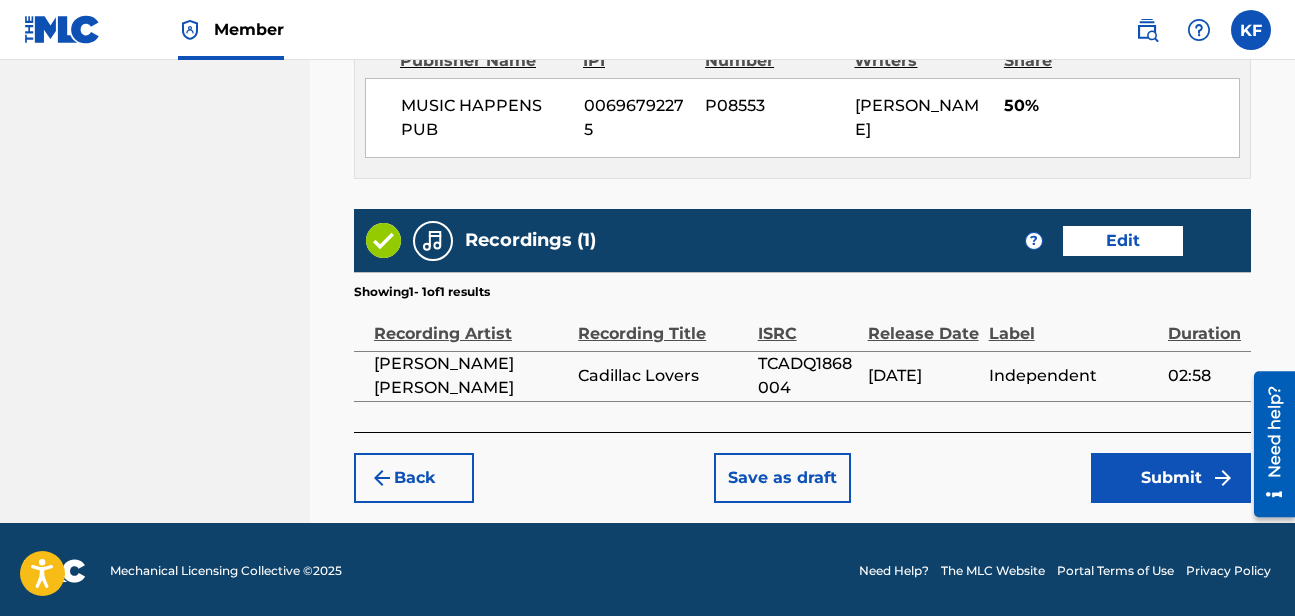click on "Submit" at bounding box center [1171, 478] 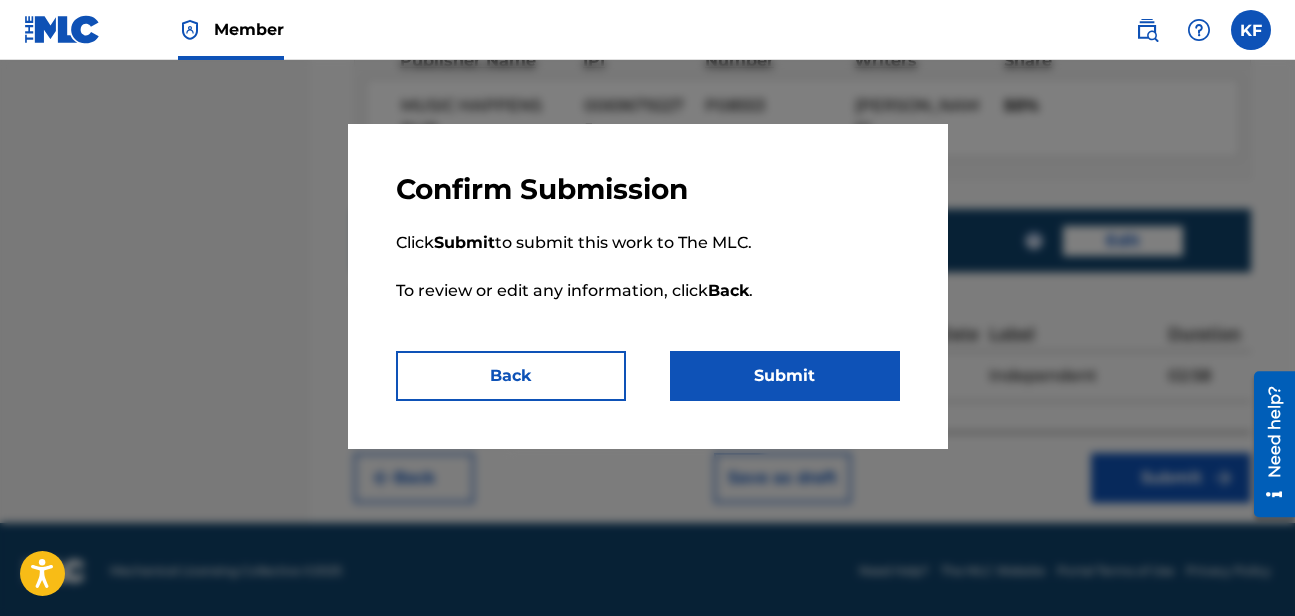 click on "Submit" at bounding box center (785, 376) 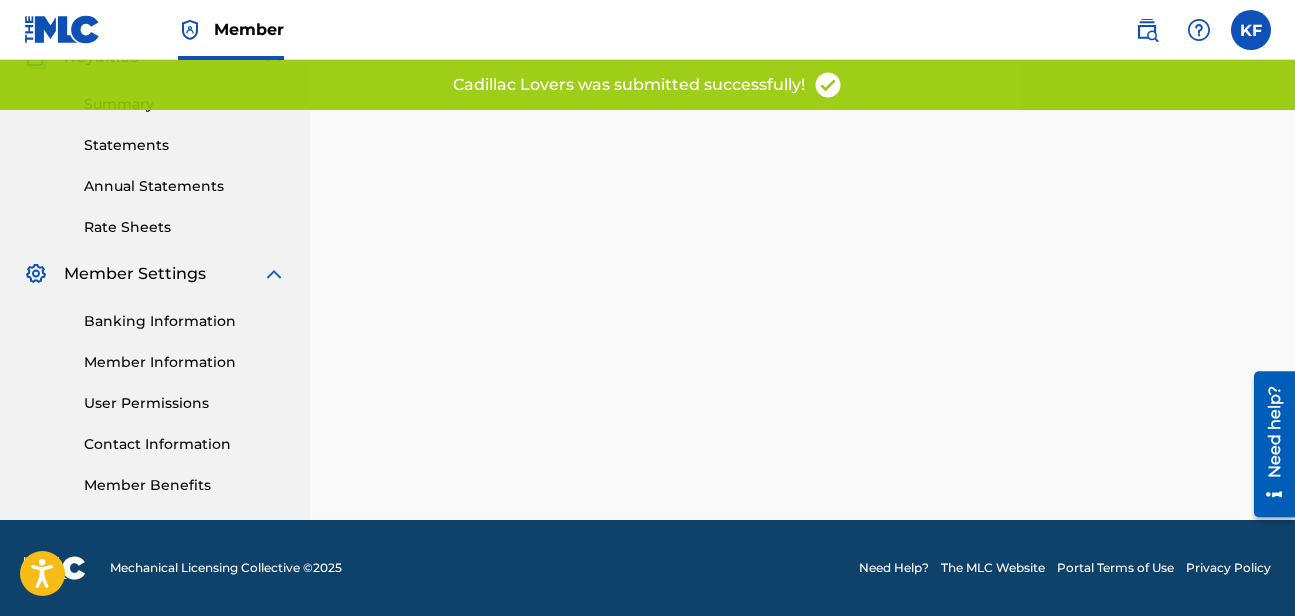 scroll, scrollTop: 0, scrollLeft: 0, axis: both 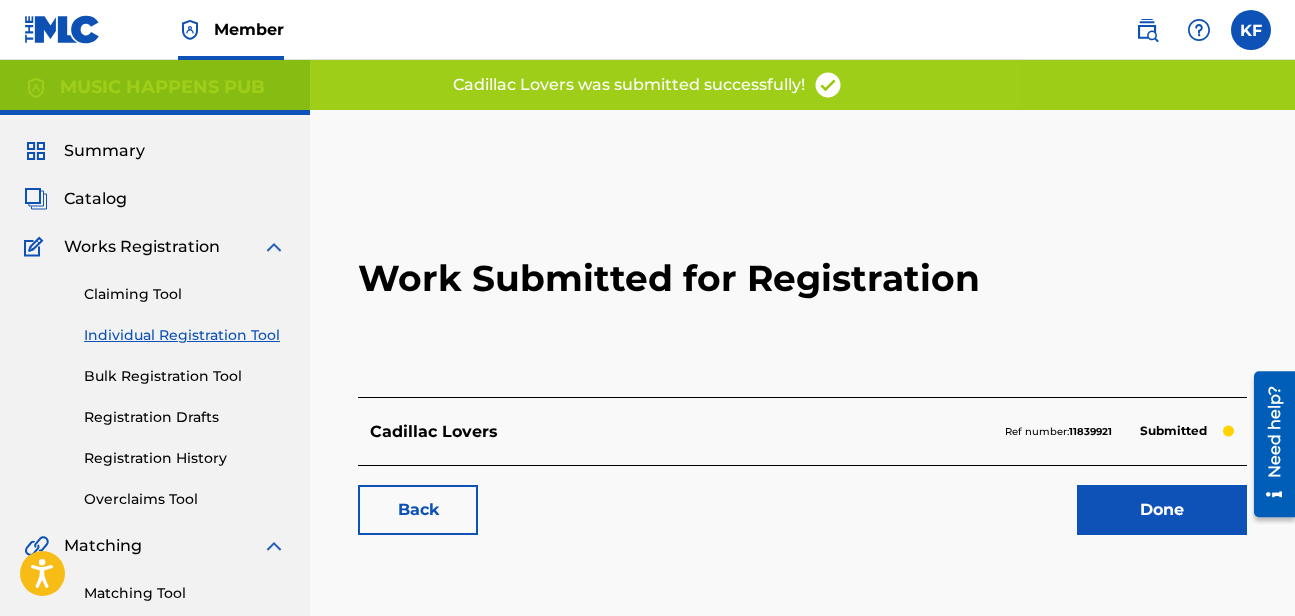 click on "Done" at bounding box center [1162, 510] 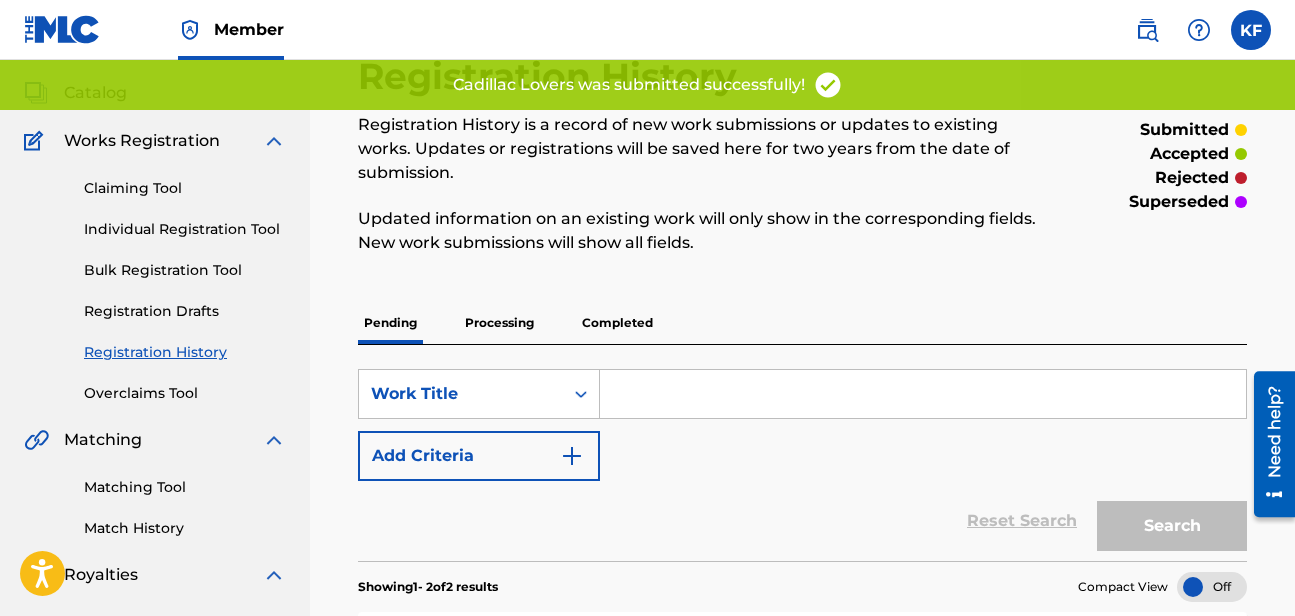 scroll, scrollTop: 108, scrollLeft: 0, axis: vertical 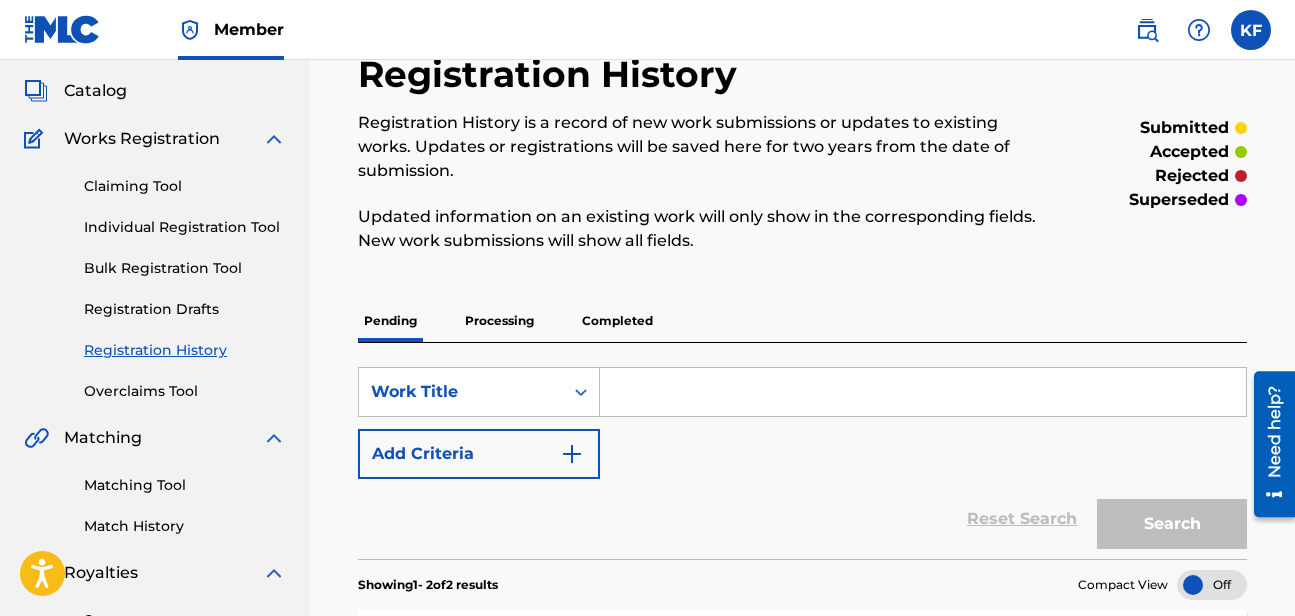 click on "Registration History" at bounding box center (185, 350) 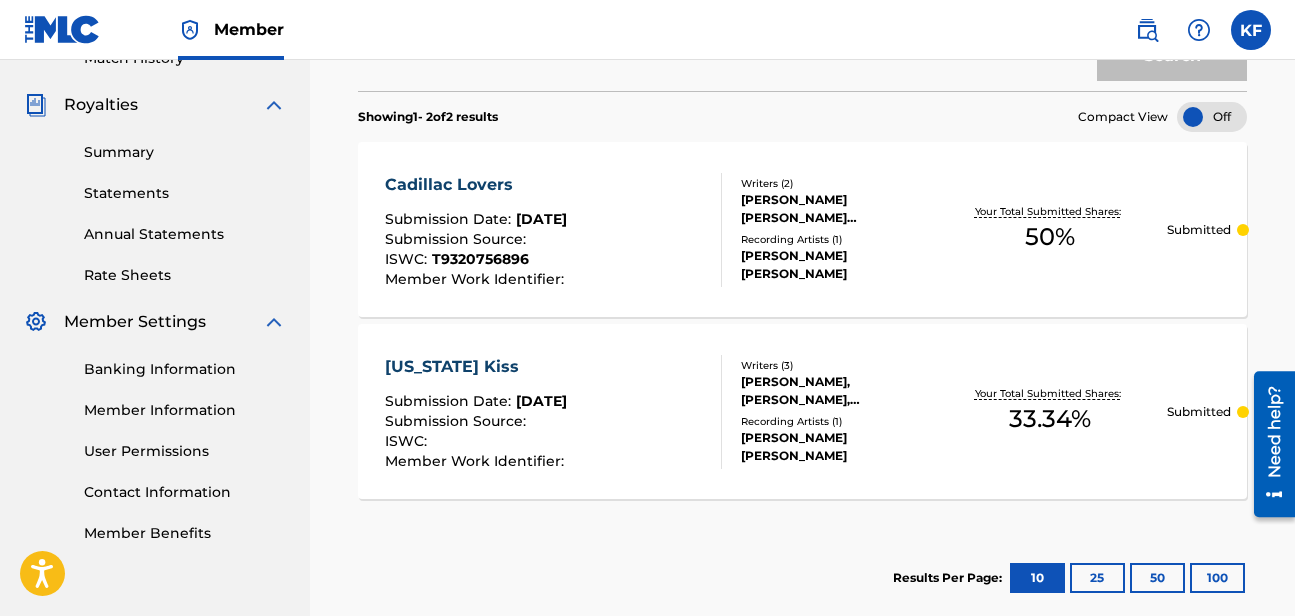 scroll, scrollTop: 615, scrollLeft: 0, axis: vertical 